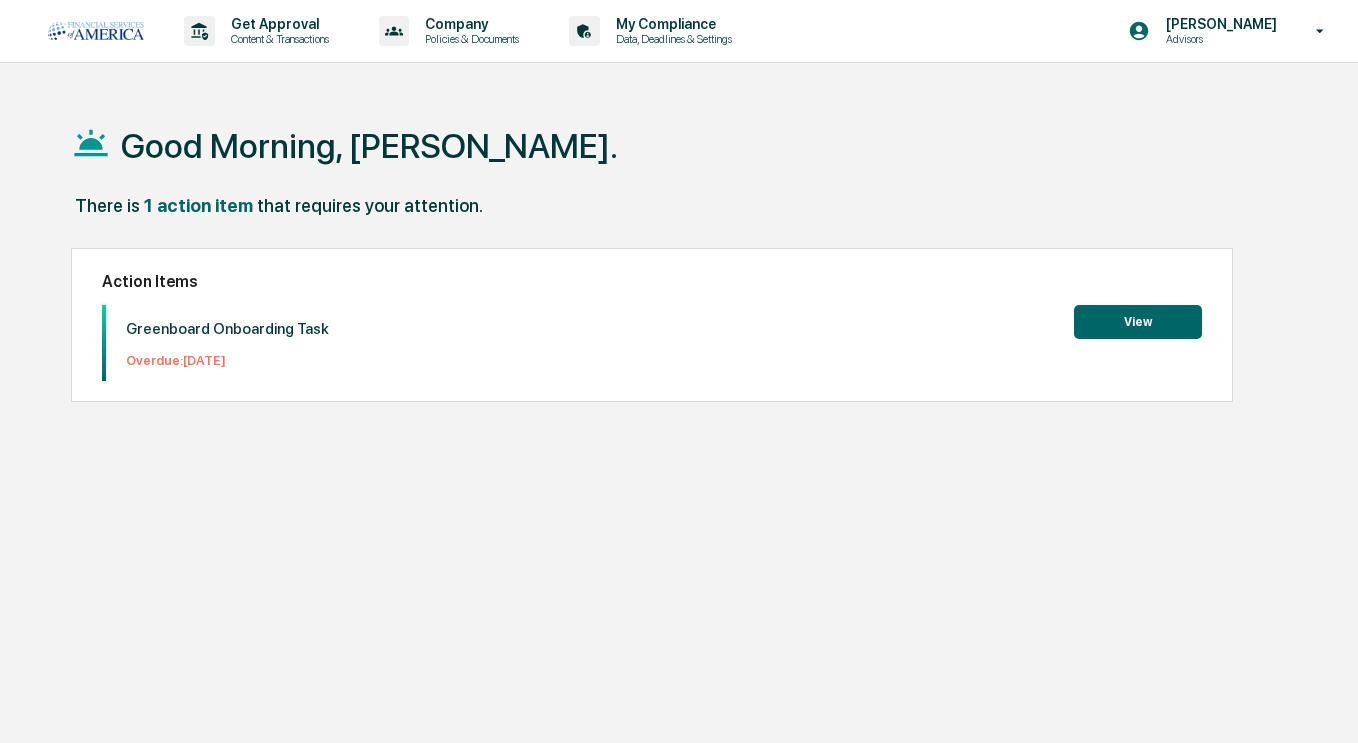 scroll, scrollTop: 0, scrollLeft: 0, axis: both 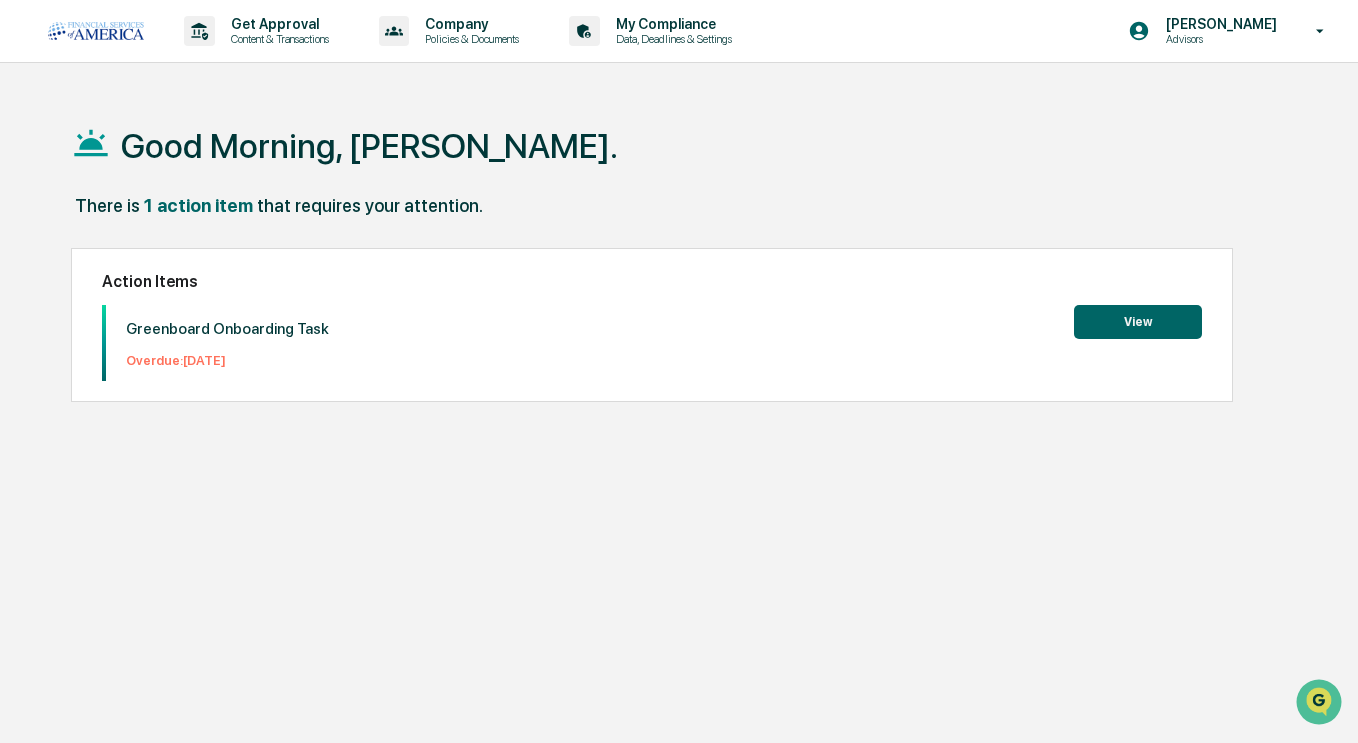 click on "View" at bounding box center [1138, 322] 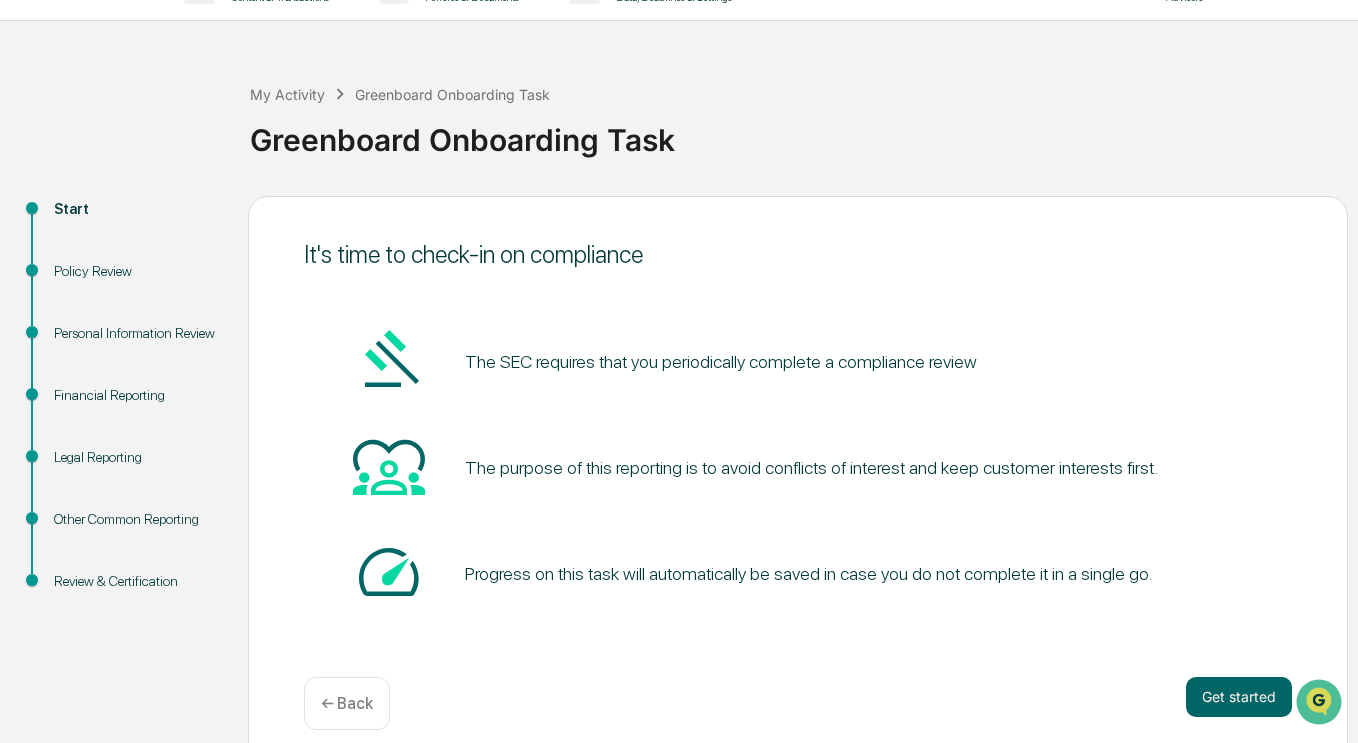 scroll, scrollTop: 63, scrollLeft: 0, axis: vertical 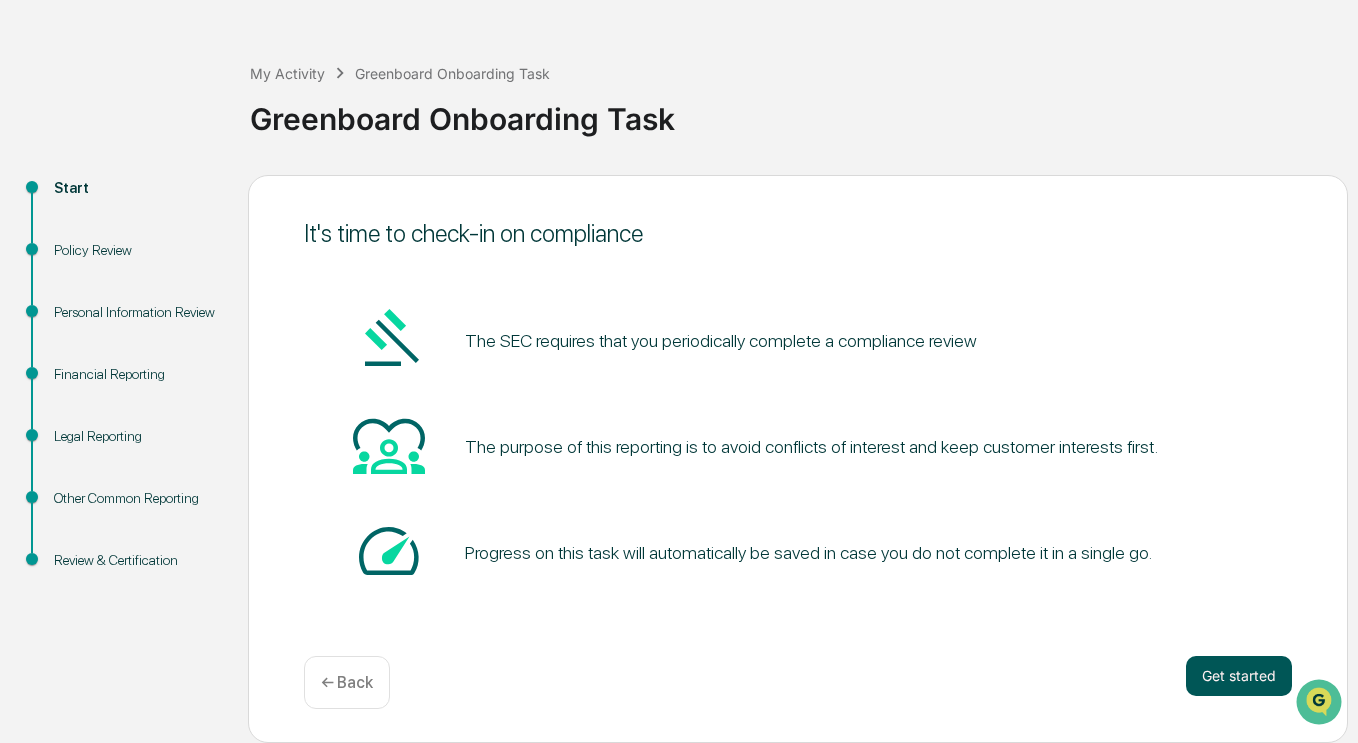click on "Get started" at bounding box center [1239, 676] 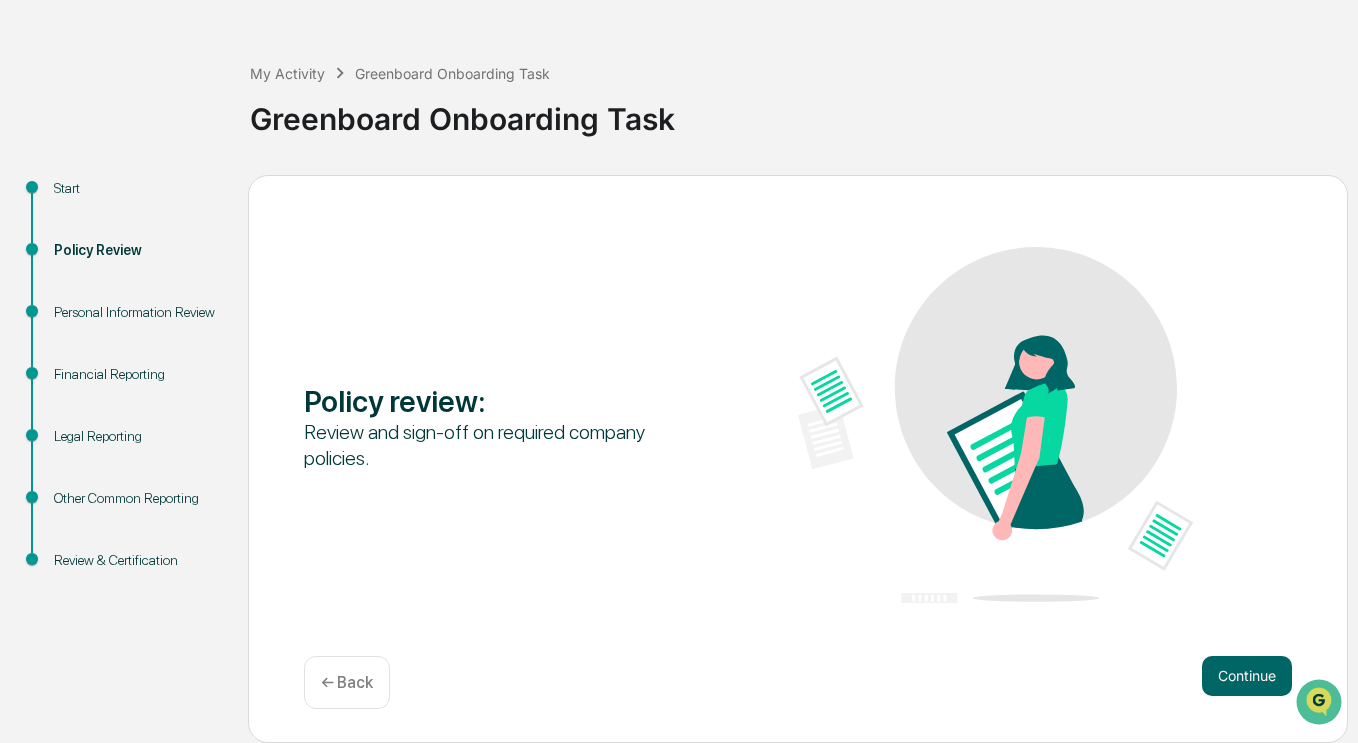 click on "Policy review : Review and sign-off on required company policies. Continue ← Back" at bounding box center [798, 459] 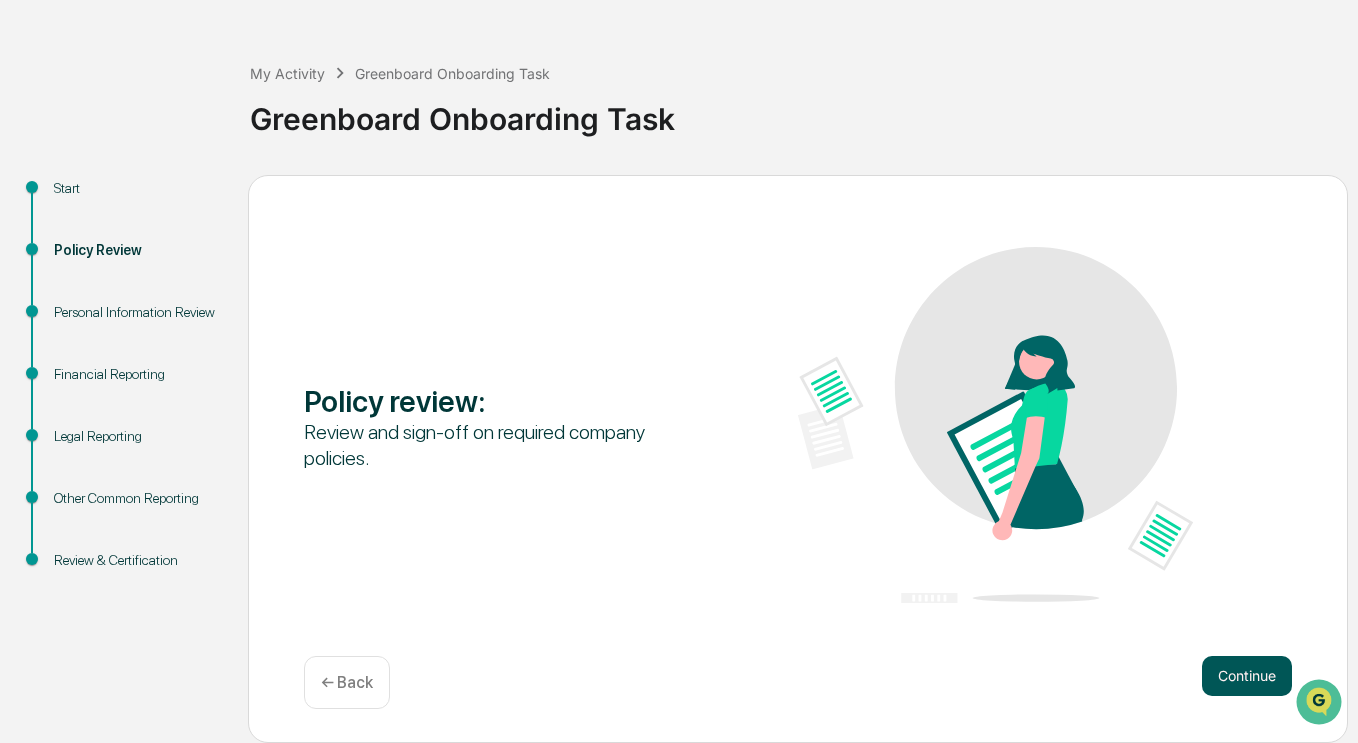 click on "Continue" at bounding box center (1247, 676) 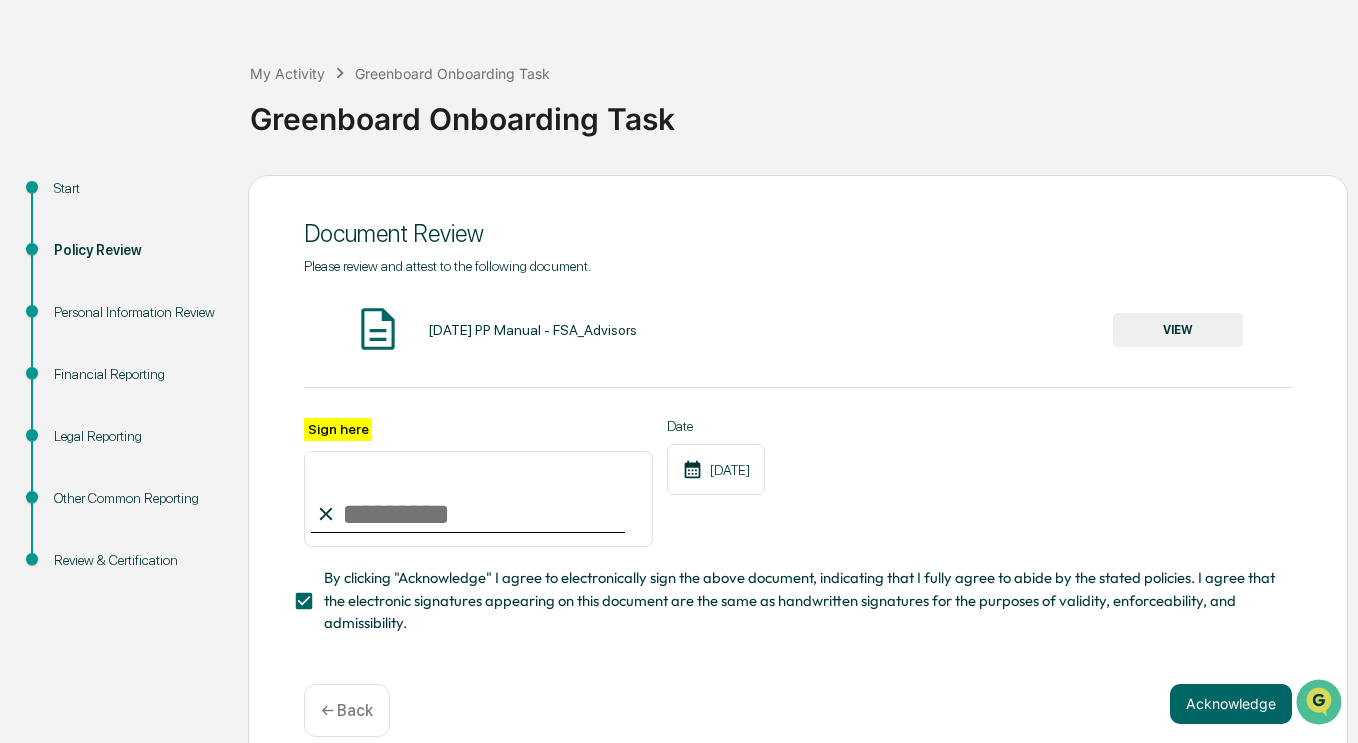 drag, startPoint x: 350, startPoint y: 514, endPoint x: 506, endPoint y: 499, distance: 156.7195 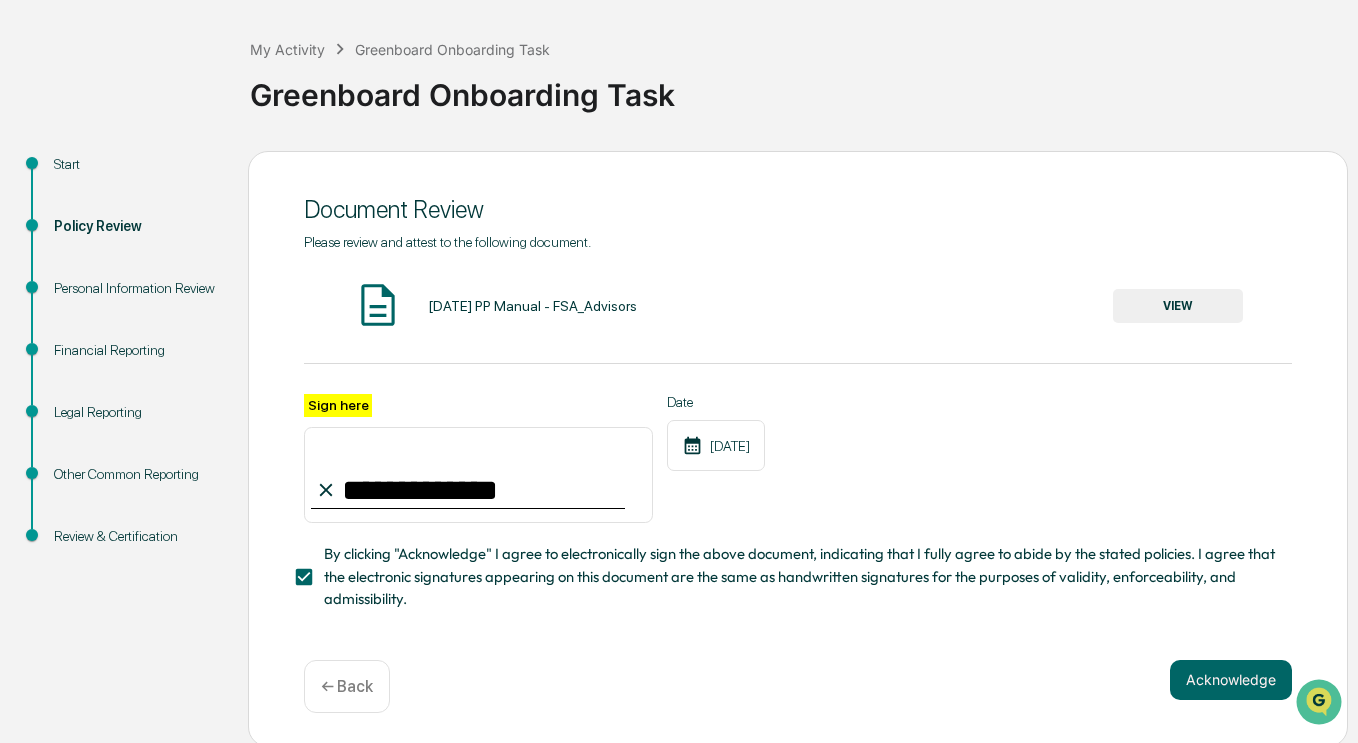 scroll, scrollTop: 100, scrollLeft: 0, axis: vertical 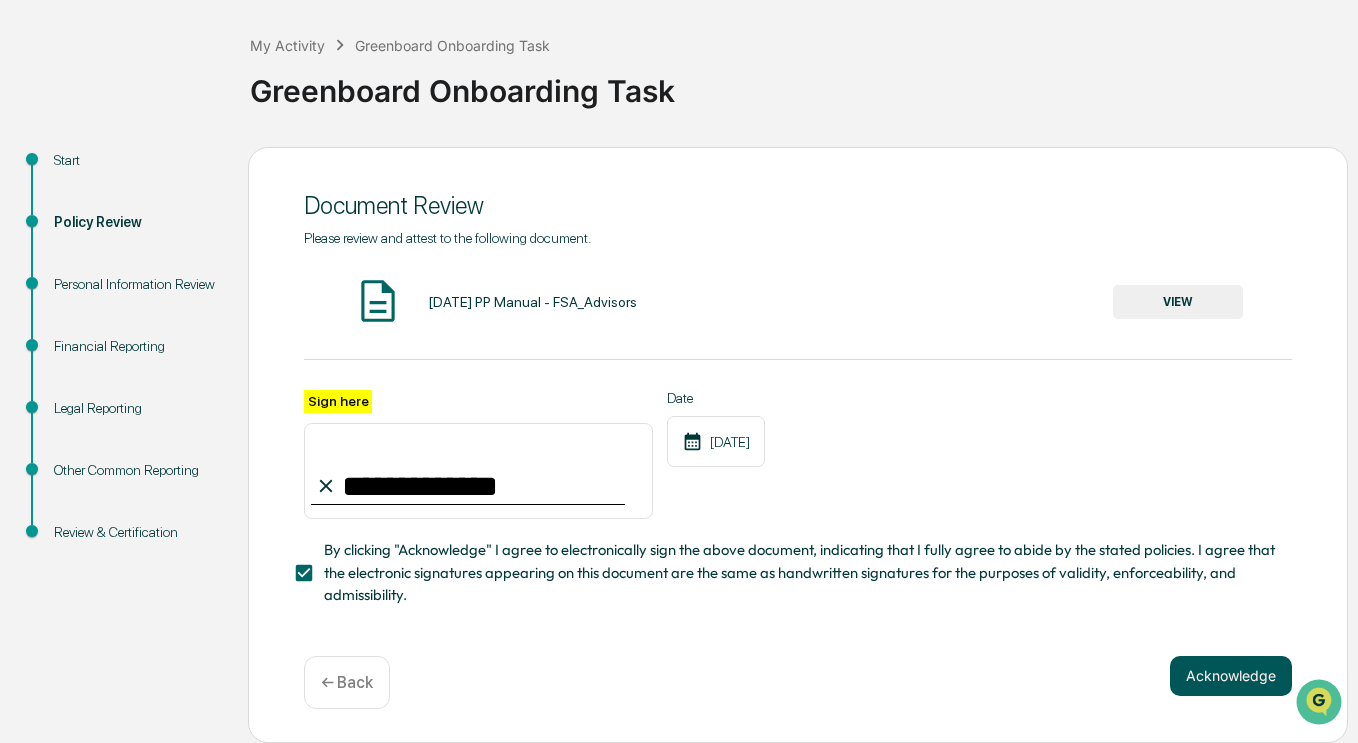 type on "**********" 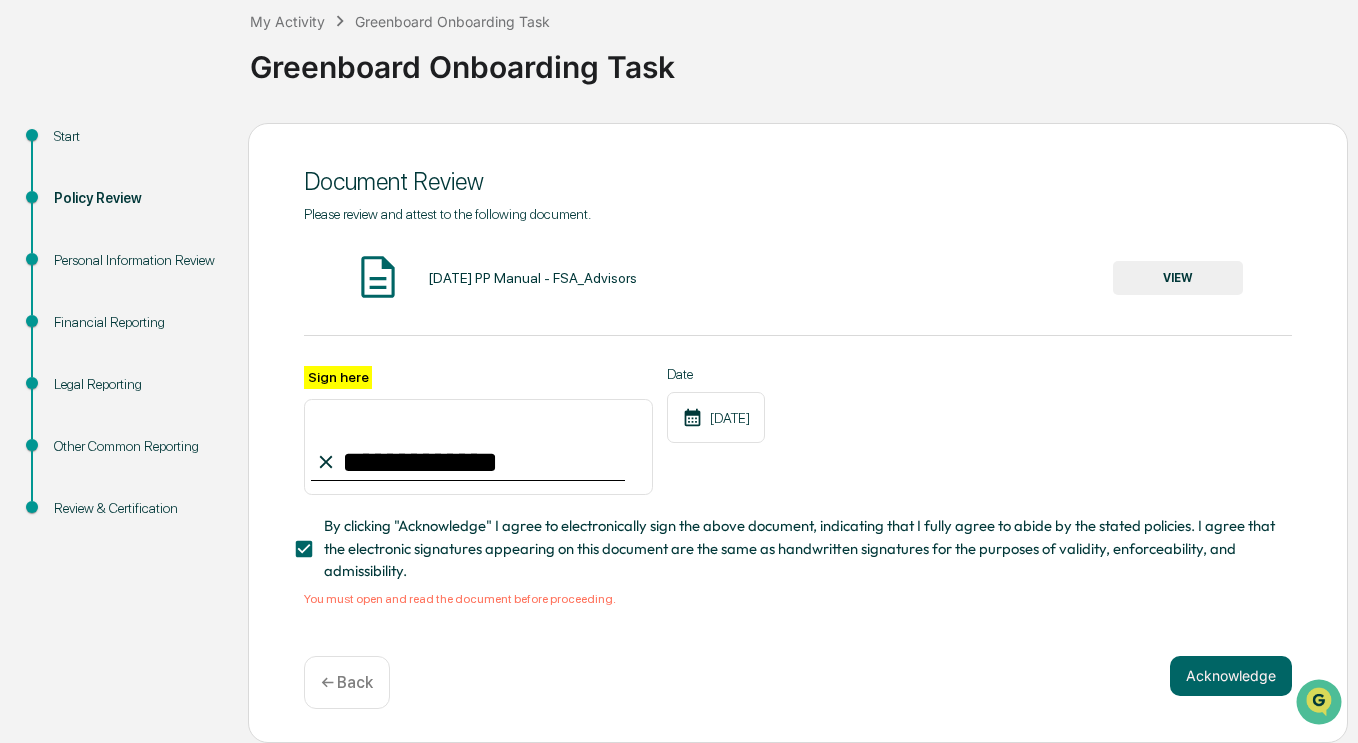 scroll, scrollTop: 124, scrollLeft: 0, axis: vertical 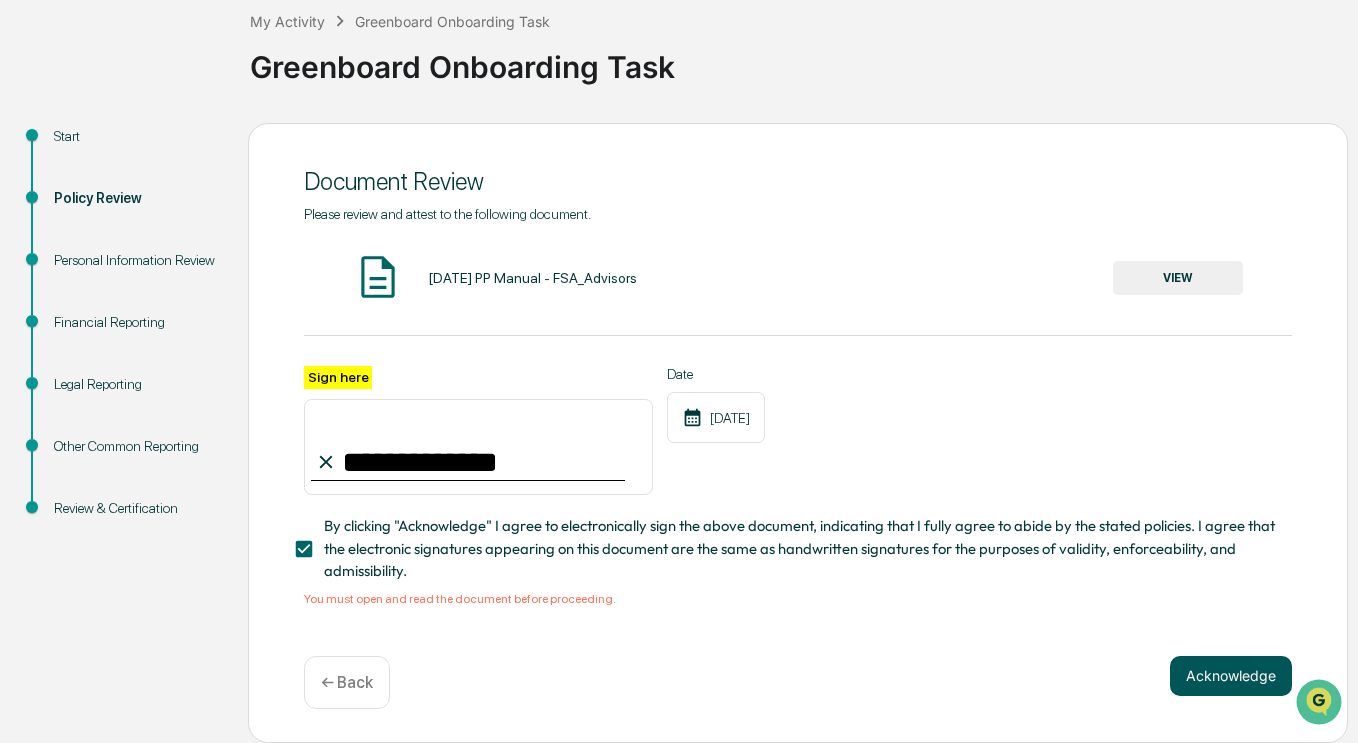 click on "Acknowledge" at bounding box center (1231, 676) 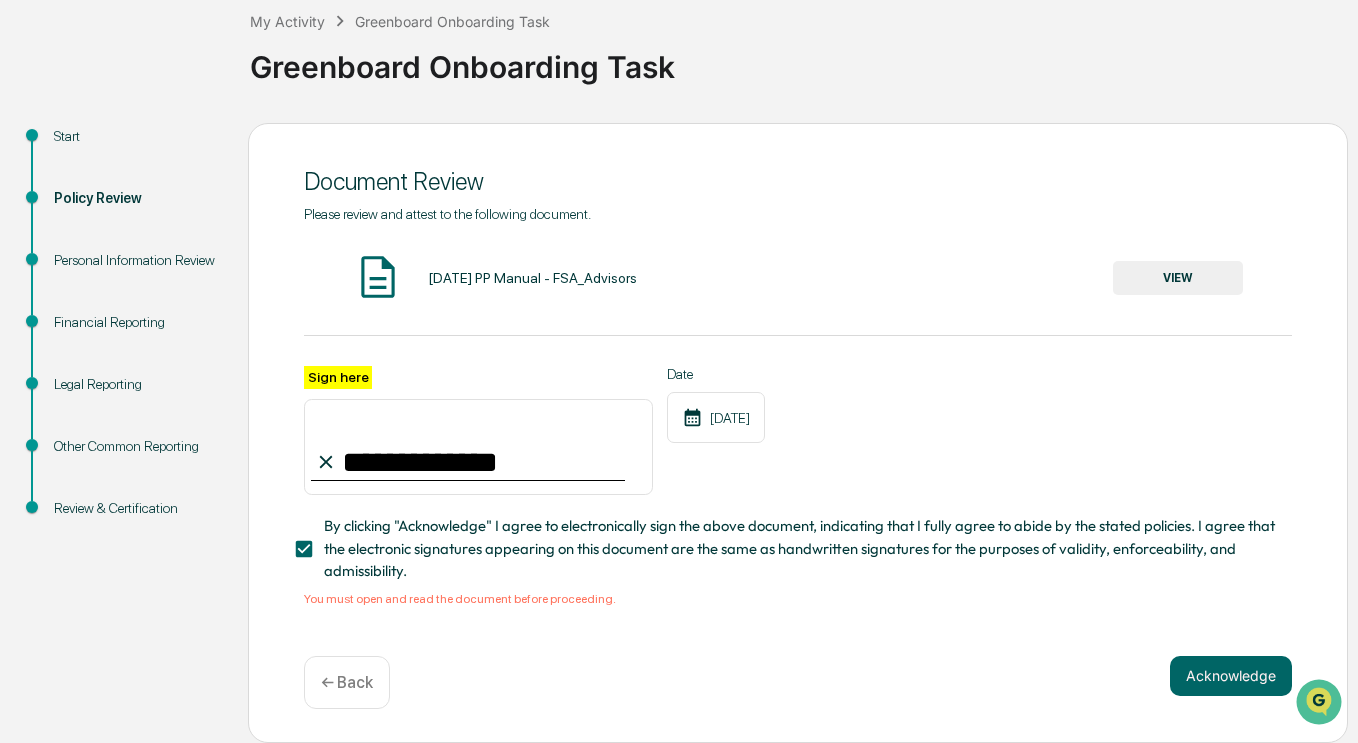 click on "VIEW" at bounding box center (1178, 278) 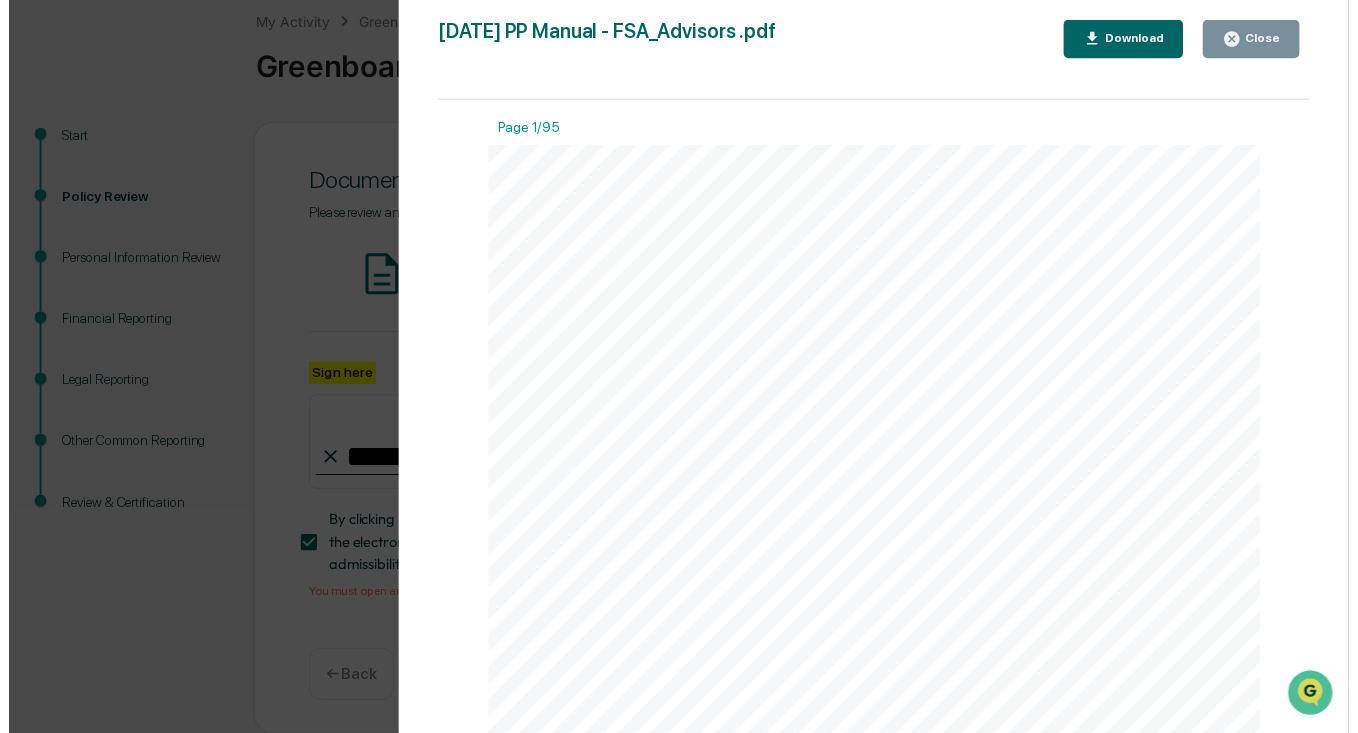 scroll, scrollTop: 700, scrollLeft: 0, axis: vertical 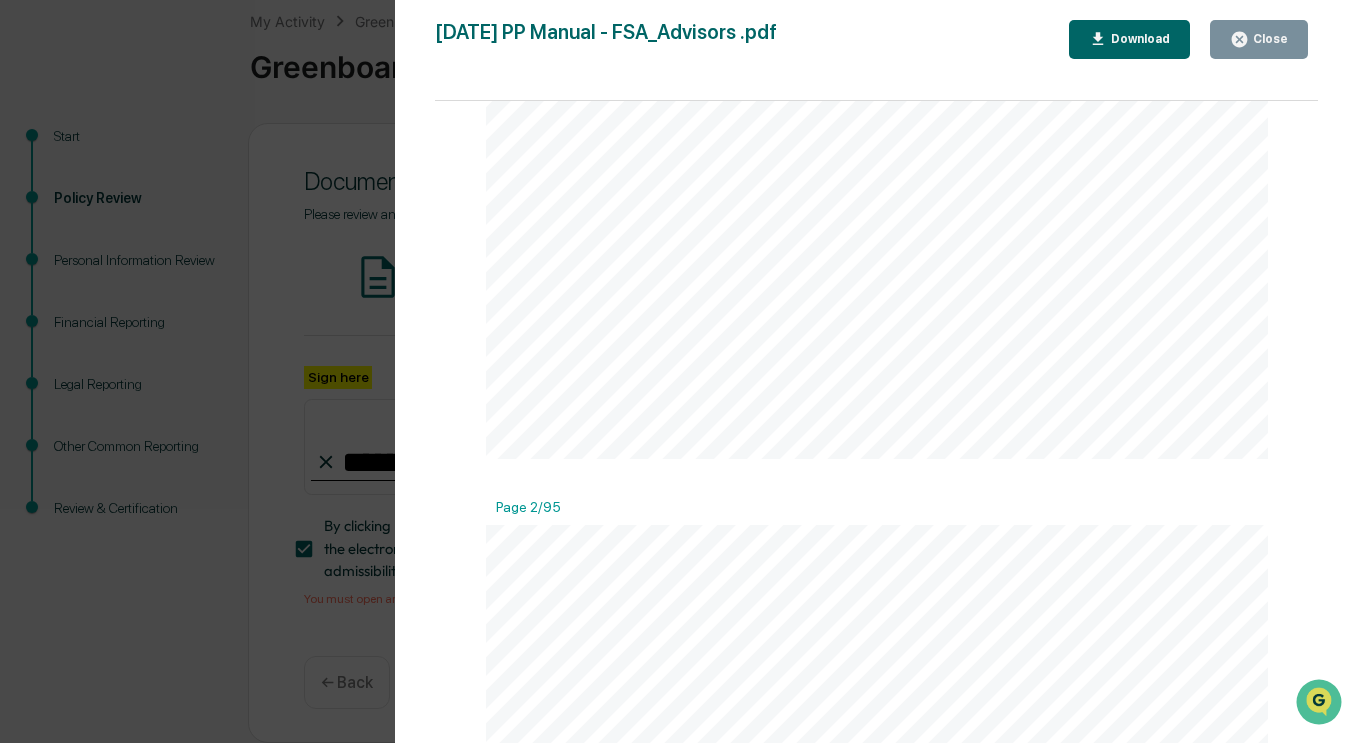 click on "Close" at bounding box center [1268, 39] 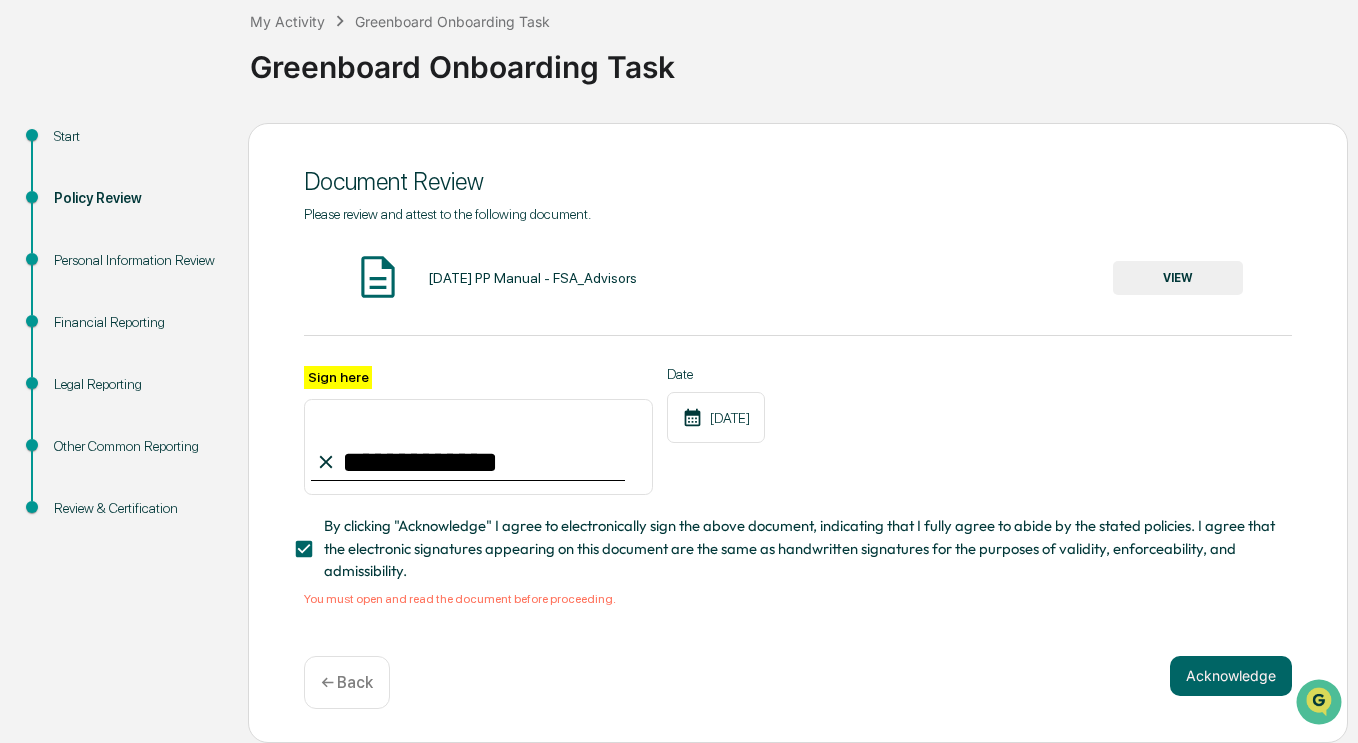 click on "**********" at bounding box center [798, 433] 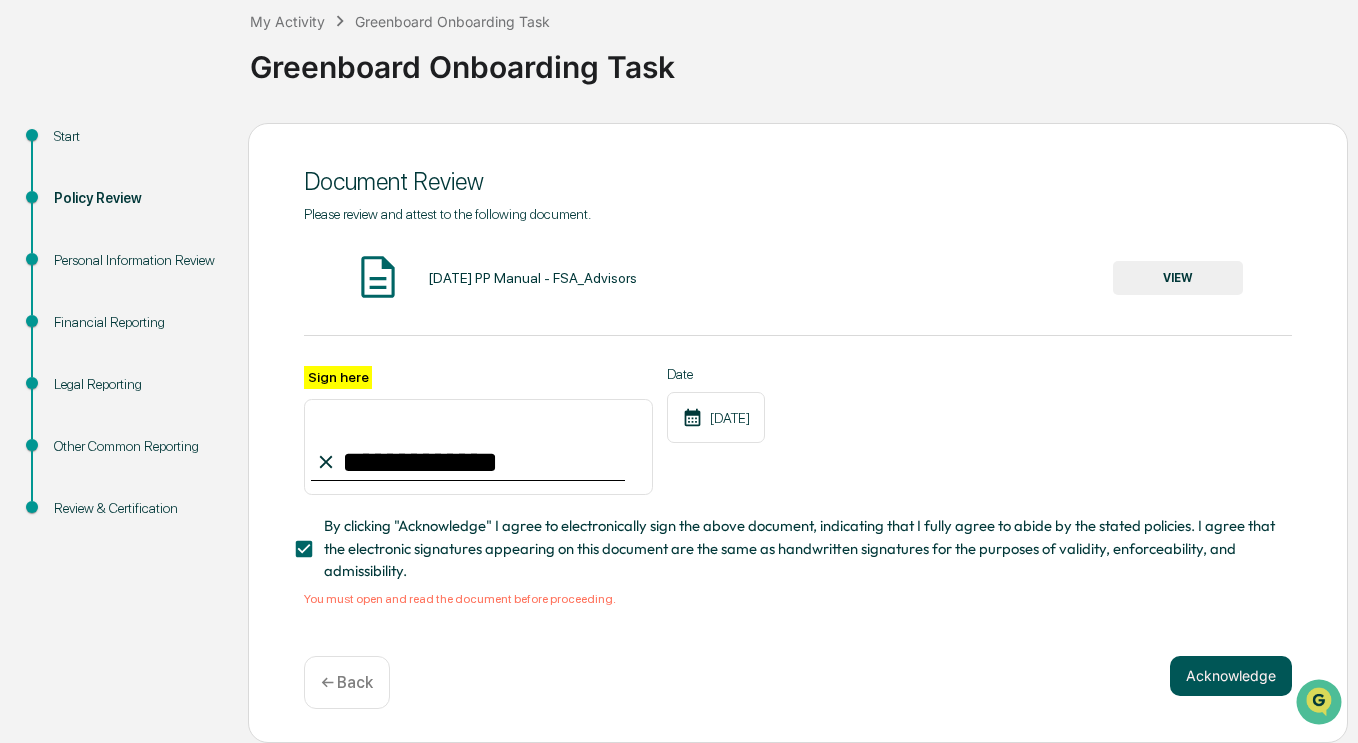 click on "Acknowledge" at bounding box center [1231, 676] 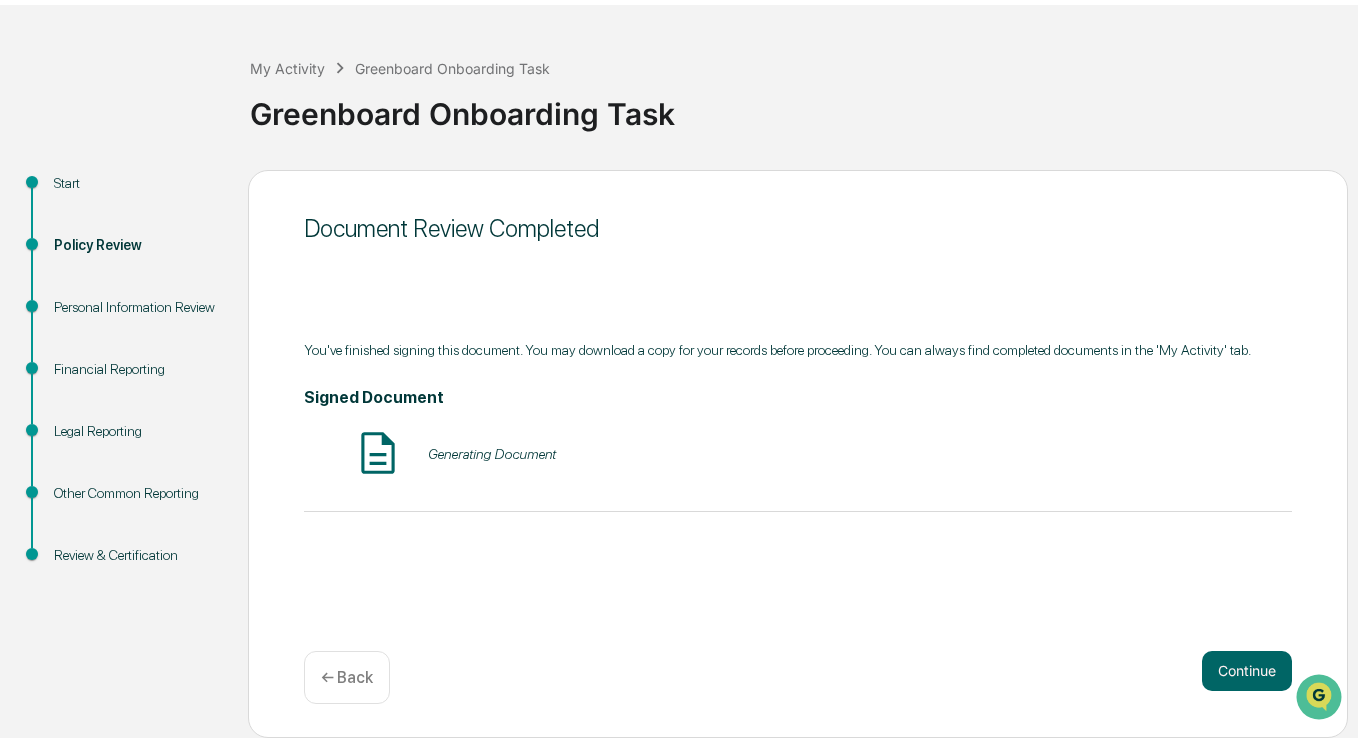 scroll, scrollTop: 63, scrollLeft: 0, axis: vertical 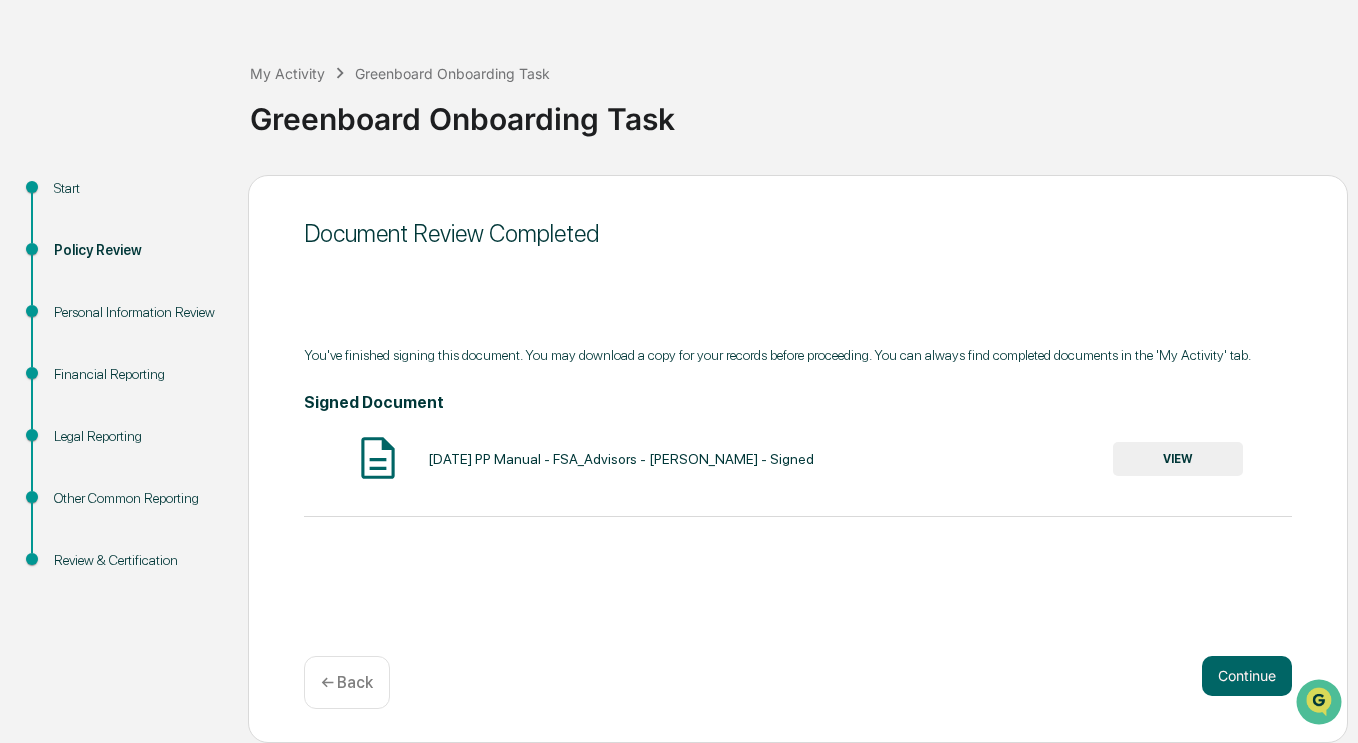 click on "VIEW" at bounding box center (1178, 459) 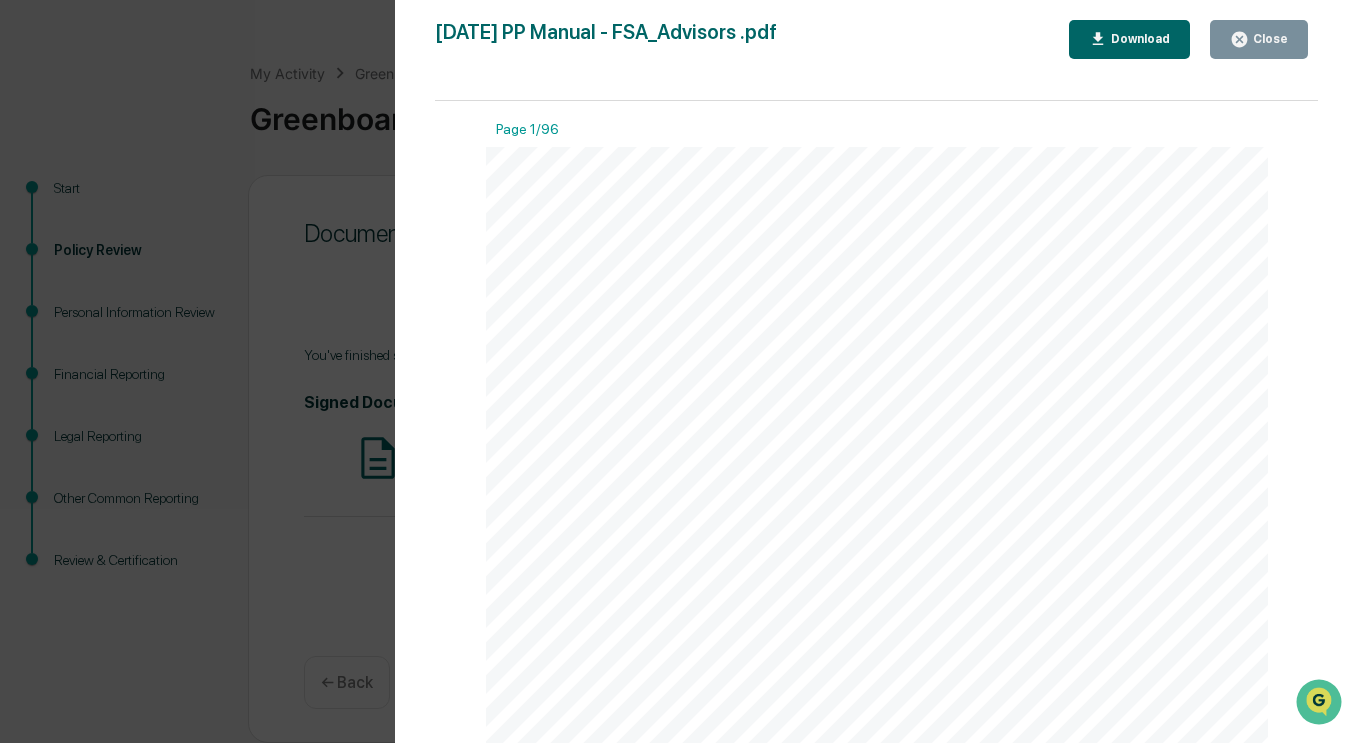 click on "Close" at bounding box center (1268, 39) 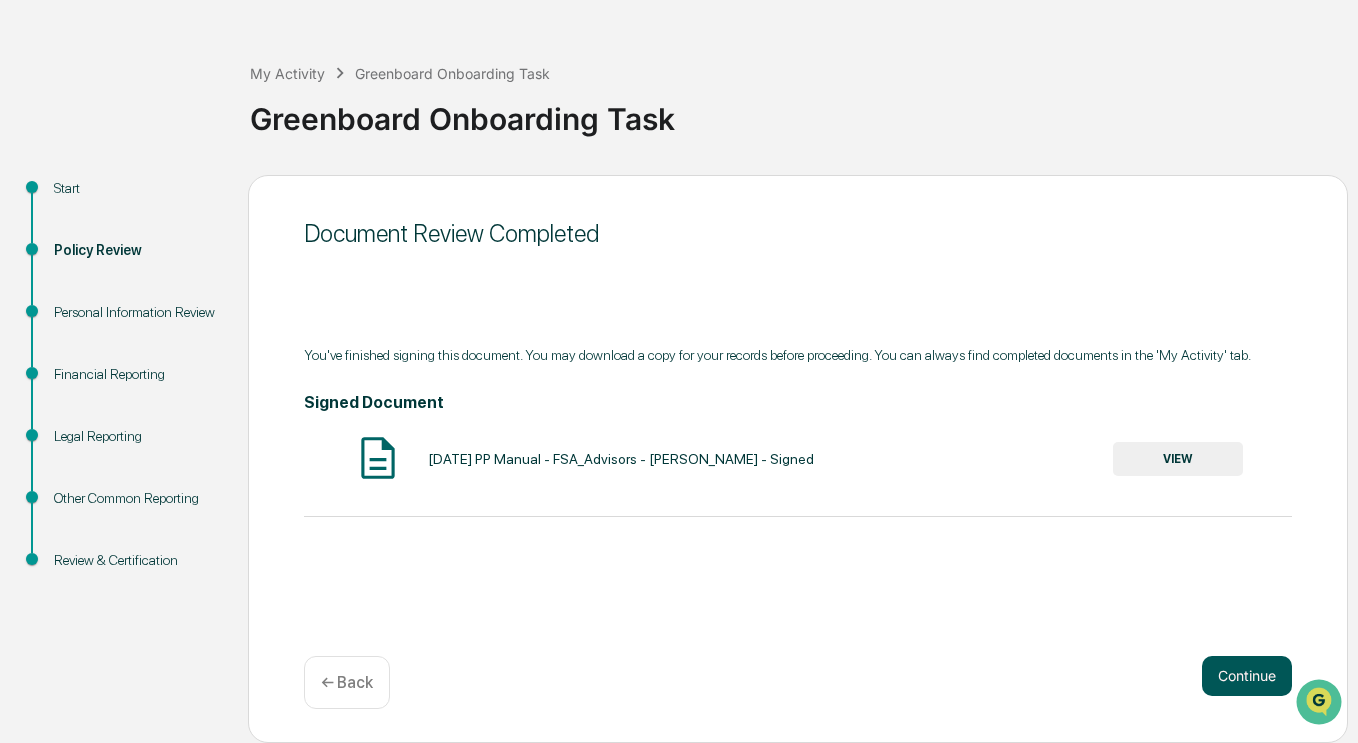 click on "Continue" at bounding box center (1247, 676) 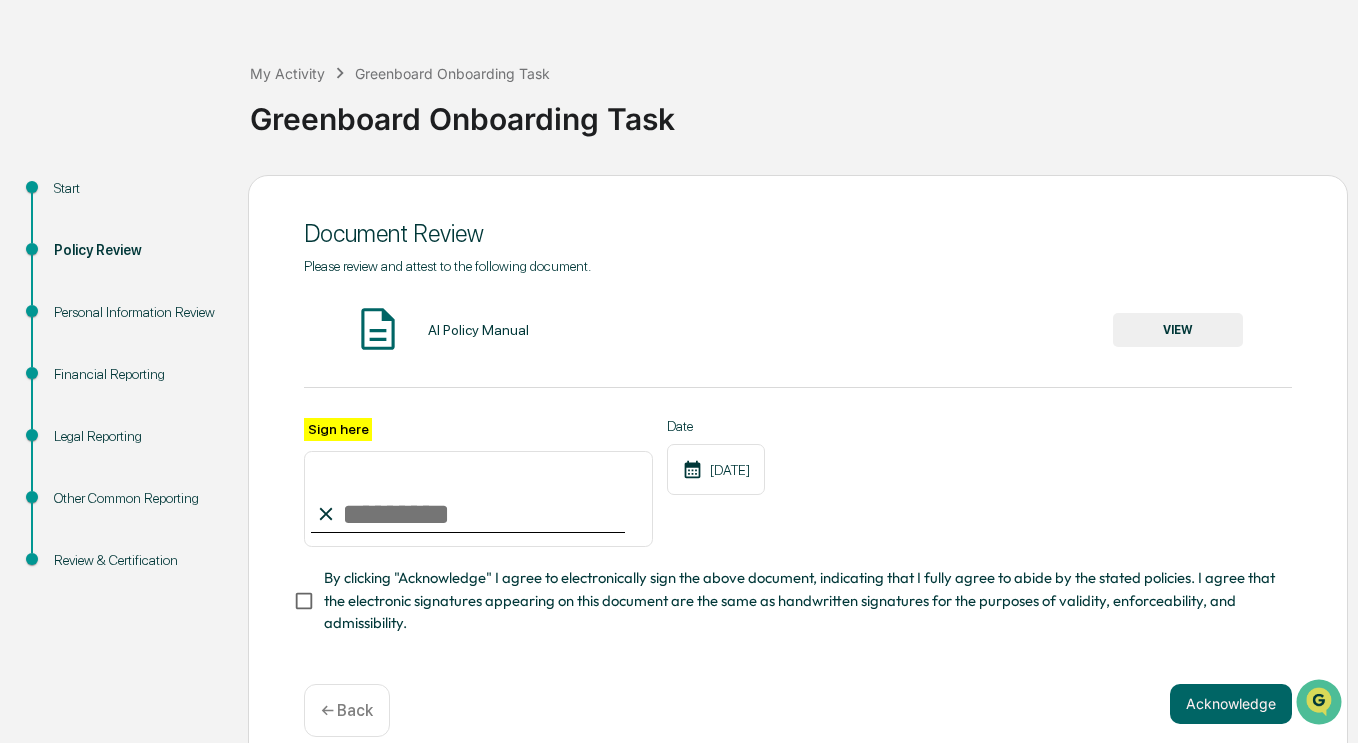 click on "Sign here" at bounding box center [478, 499] 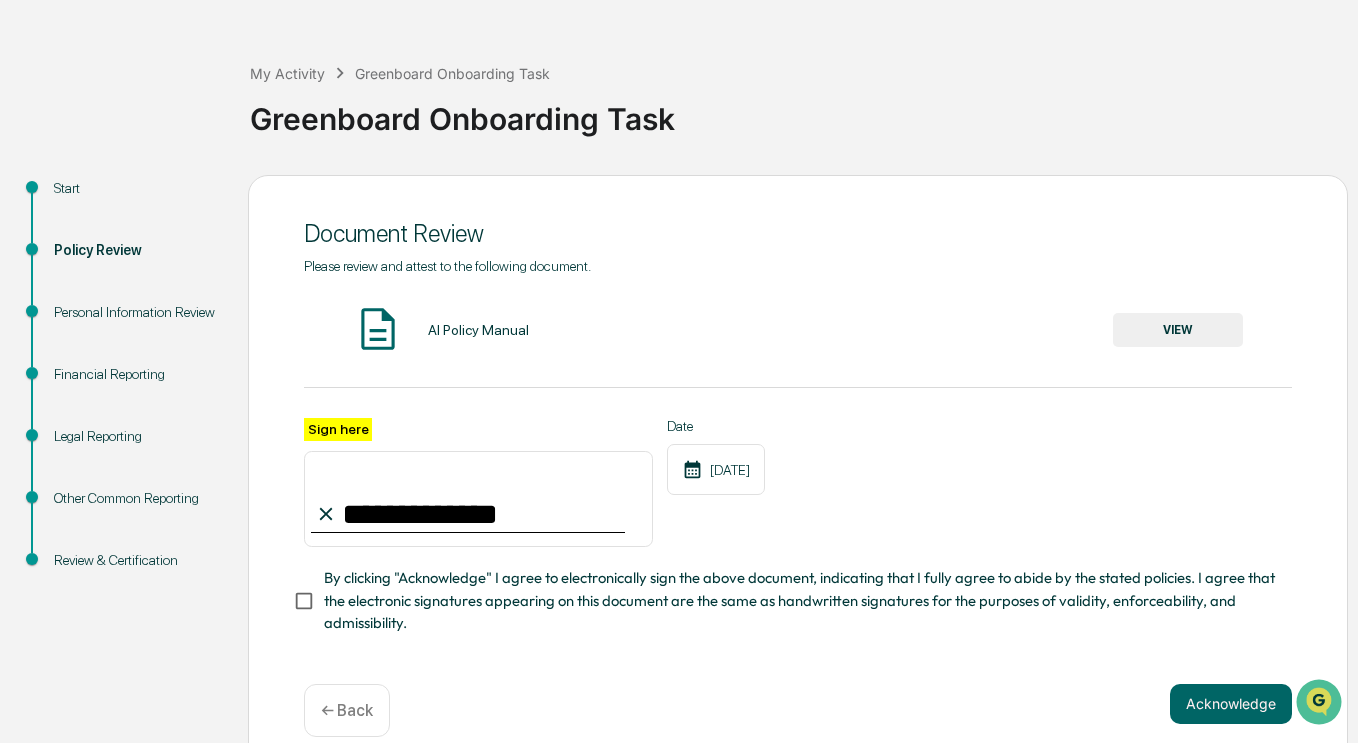type on "**********" 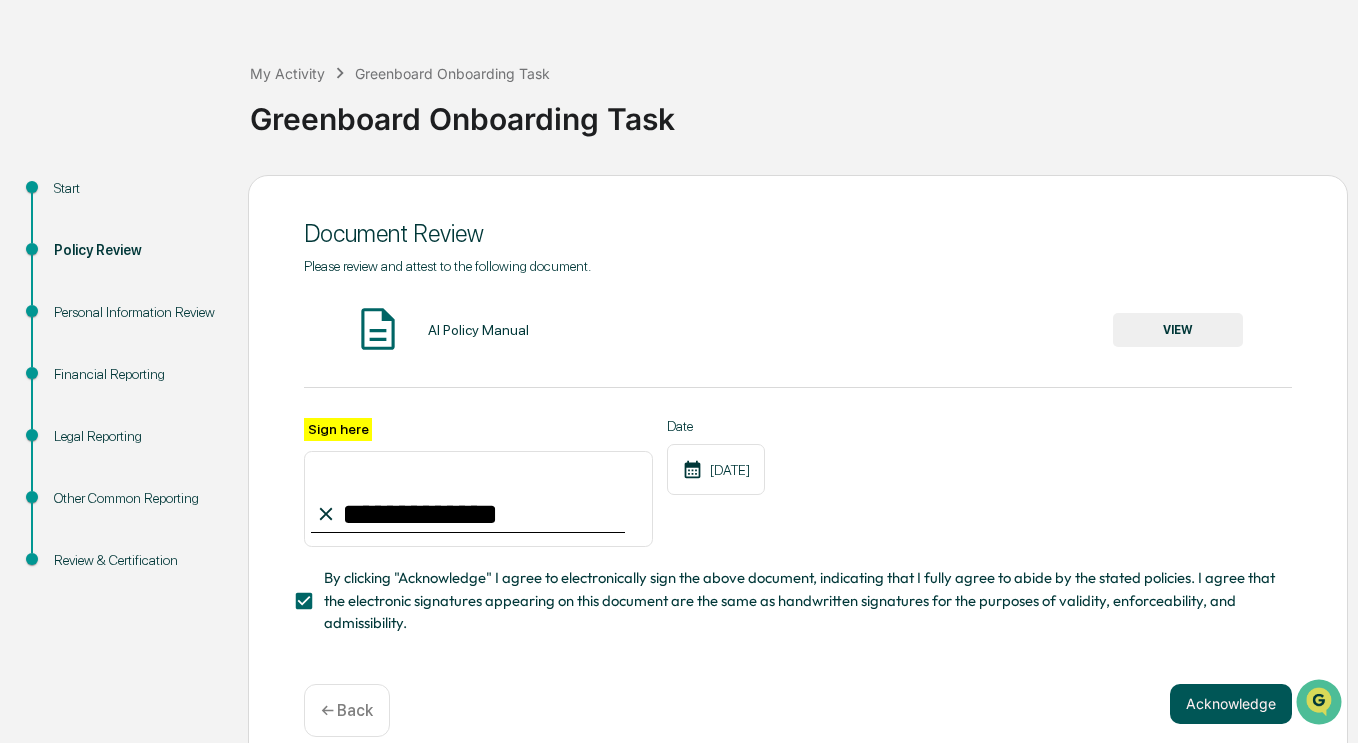 click on "Acknowledge" at bounding box center (1231, 704) 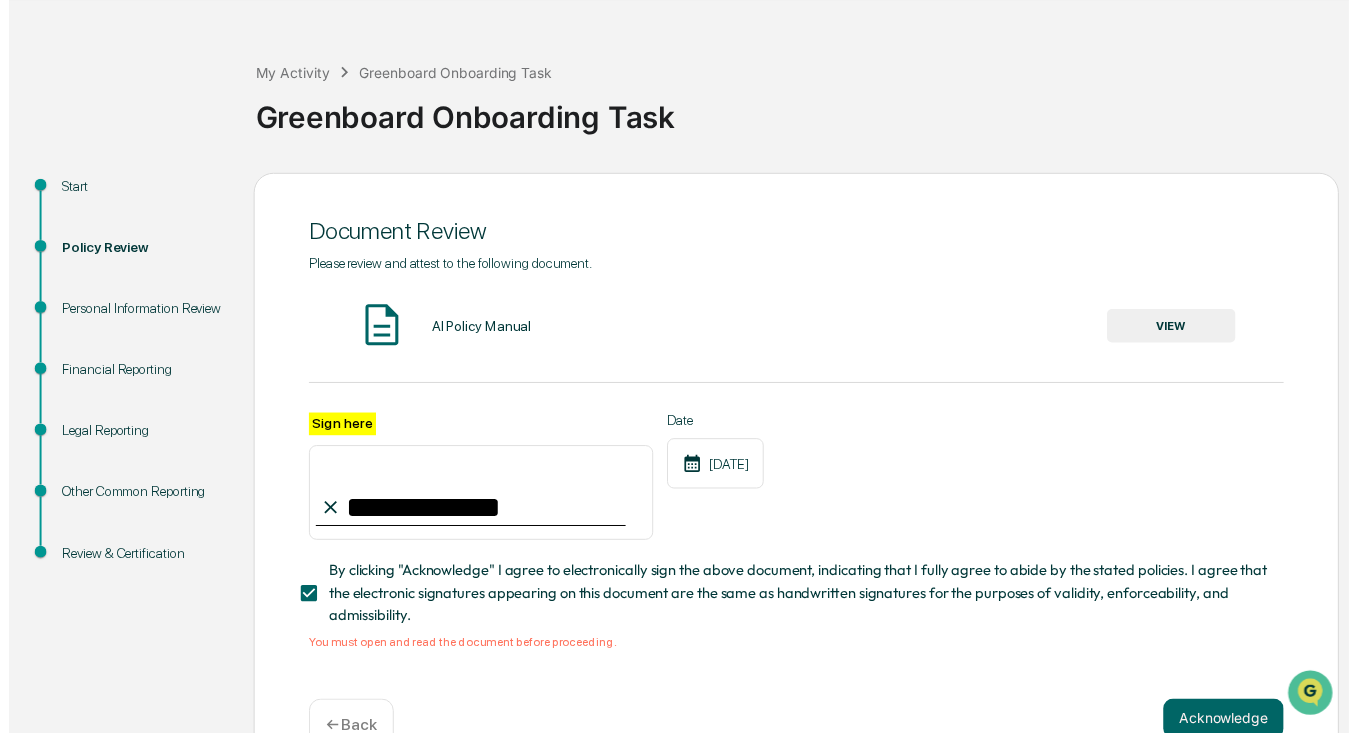 scroll, scrollTop: 124, scrollLeft: 0, axis: vertical 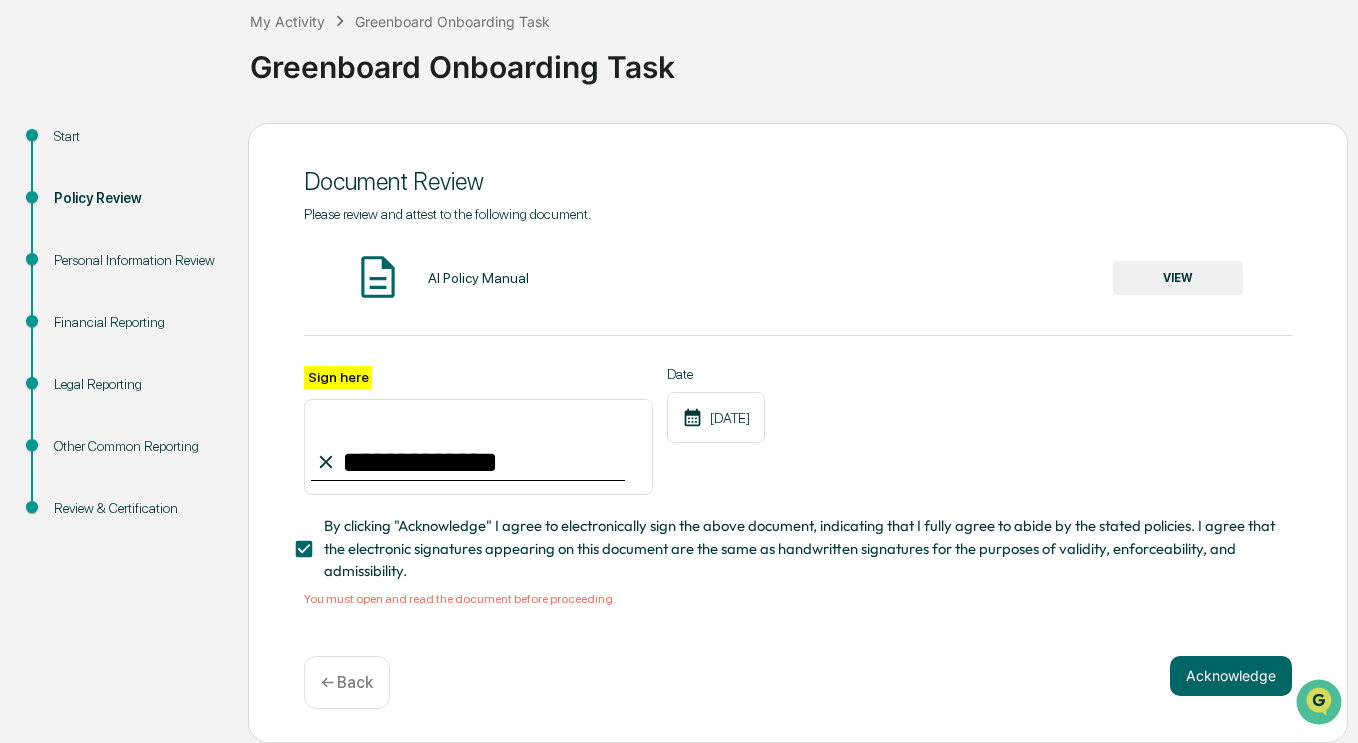 click on "VIEW" at bounding box center (1178, 278) 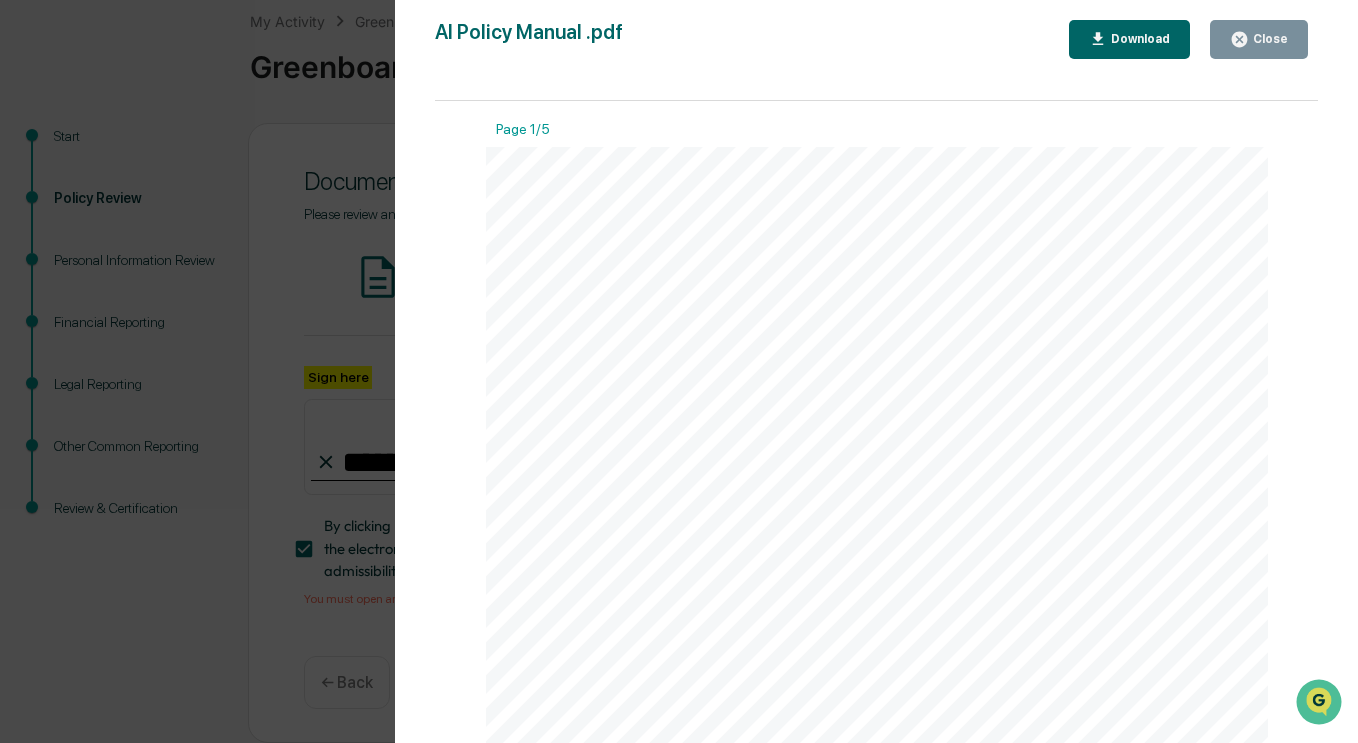 click on "Close" at bounding box center [1259, 39] 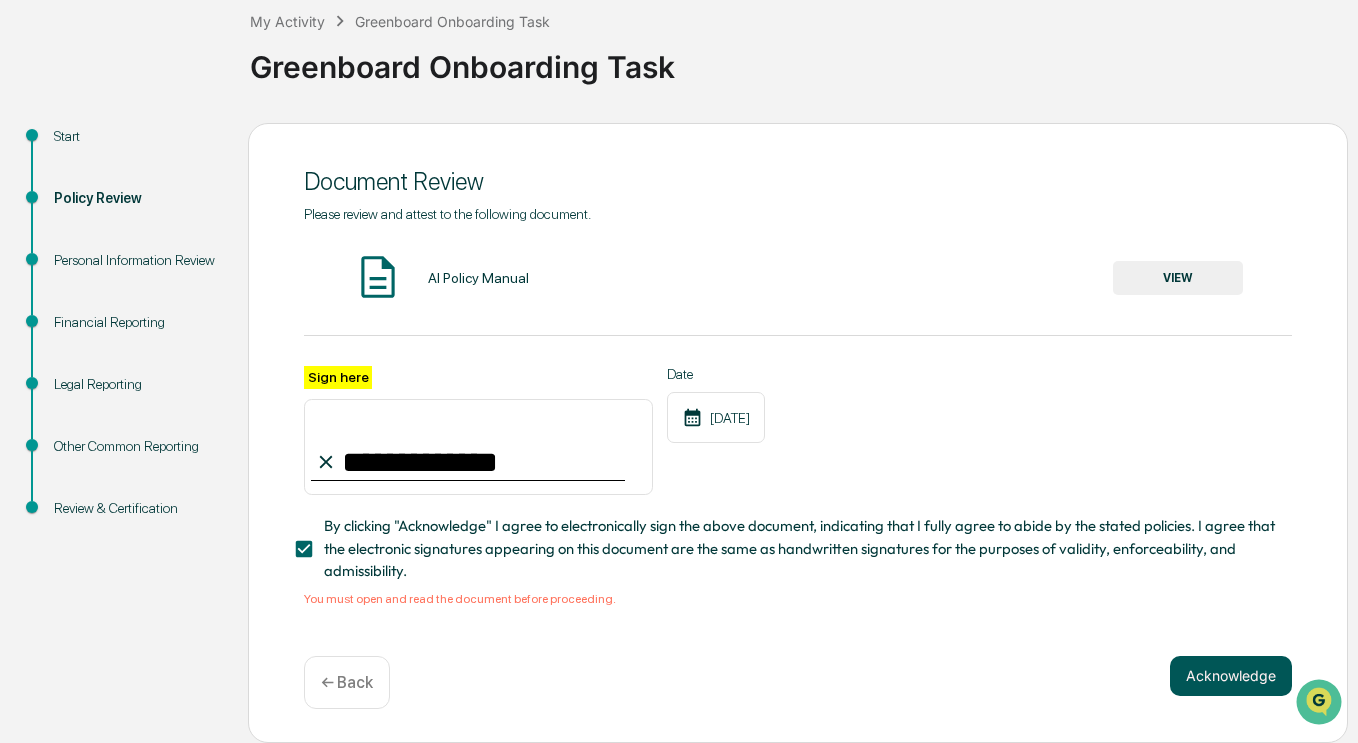 click on "Acknowledge" at bounding box center [1231, 676] 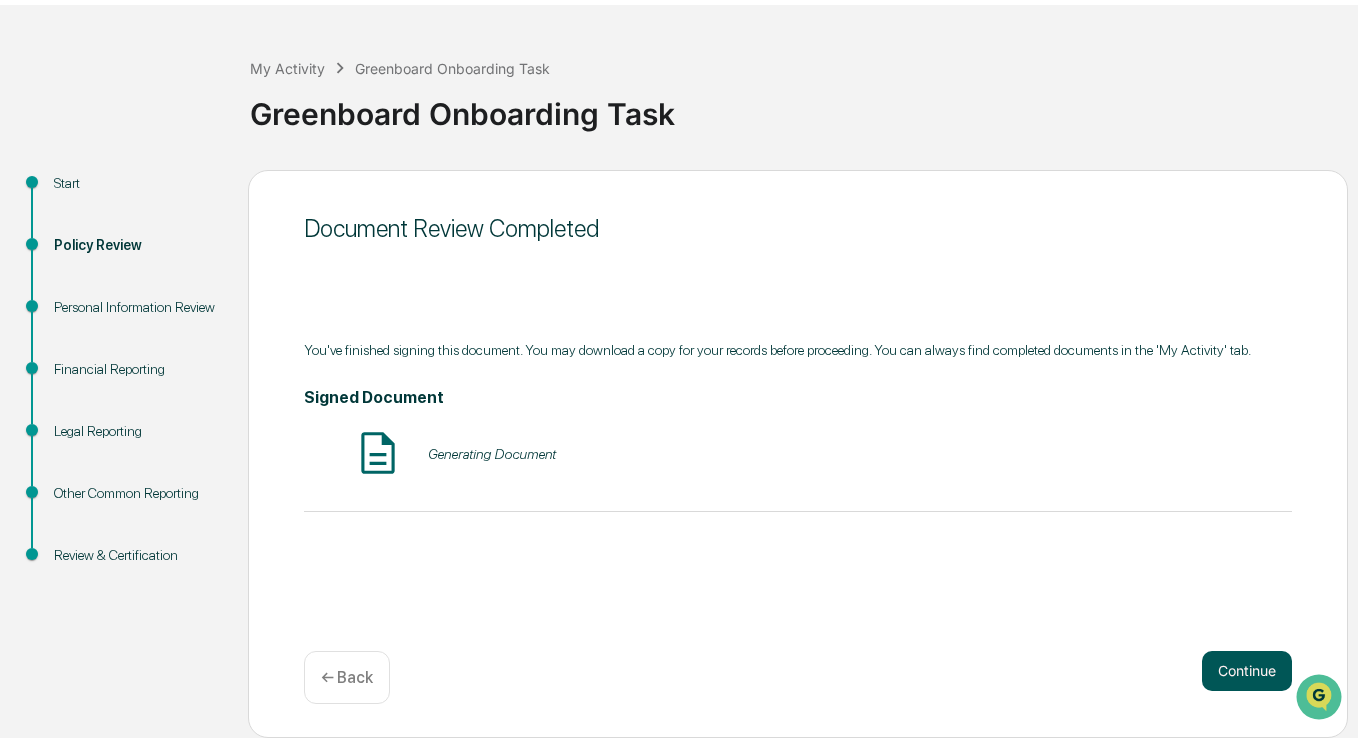 scroll, scrollTop: 63, scrollLeft: 0, axis: vertical 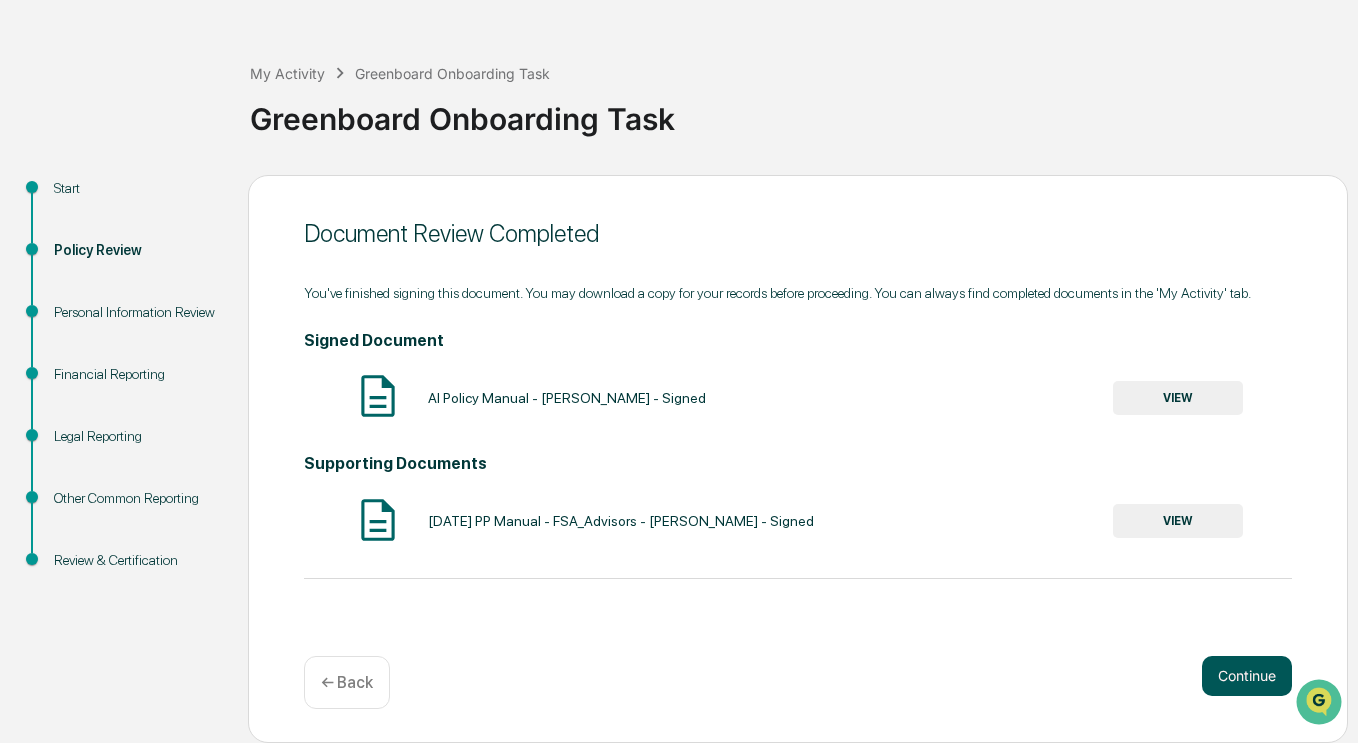 click on "Continue" at bounding box center (1247, 676) 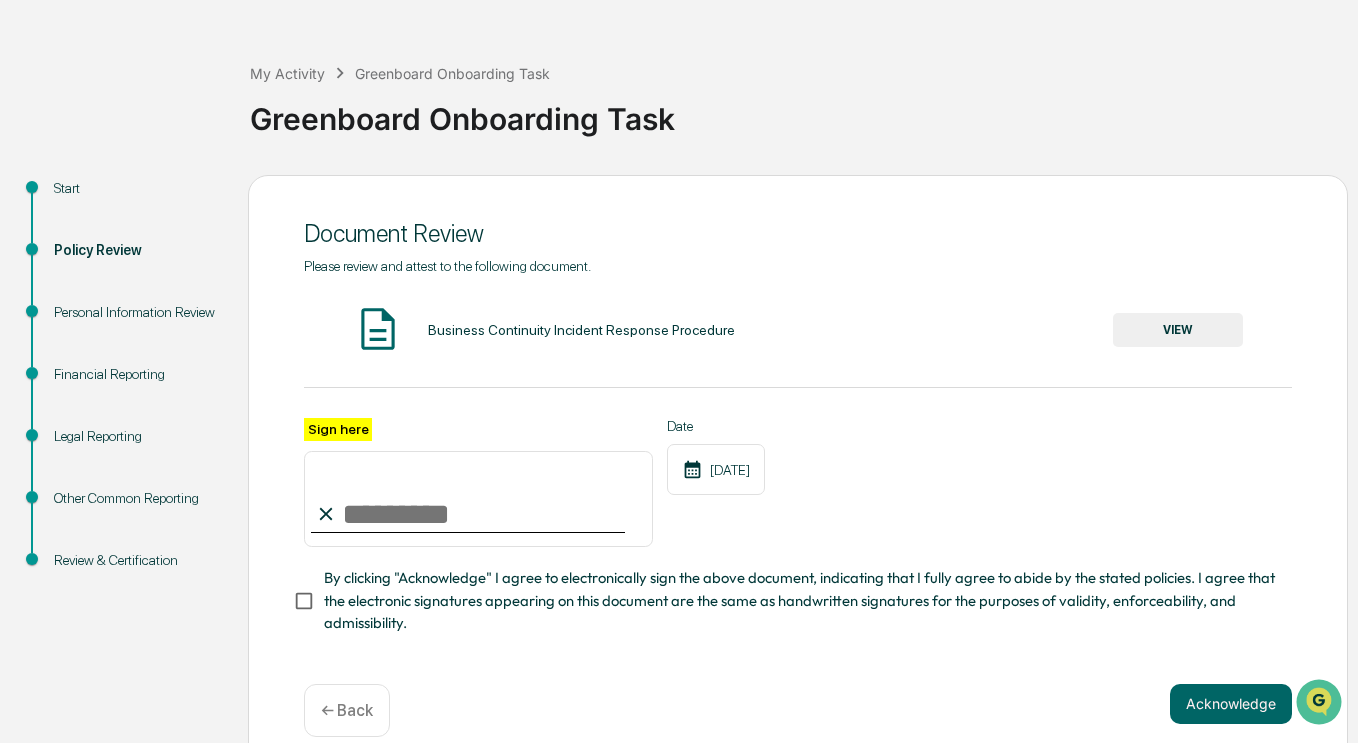 click on "Sign here" at bounding box center (478, 499) 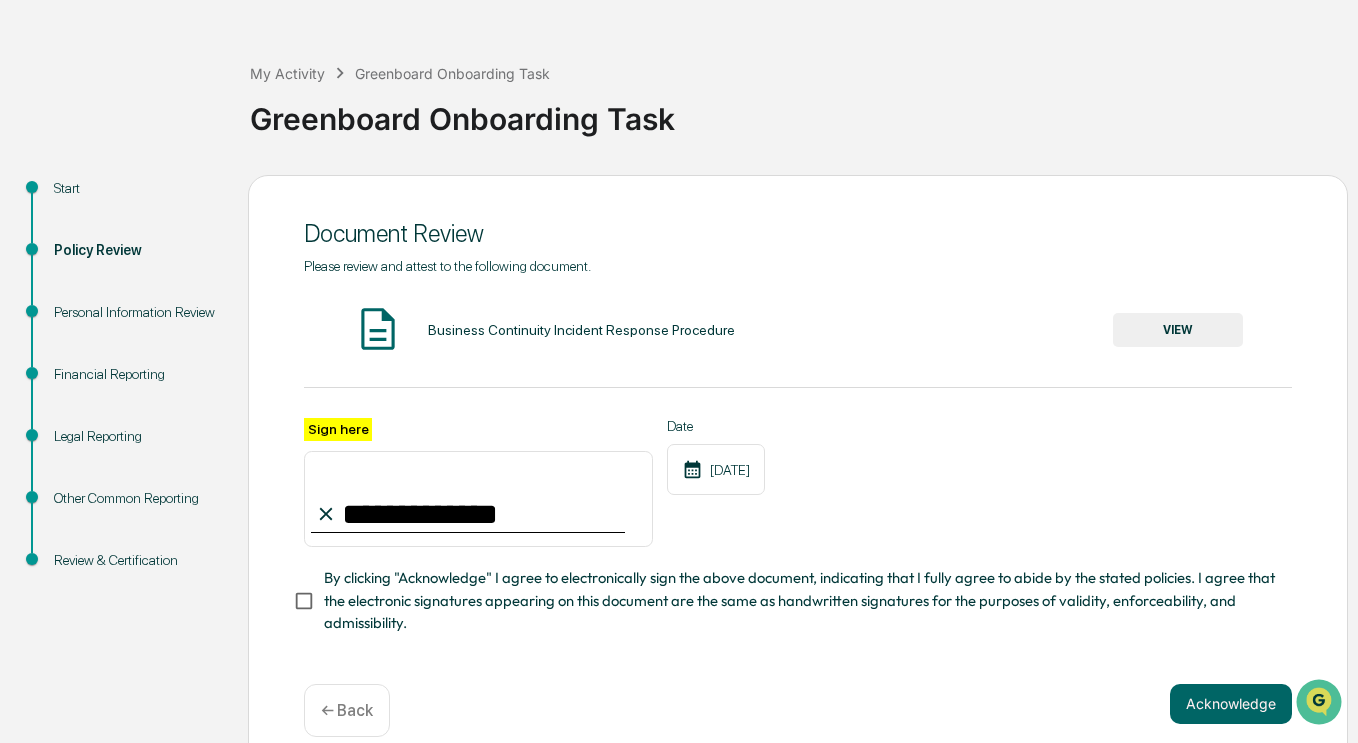 type on "**********" 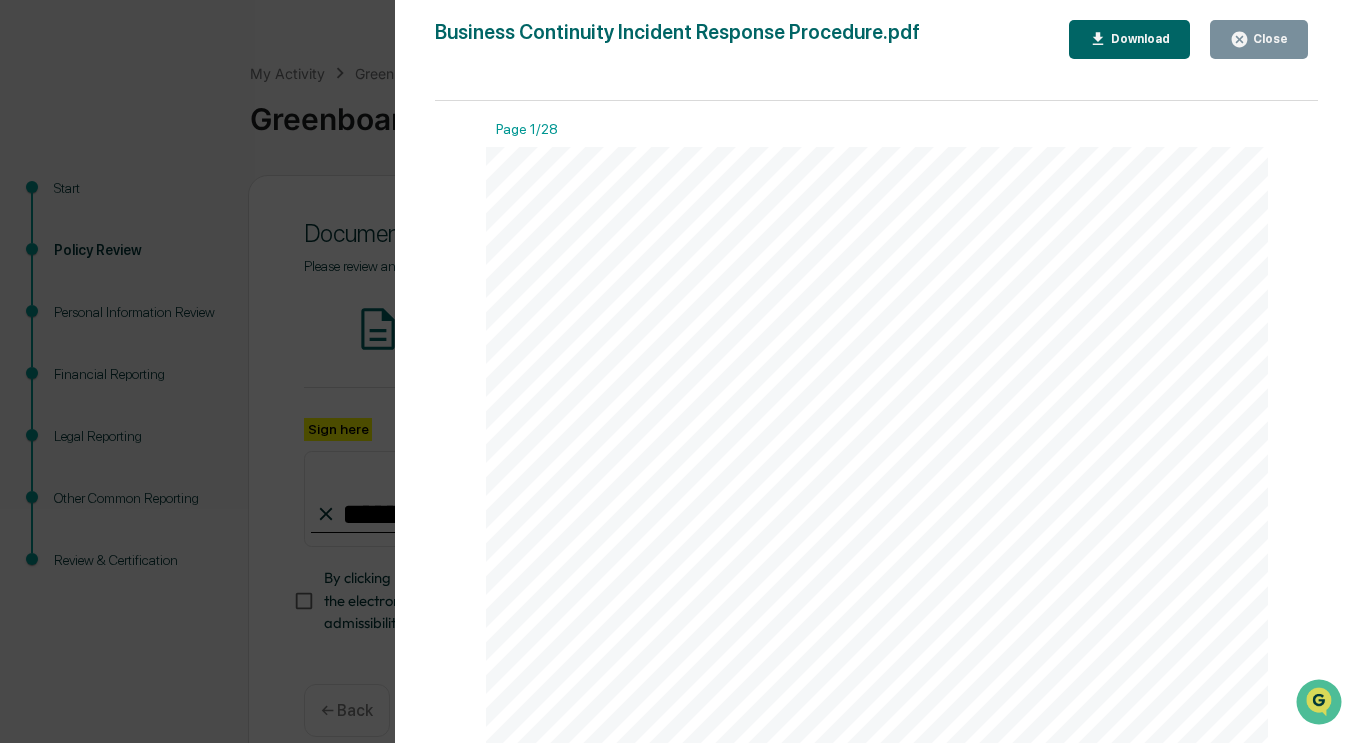 click 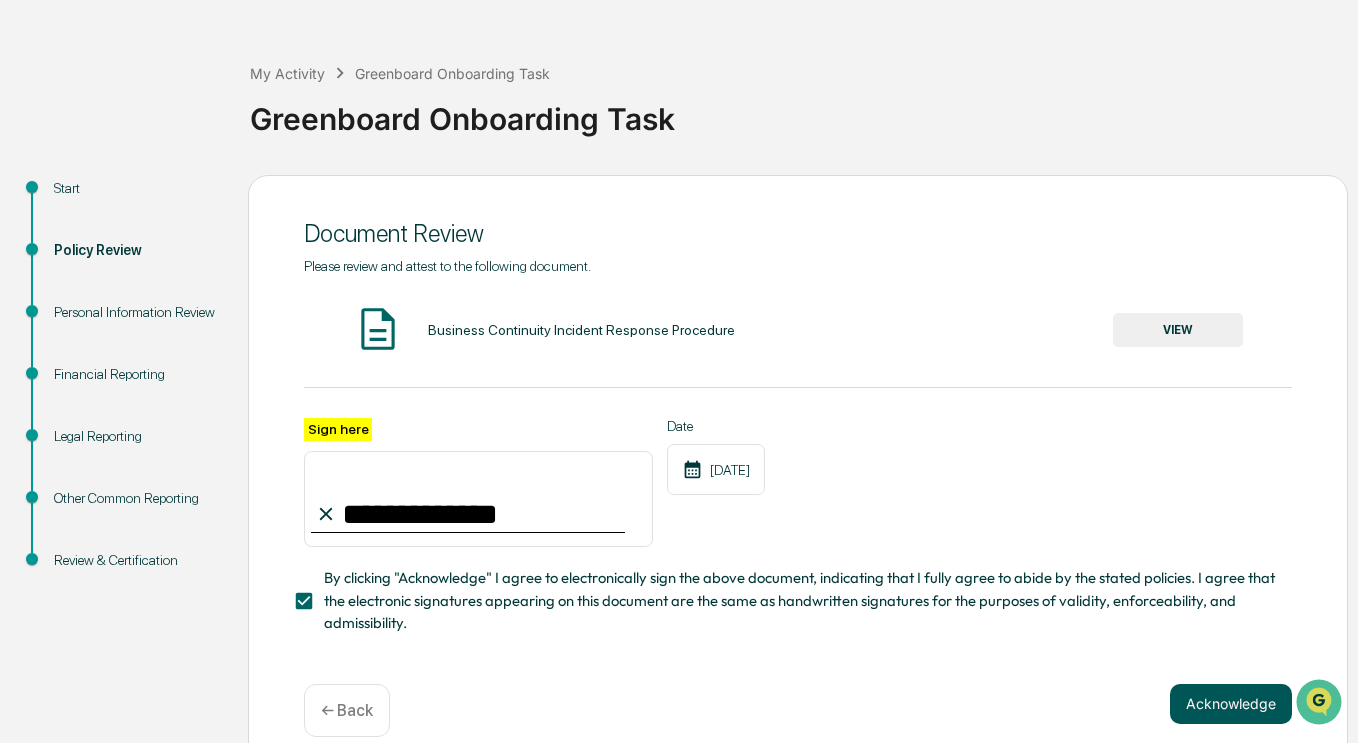 click on "Acknowledge" at bounding box center (1231, 704) 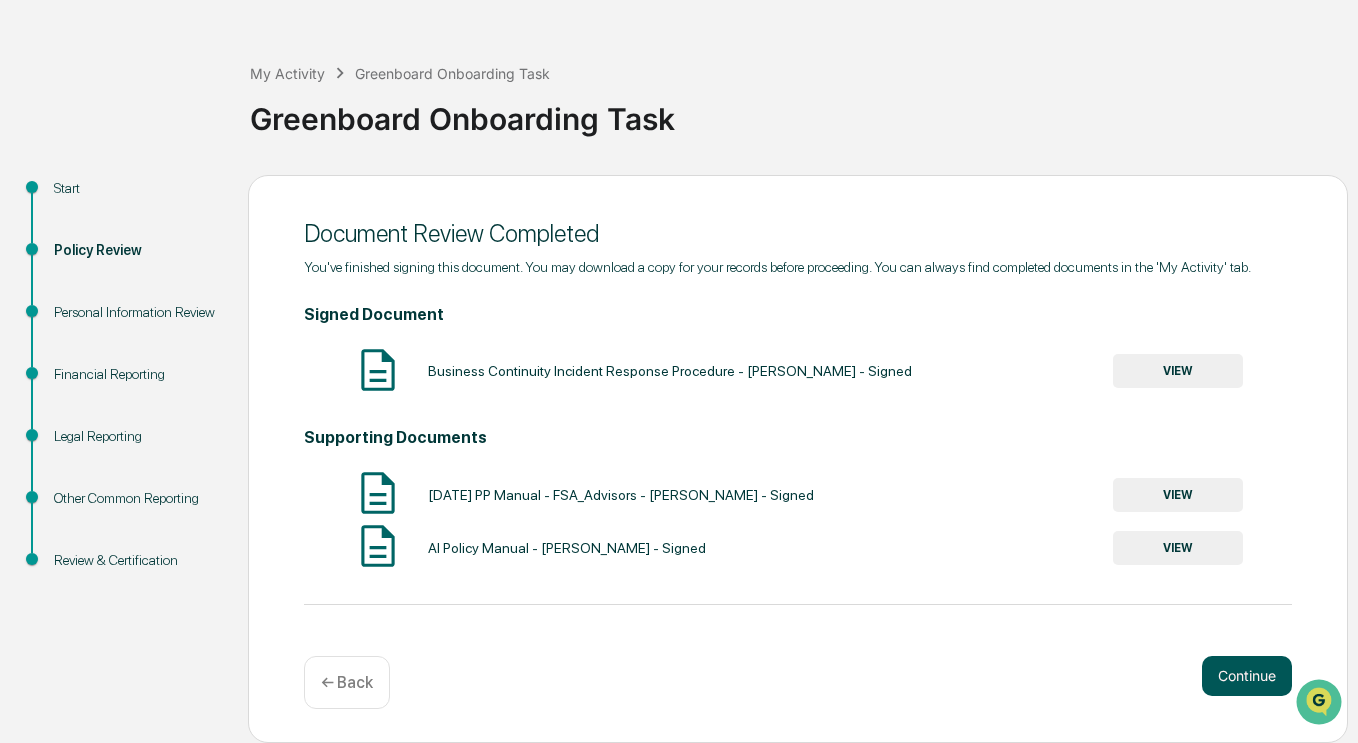 click on "Continue" at bounding box center [1247, 676] 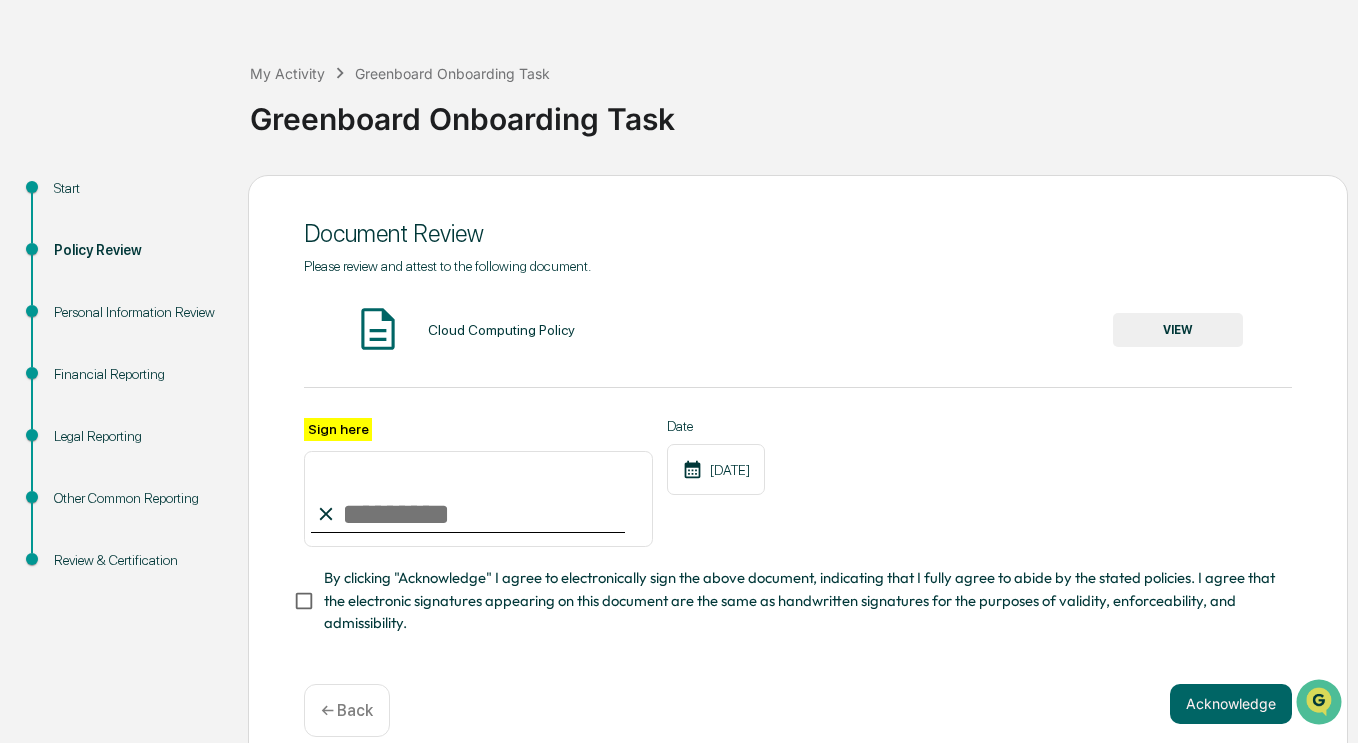 click on "Sign here" at bounding box center (478, 499) 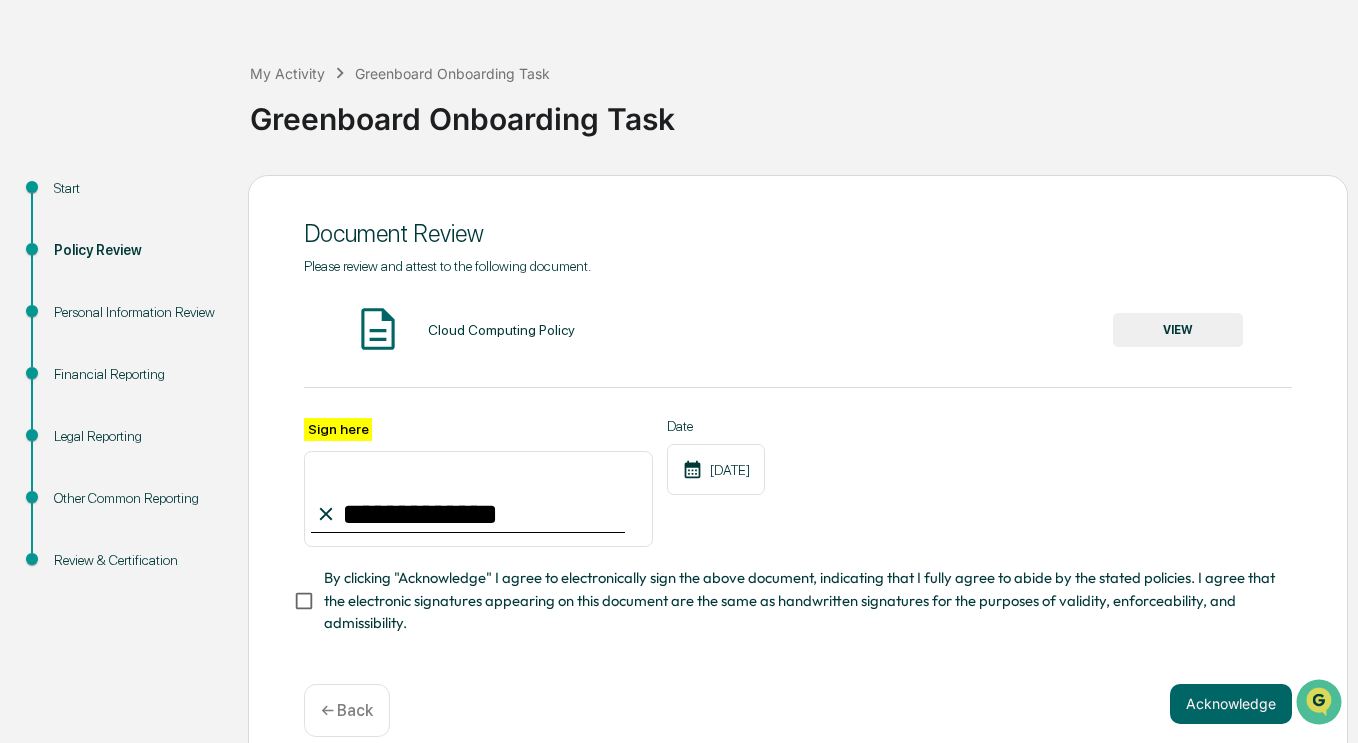 type on "**********" 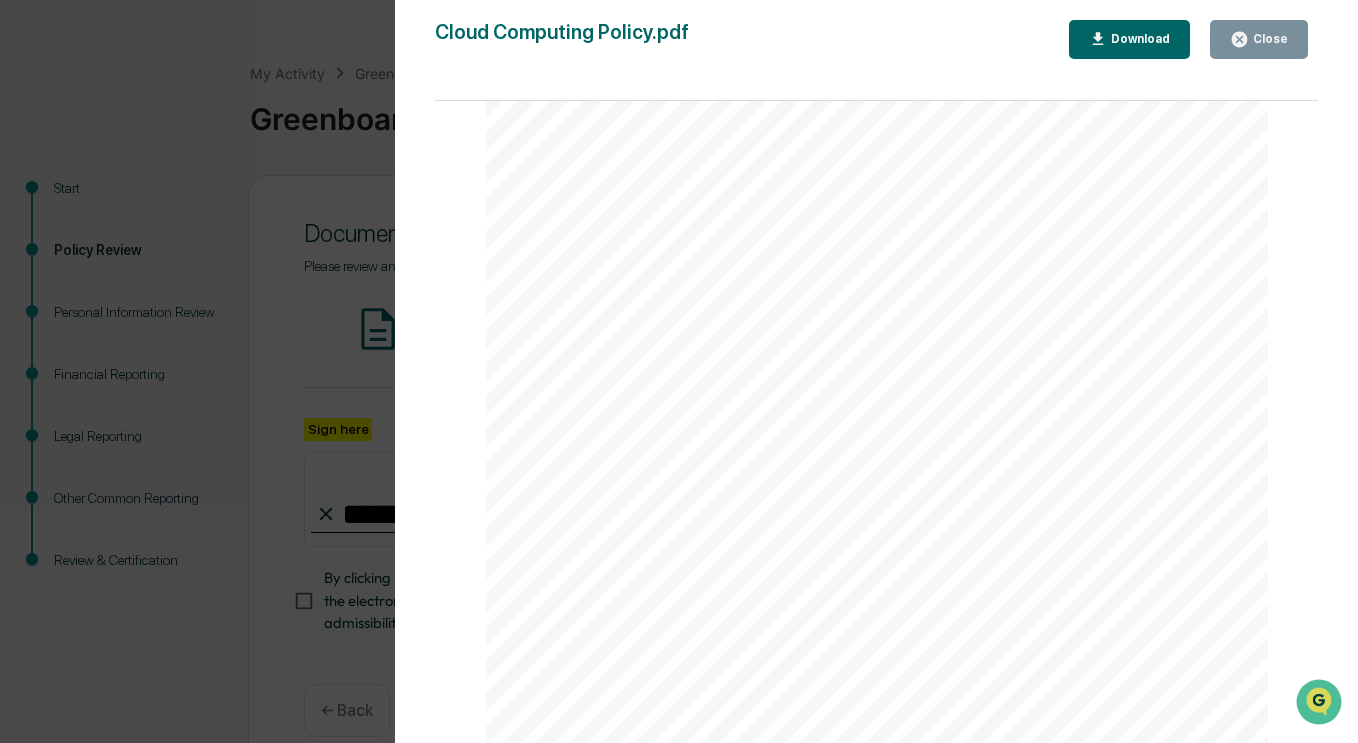 scroll, scrollTop: 5002, scrollLeft: 0, axis: vertical 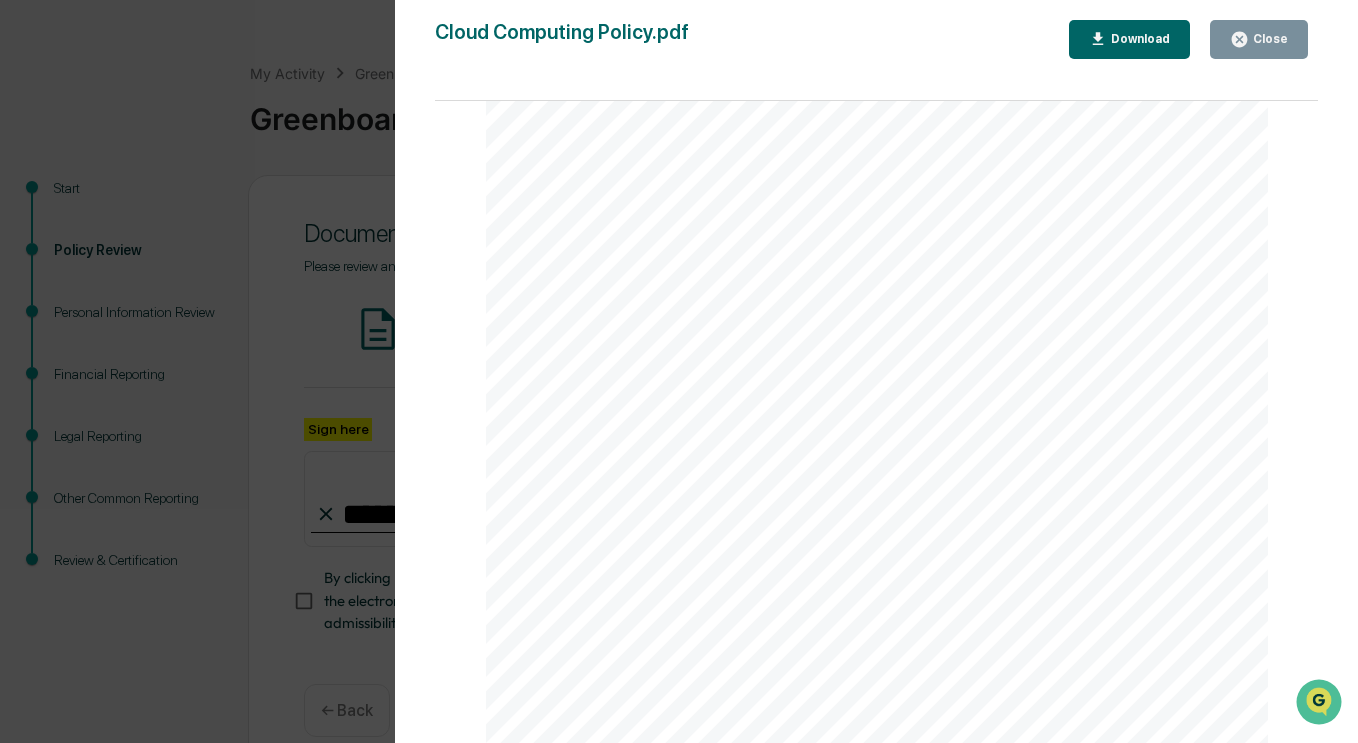 click 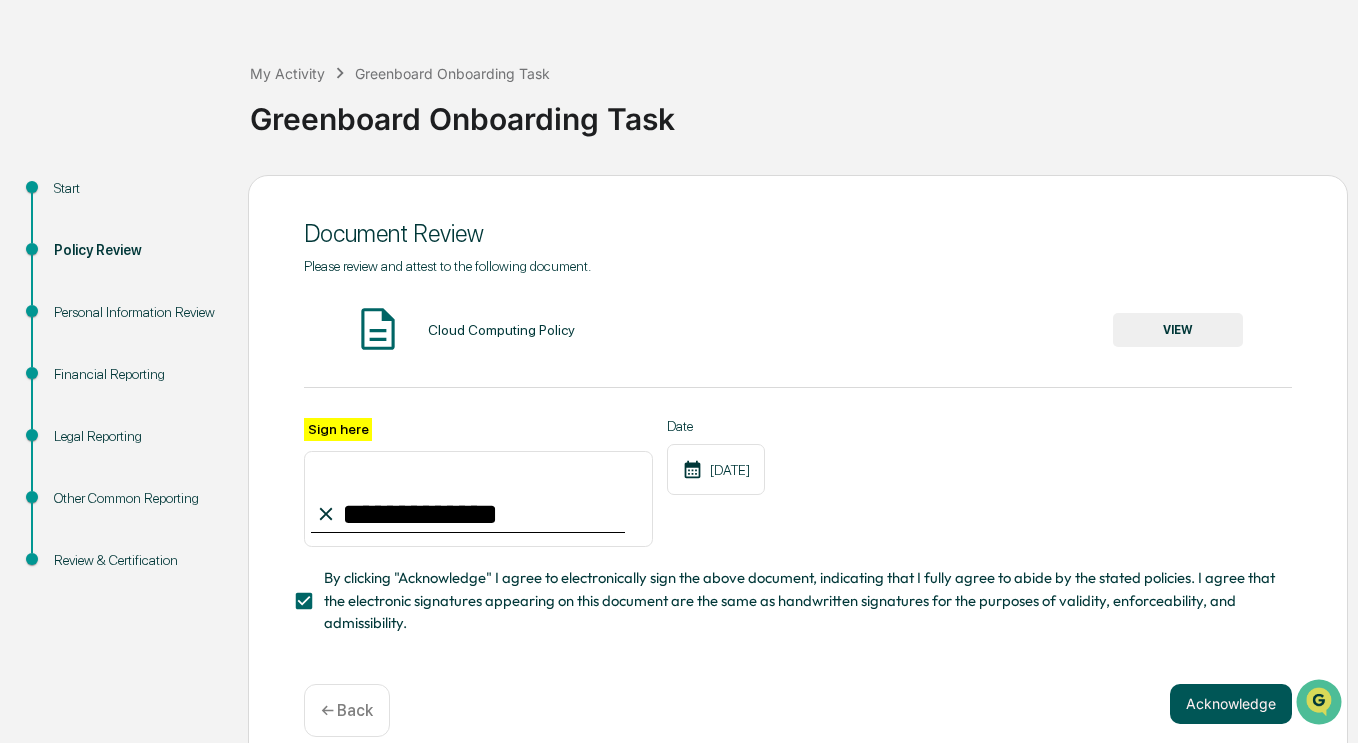 click on "Acknowledge" at bounding box center (1231, 704) 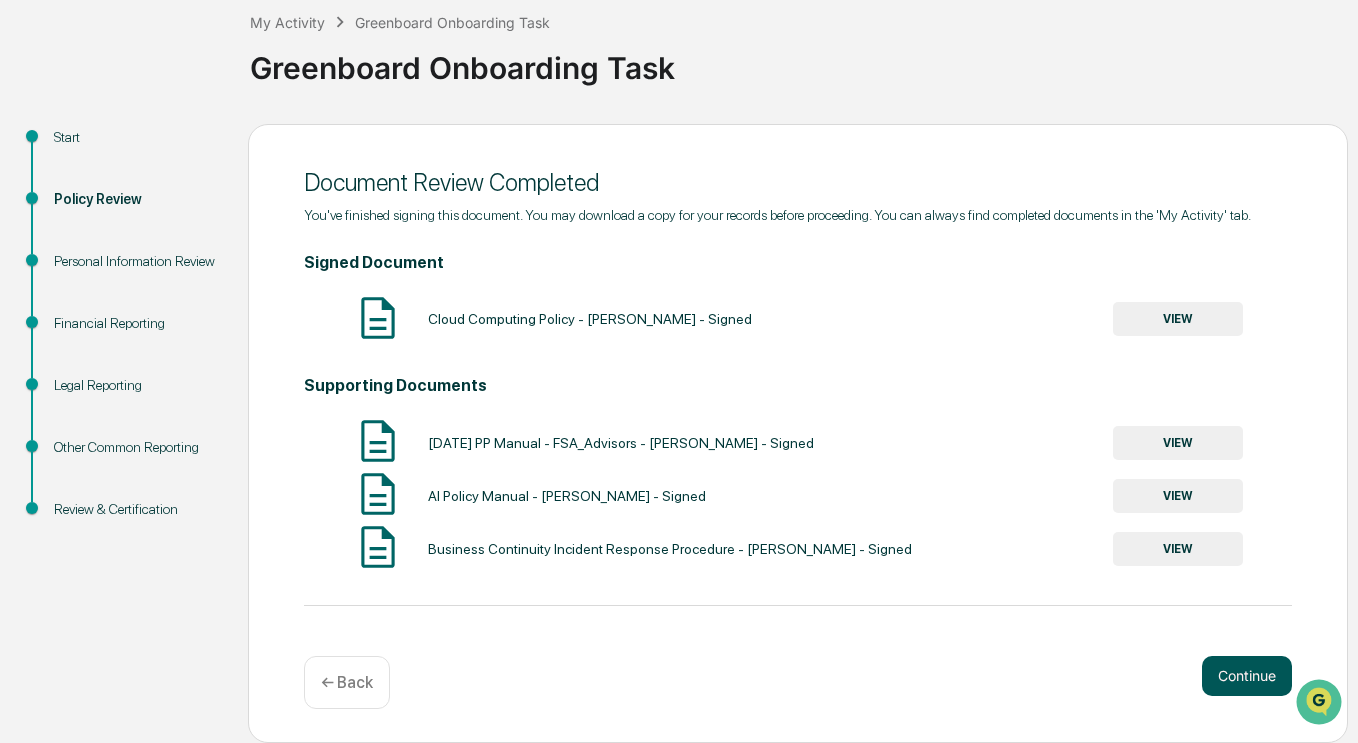 click on "Continue" at bounding box center (1247, 676) 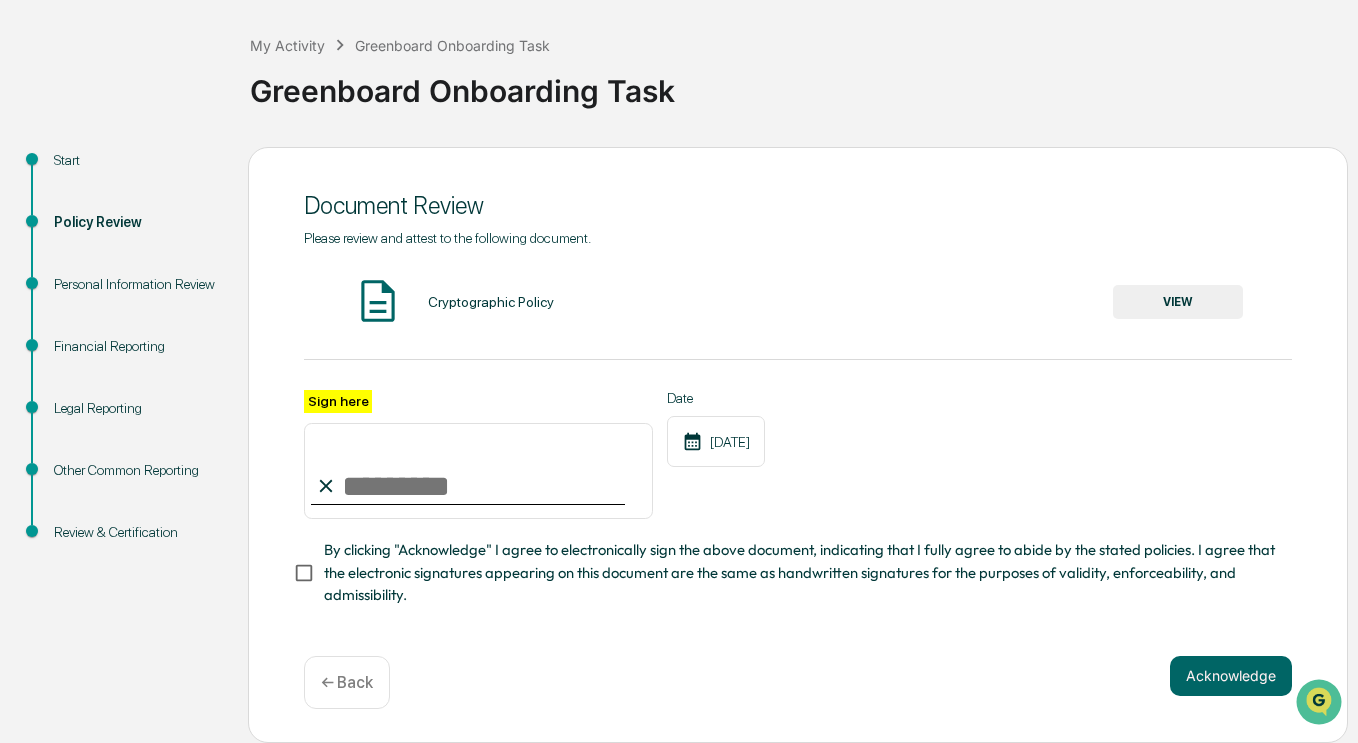click on "VIEW" at bounding box center [1178, 302] 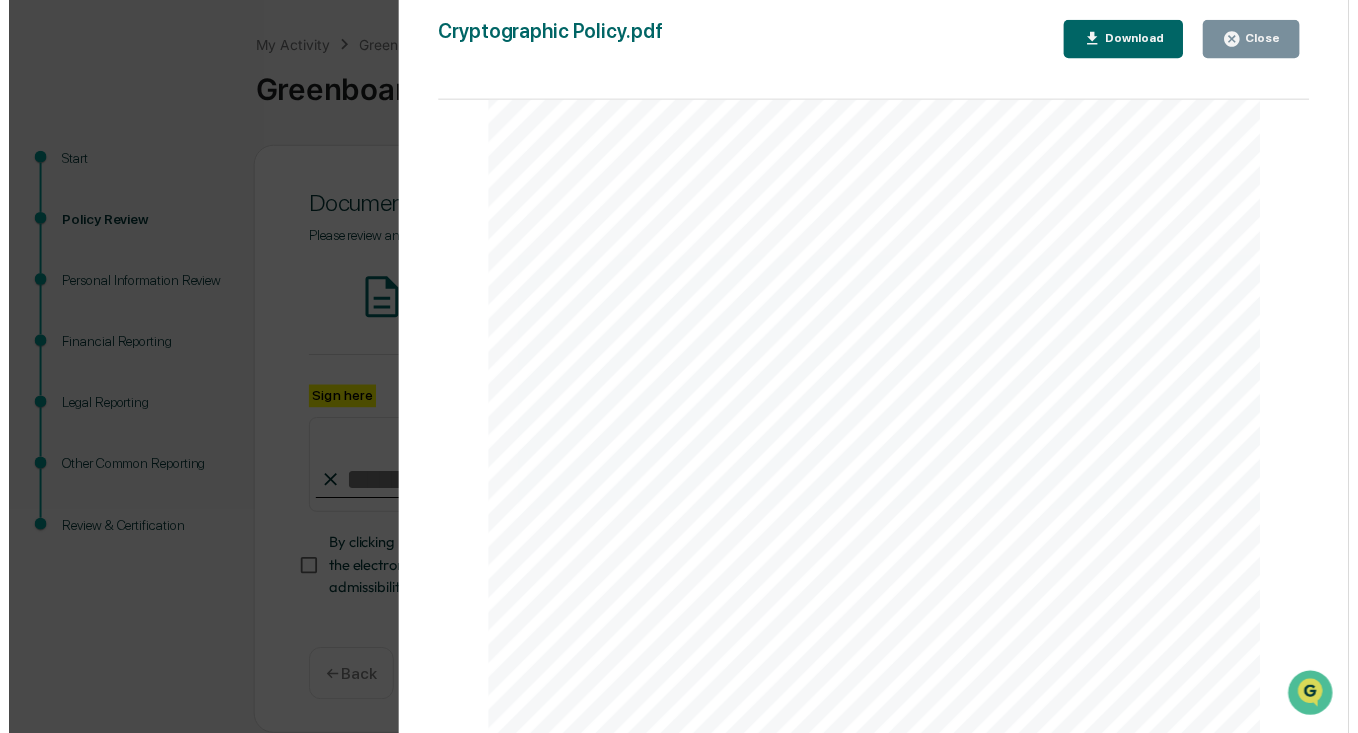scroll, scrollTop: 3900, scrollLeft: 0, axis: vertical 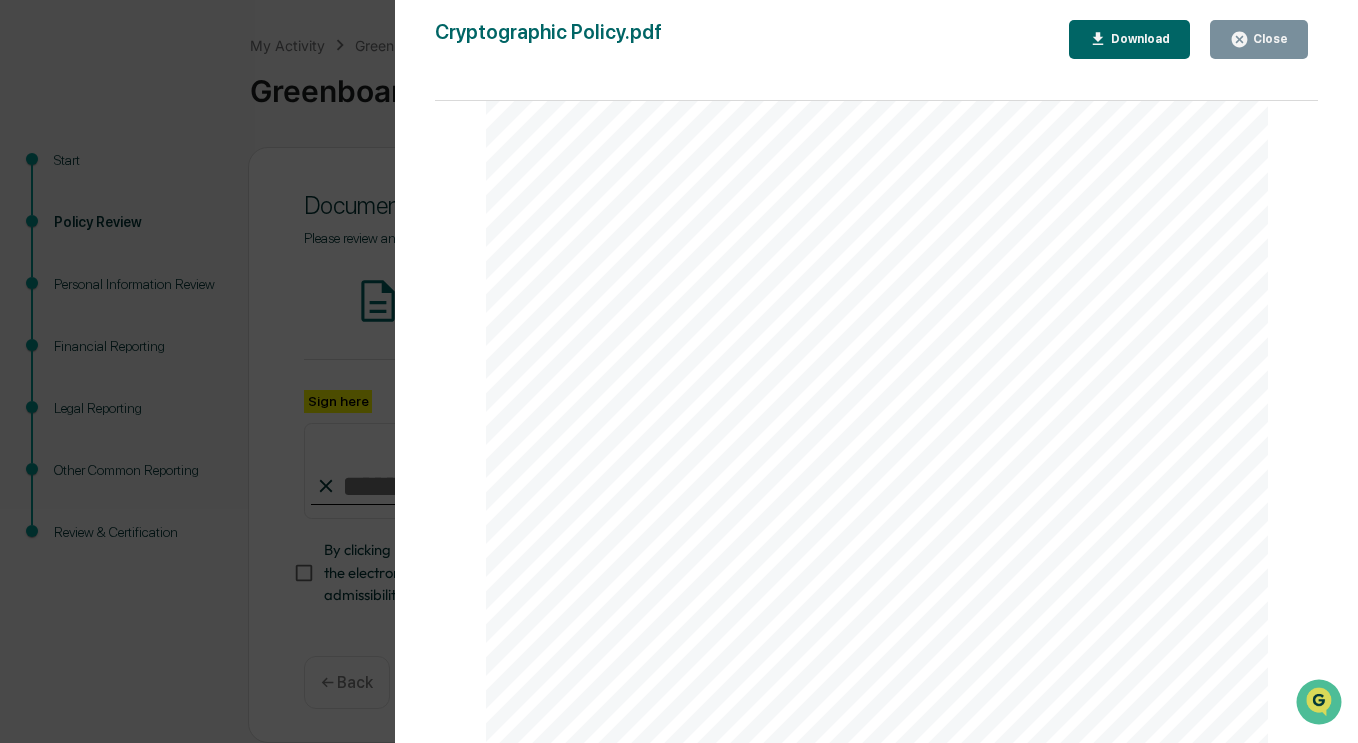 click 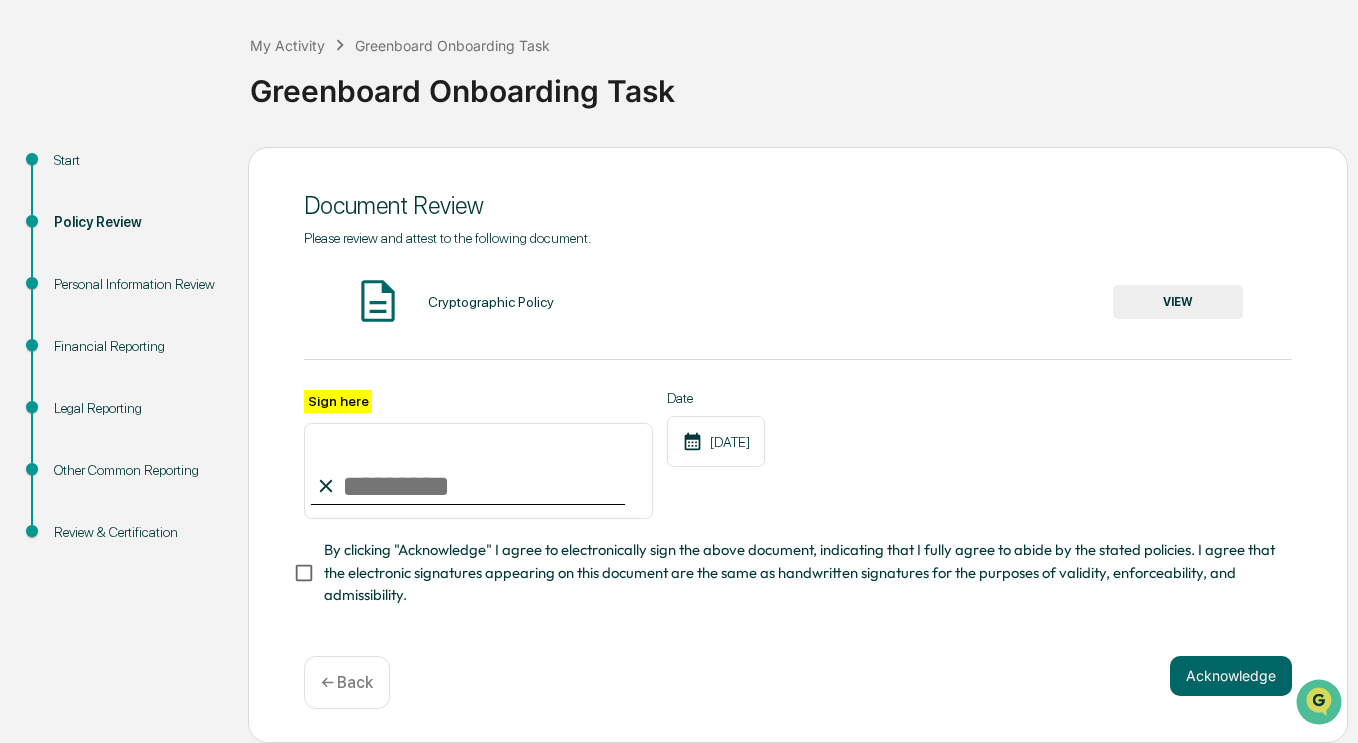 click on "Sign here" at bounding box center [478, 471] 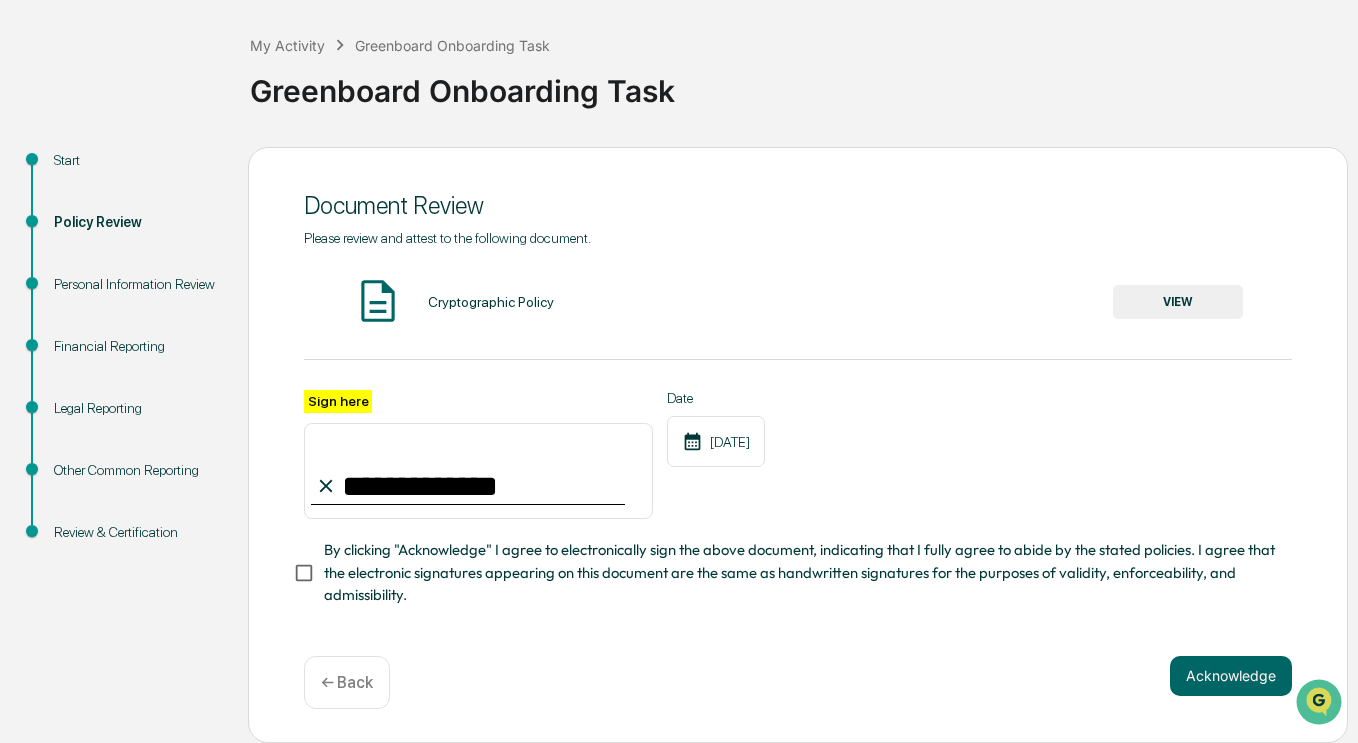 type on "**********" 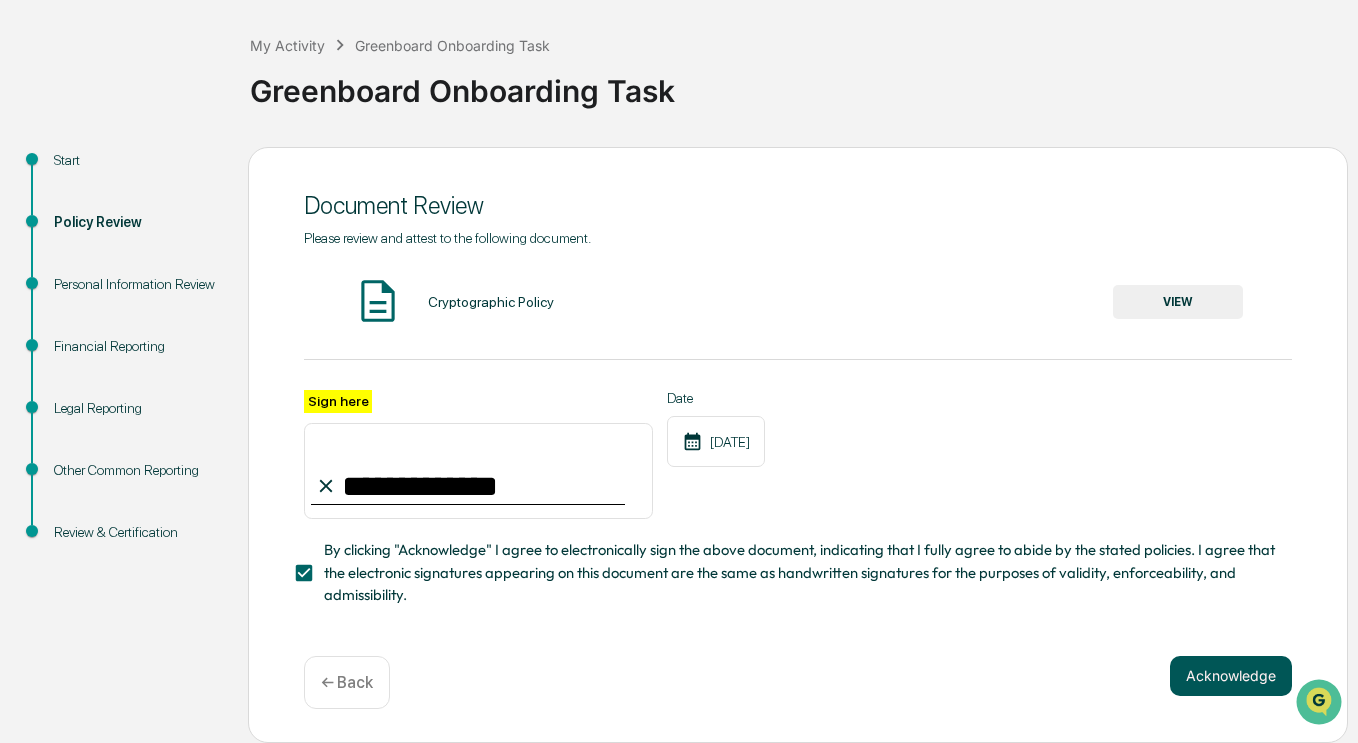 click on "Acknowledge" at bounding box center [1231, 676] 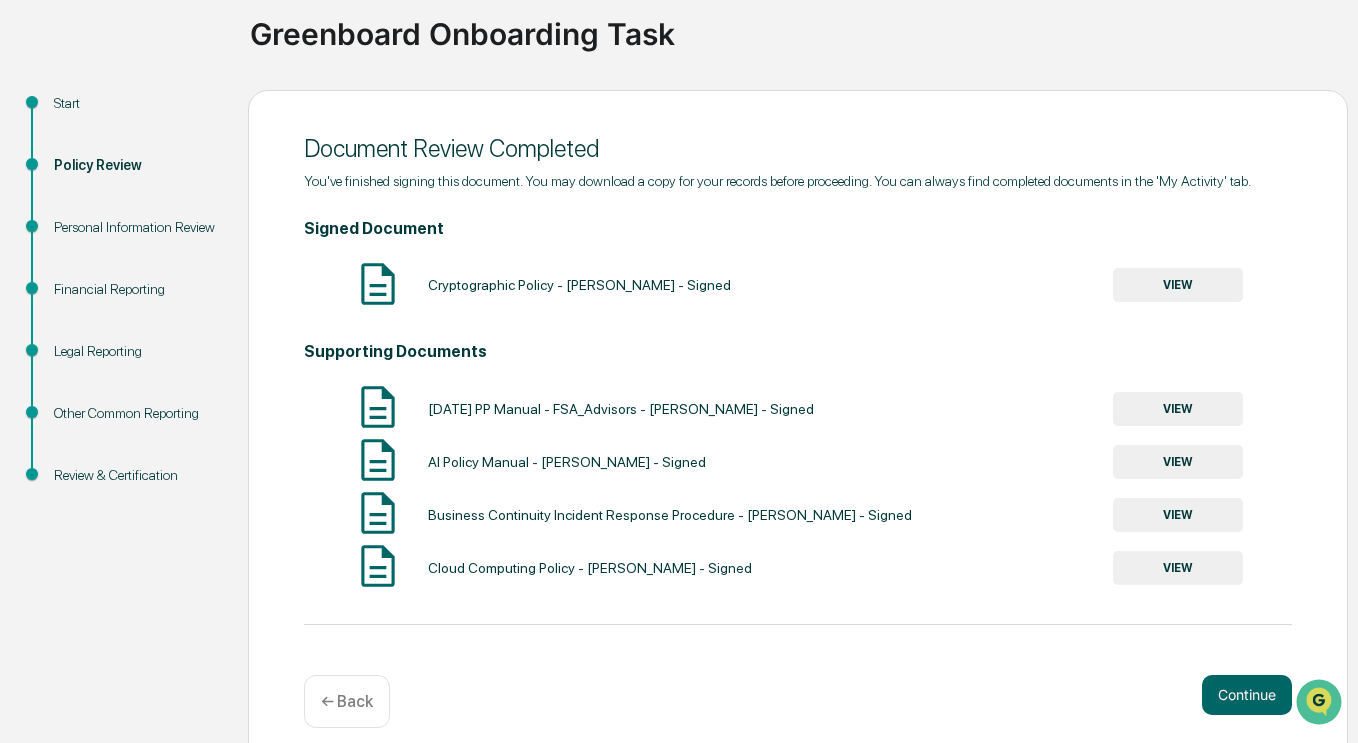 scroll, scrollTop: 171, scrollLeft: 0, axis: vertical 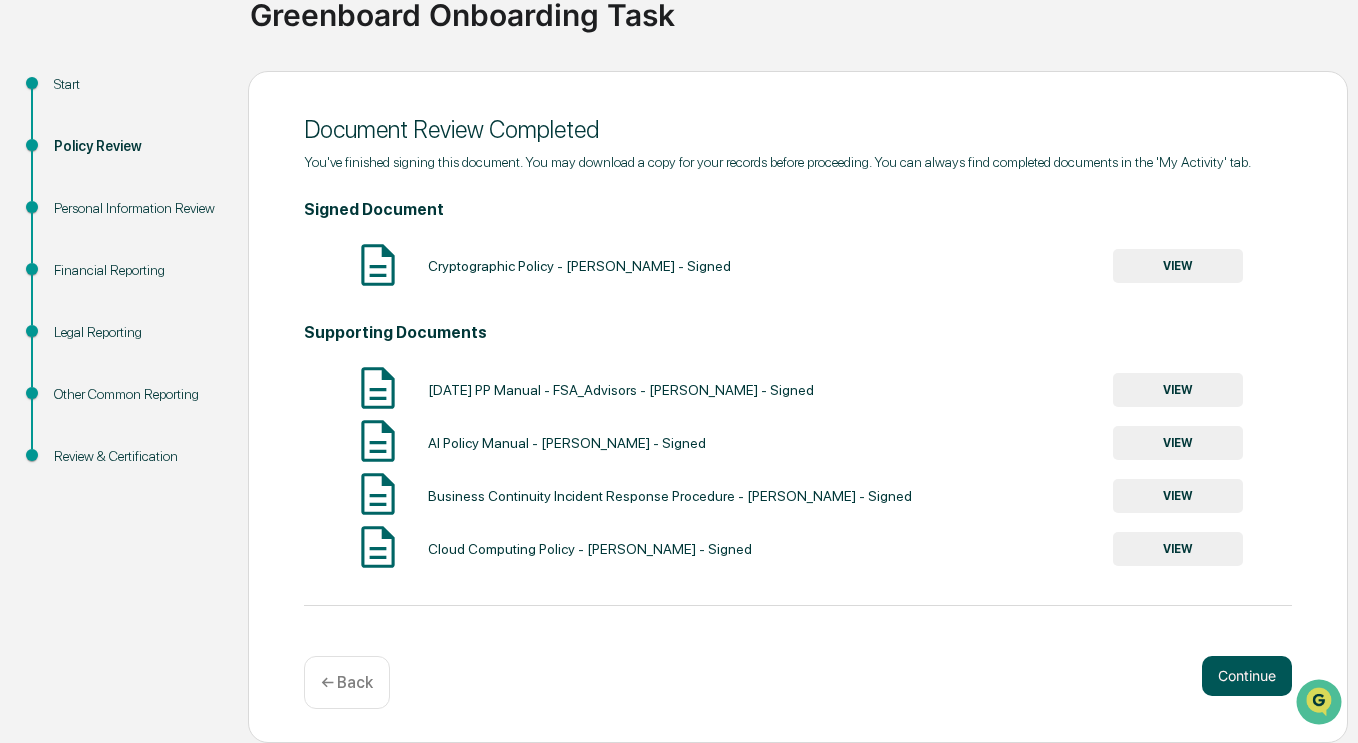 click on "Continue" at bounding box center [1247, 676] 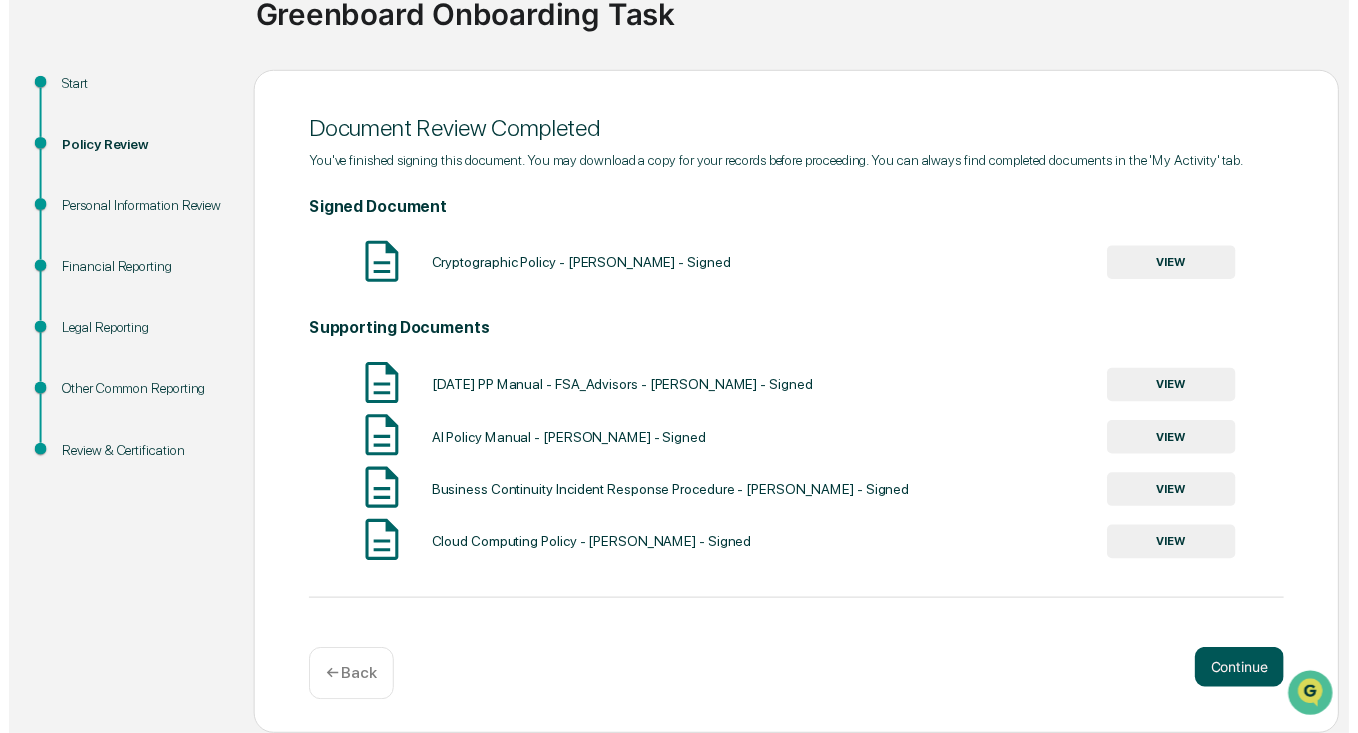 scroll, scrollTop: 100, scrollLeft: 0, axis: vertical 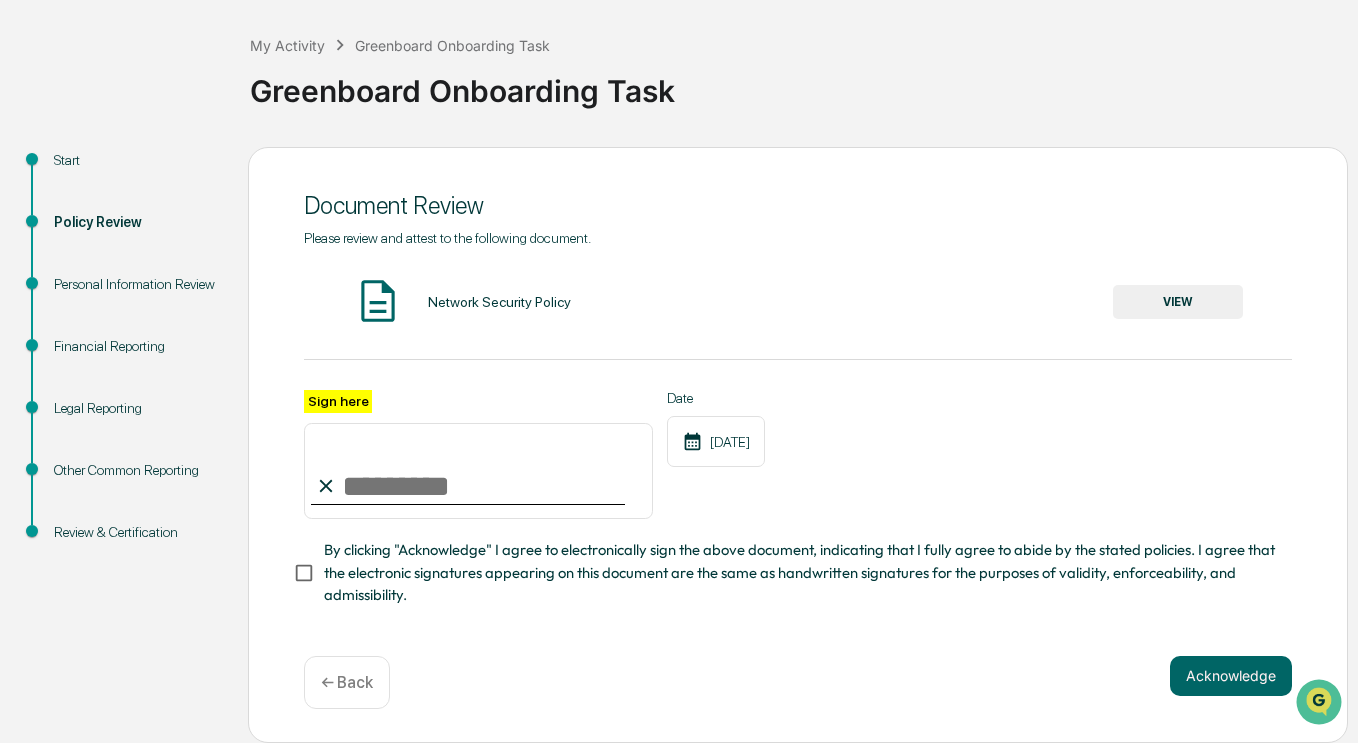 click on "VIEW" at bounding box center [1178, 302] 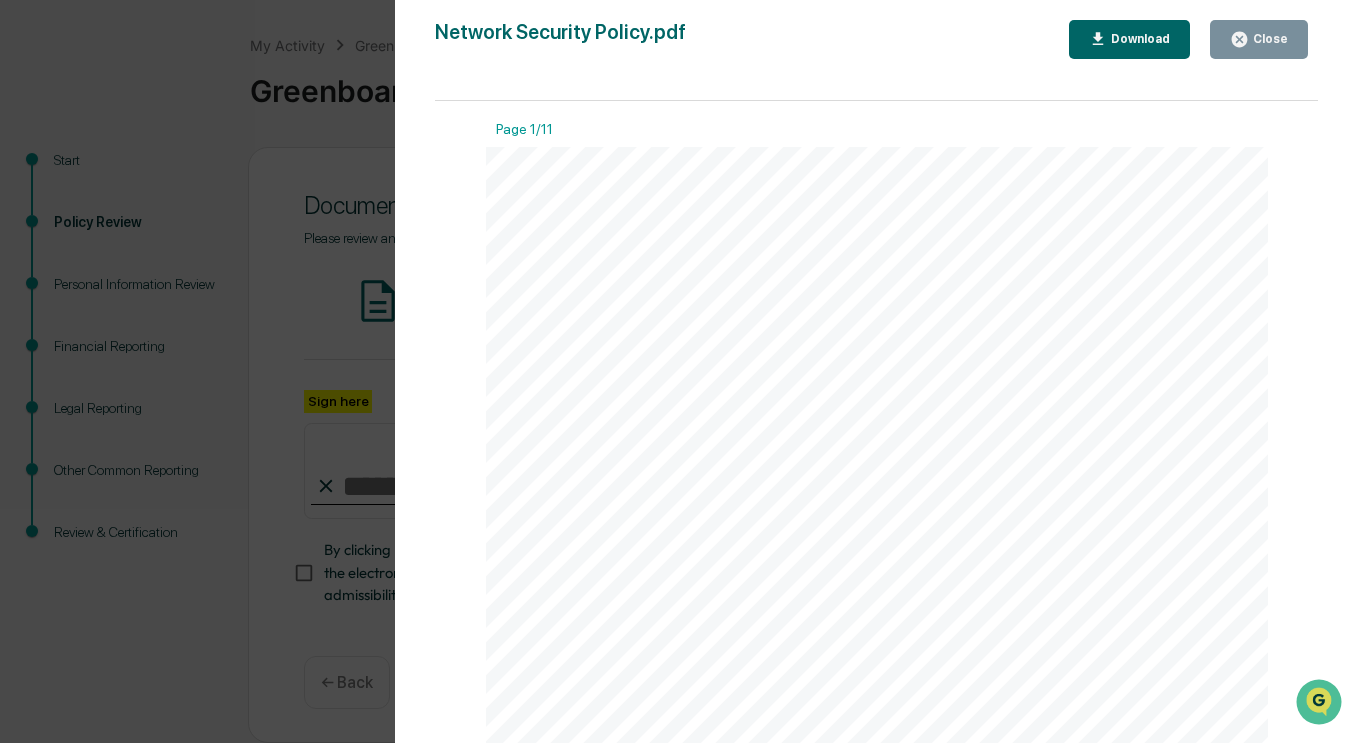 click on "Close" at bounding box center [1259, 39] 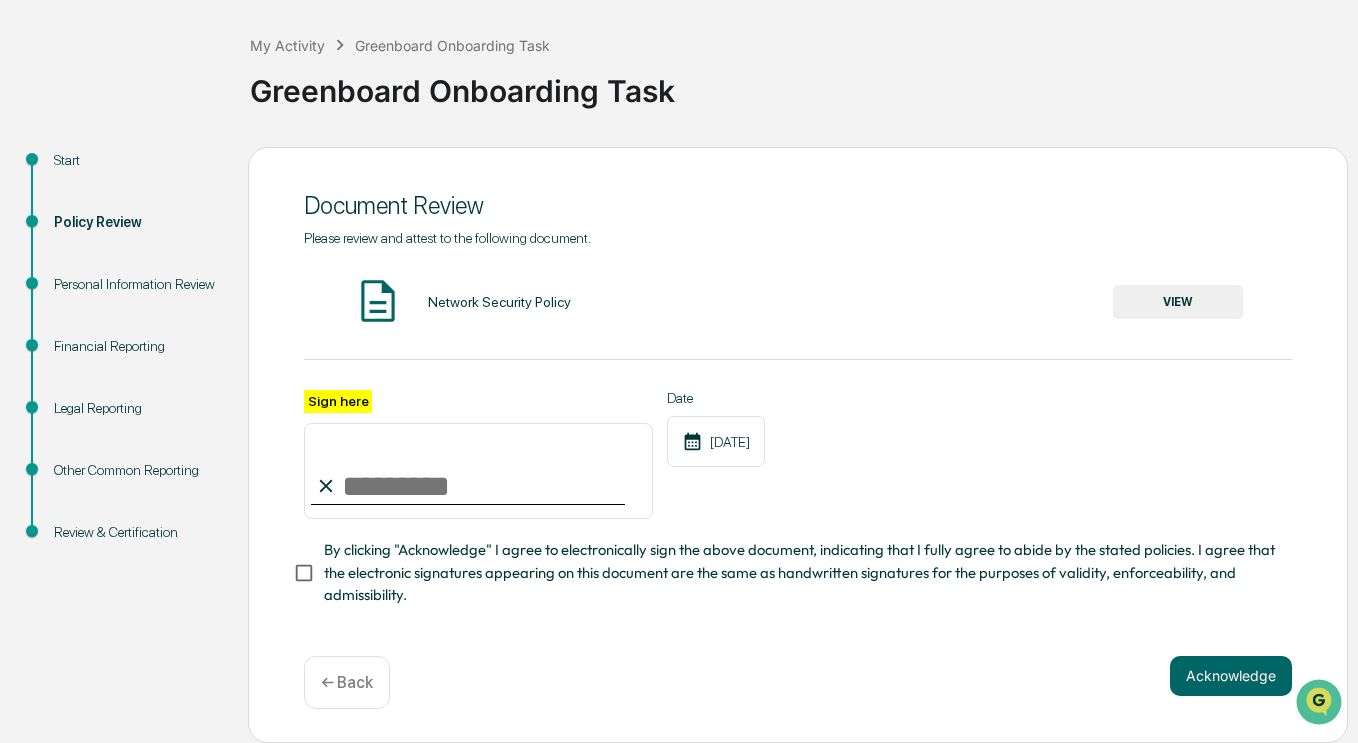 click on "Sign here" at bounding box center [478, 471] 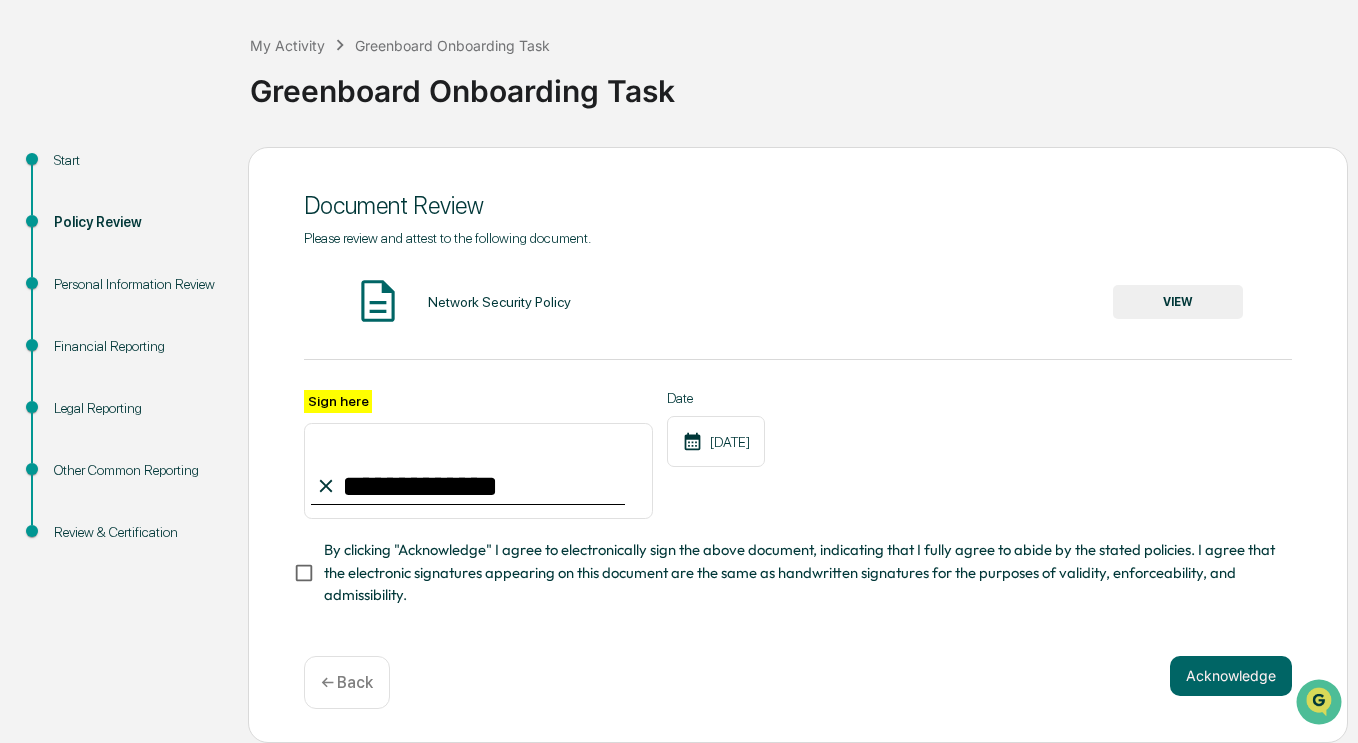 type on "**********" 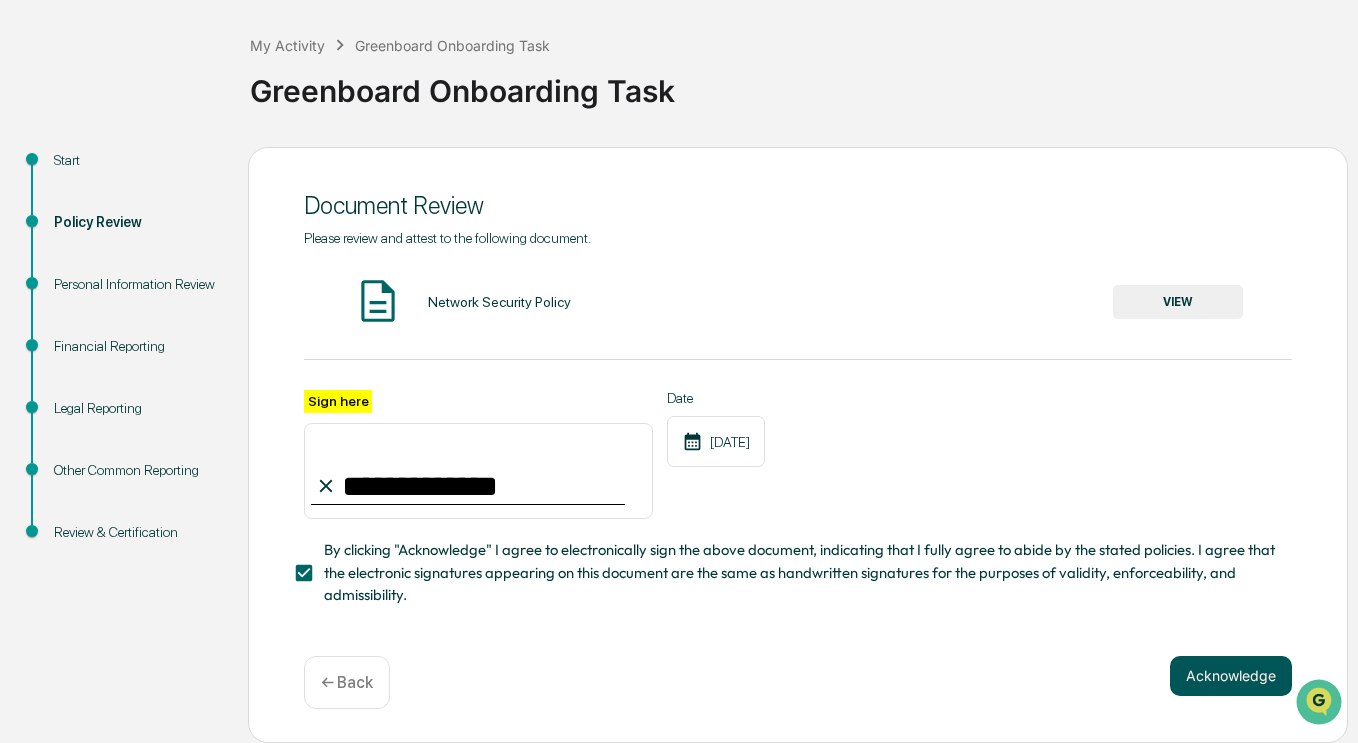 click on "Acknowledge" at bounding box center [1231, 676] 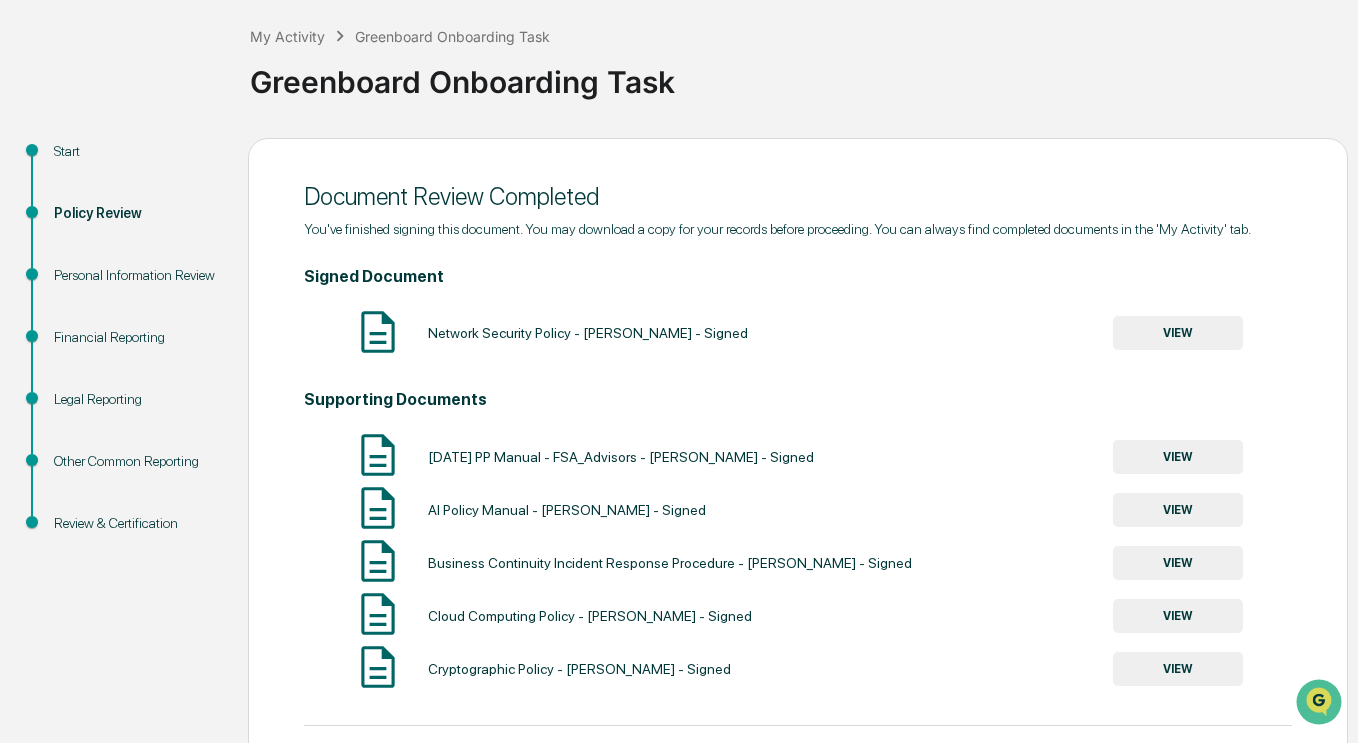 scroll, scrollTop: 200, scrollLeft: 0, axis: vertical 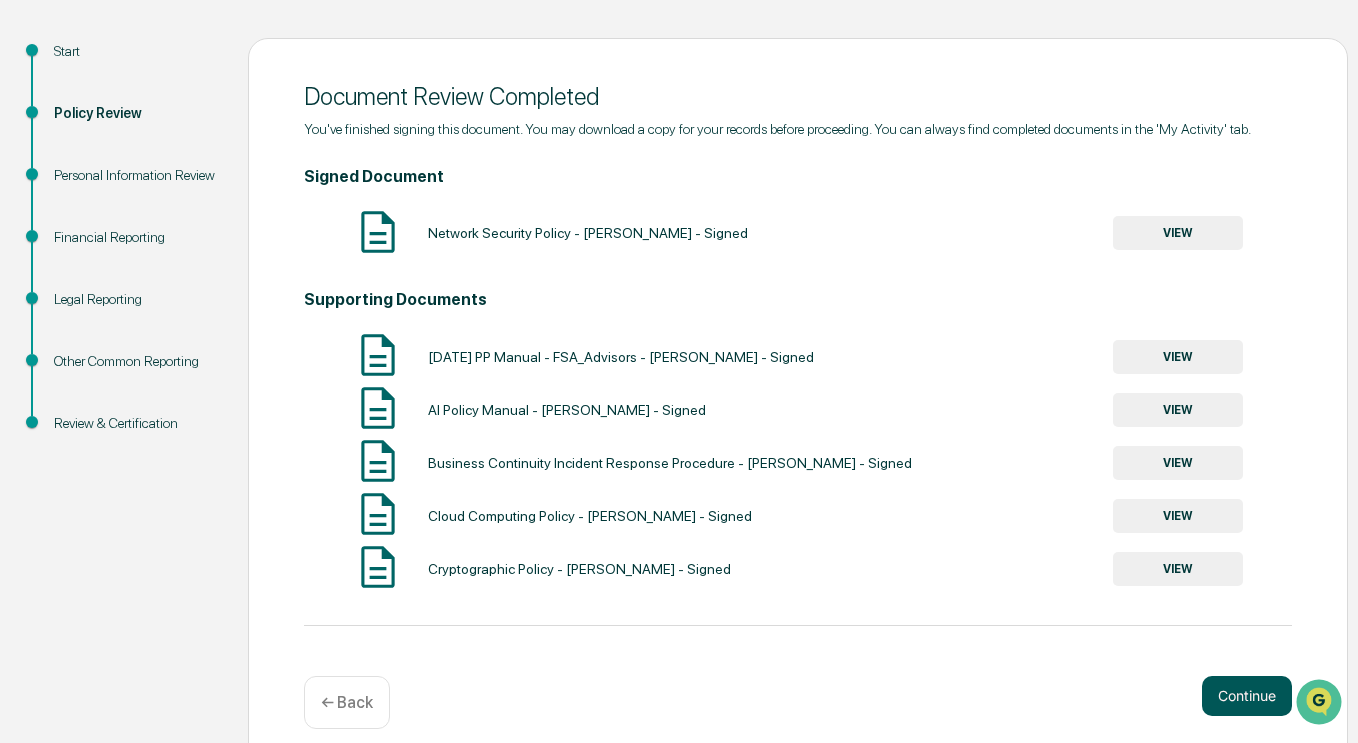 click on "Continue" at bounding box center (1247, 696) 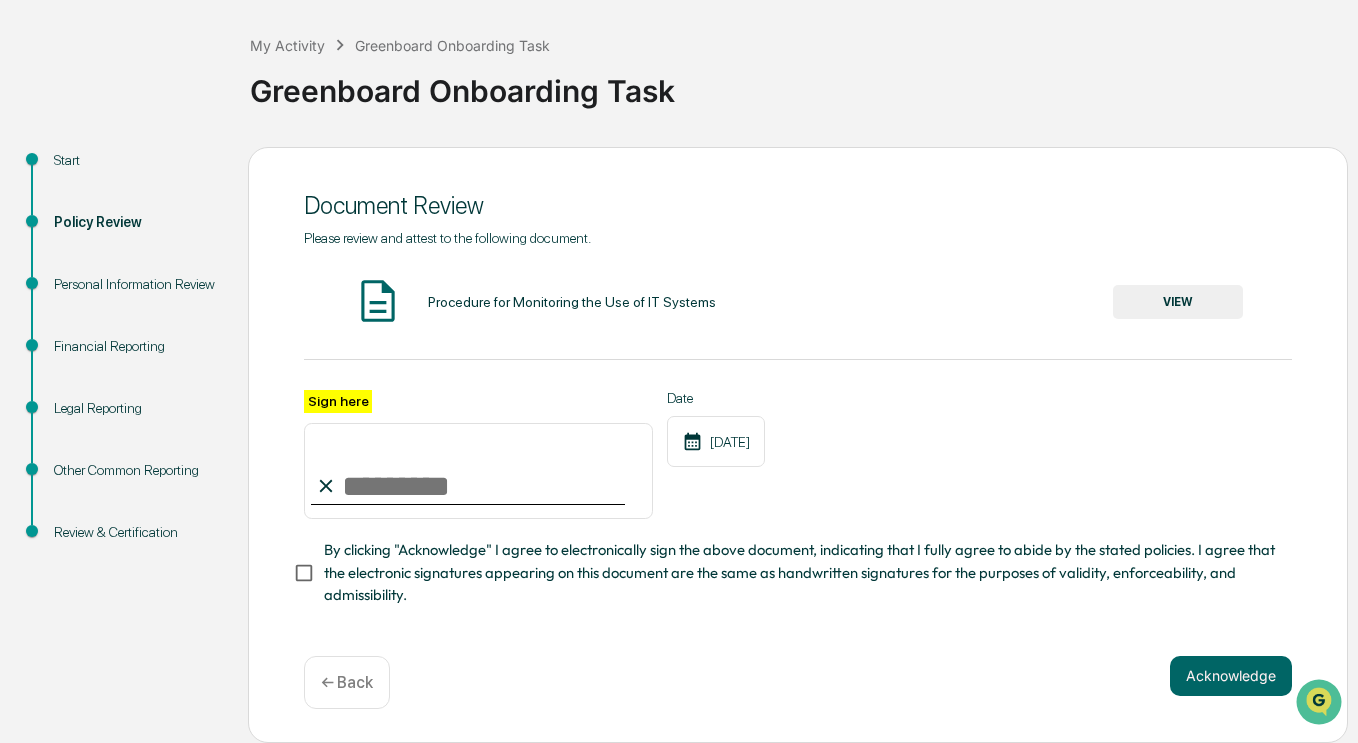 click on "Sign here" at bounding box center (478, 471) 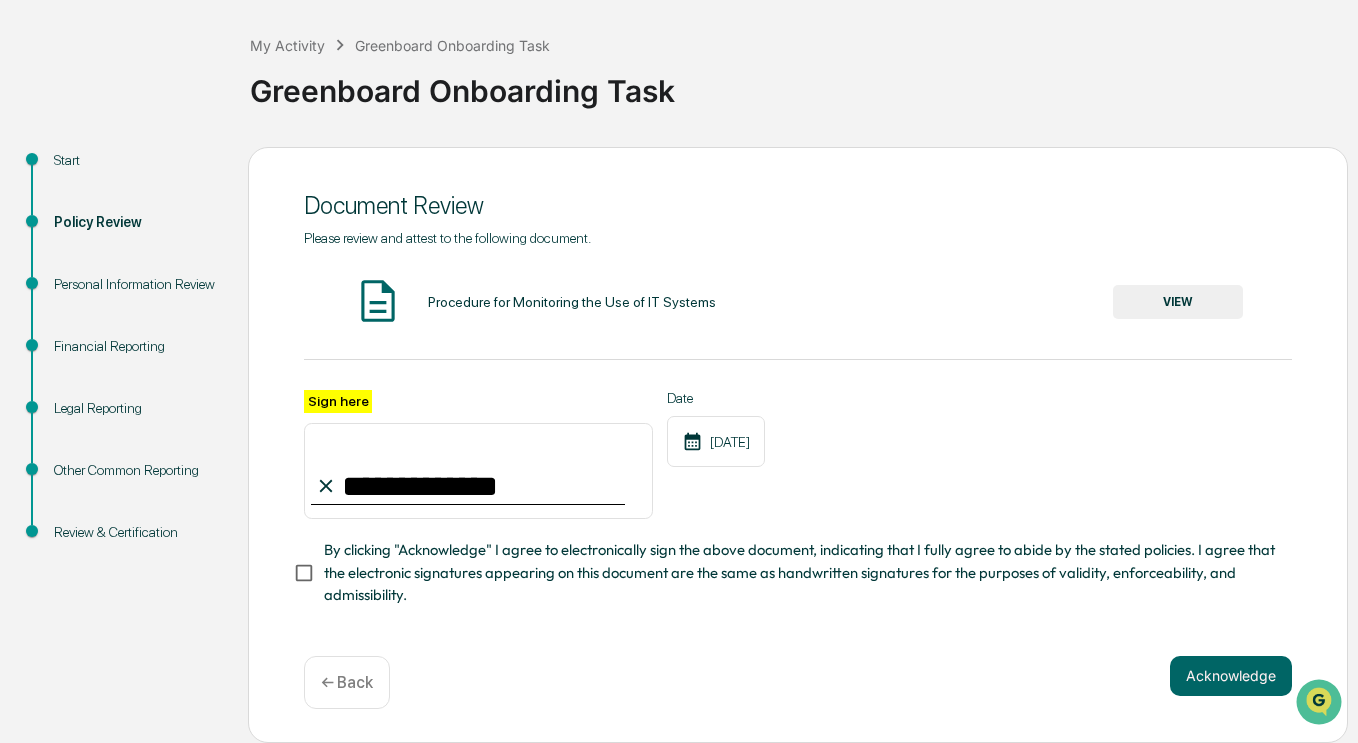 type on "**********" 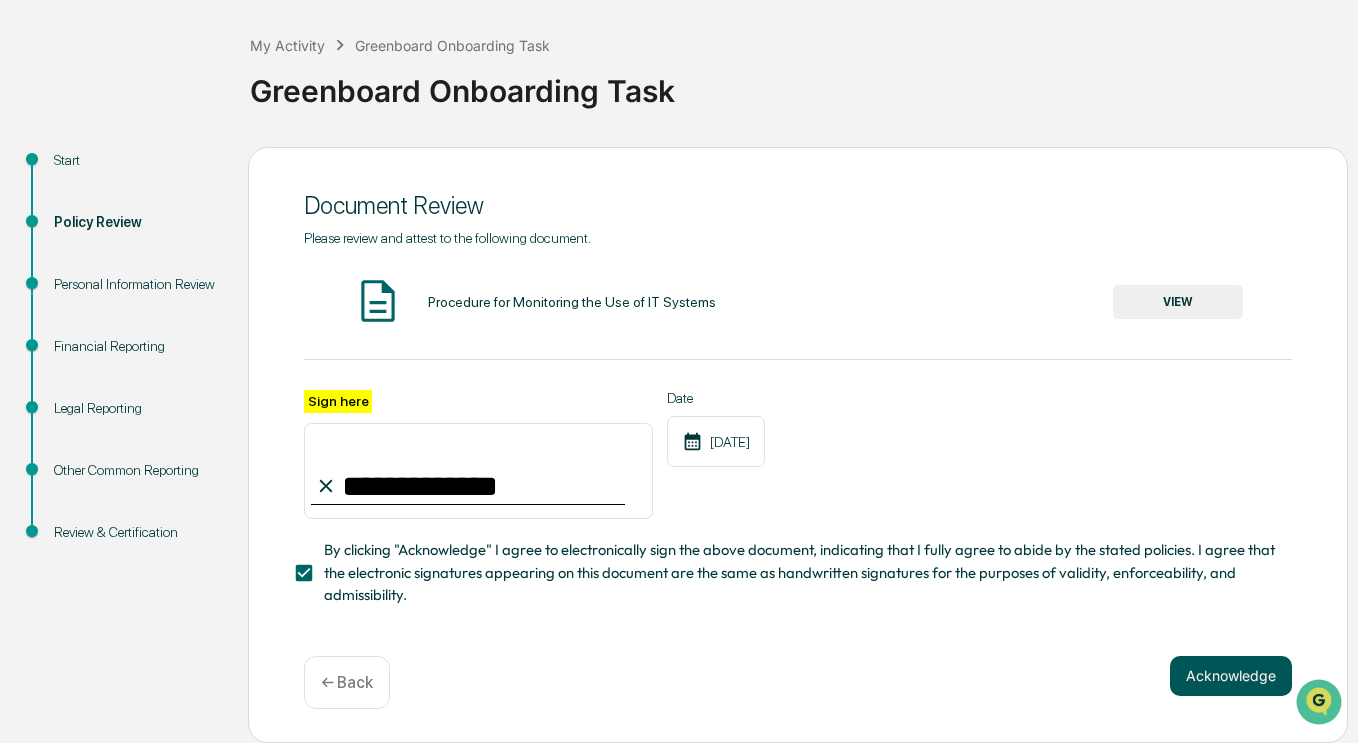 click on "Acknowledge" at bounding box center [1231, 676] 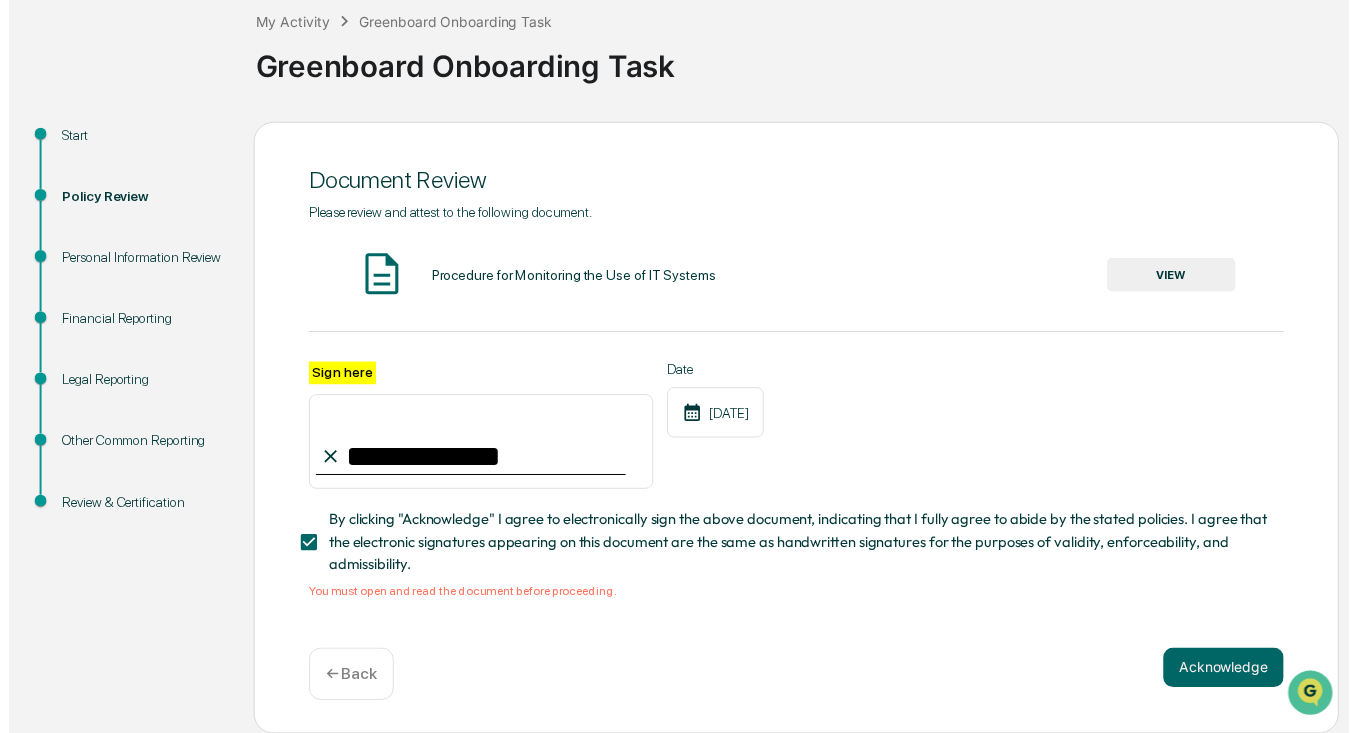 scroll, scrollTop: 124, scrollLeft: 0, axis: vertical 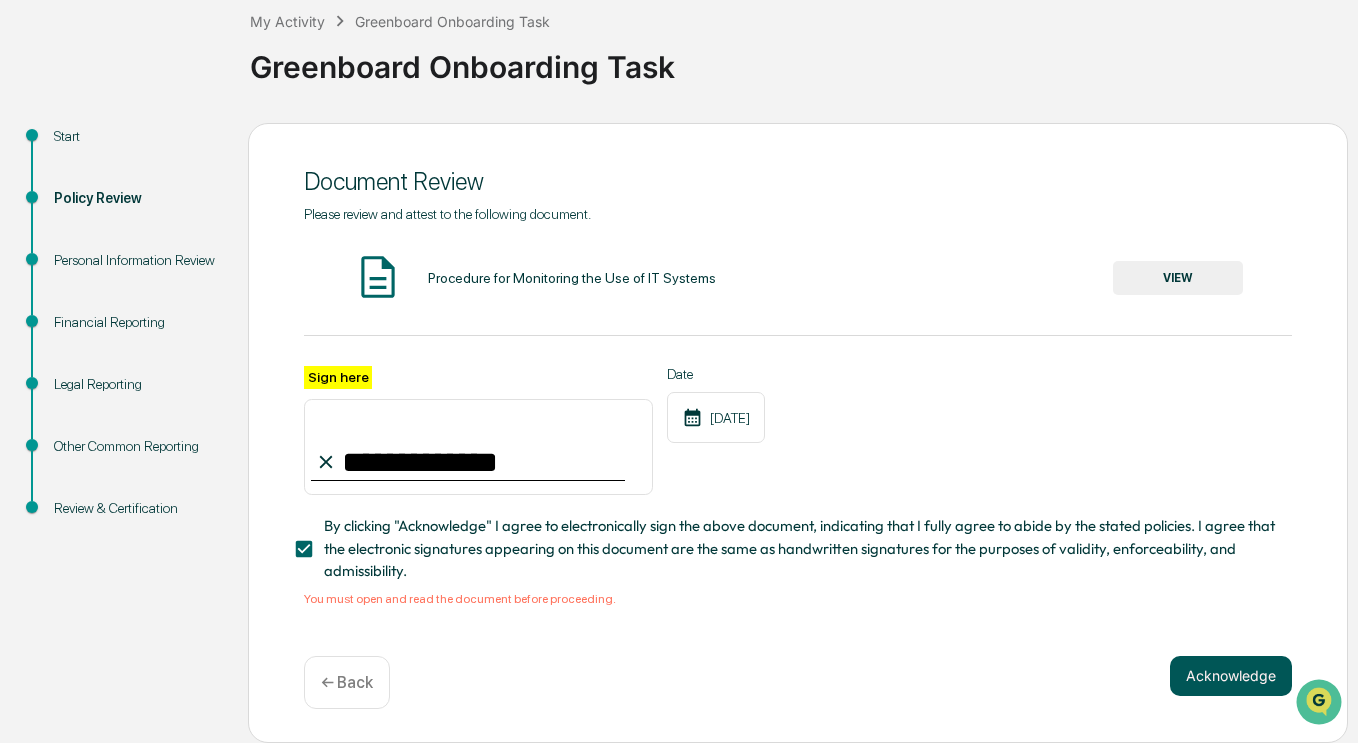 click on "Acknowledge" at bounding box center [1231, 676] 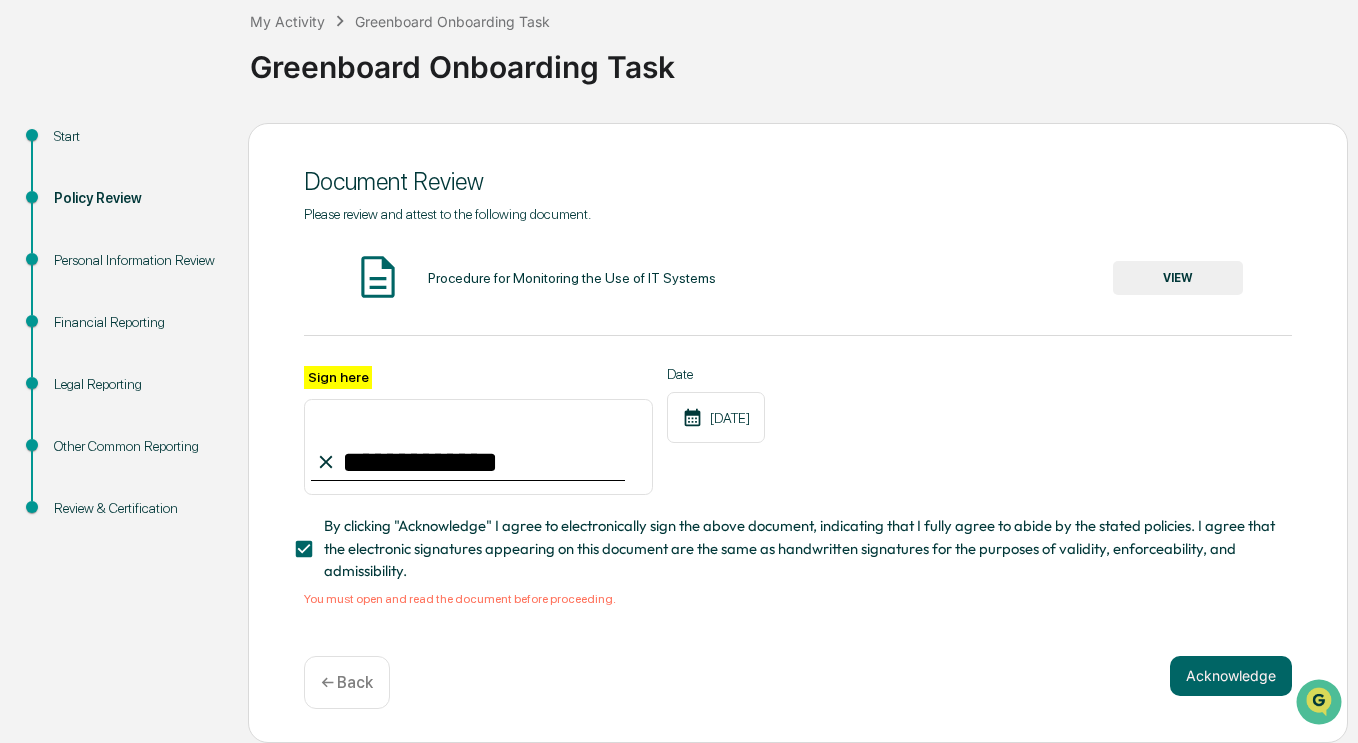 click on "VIEW" at bounding box center [1178, 278] 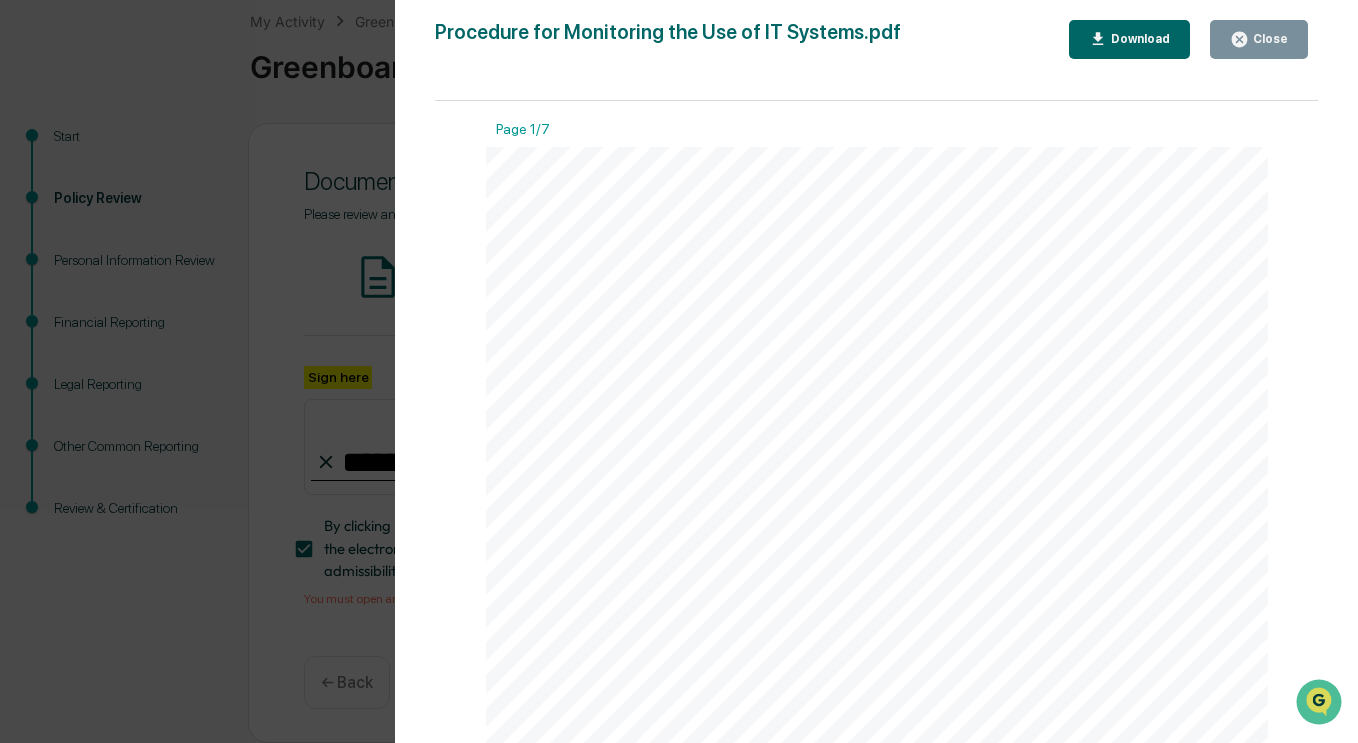 click on "Close" at bounding box center [1259, 39] 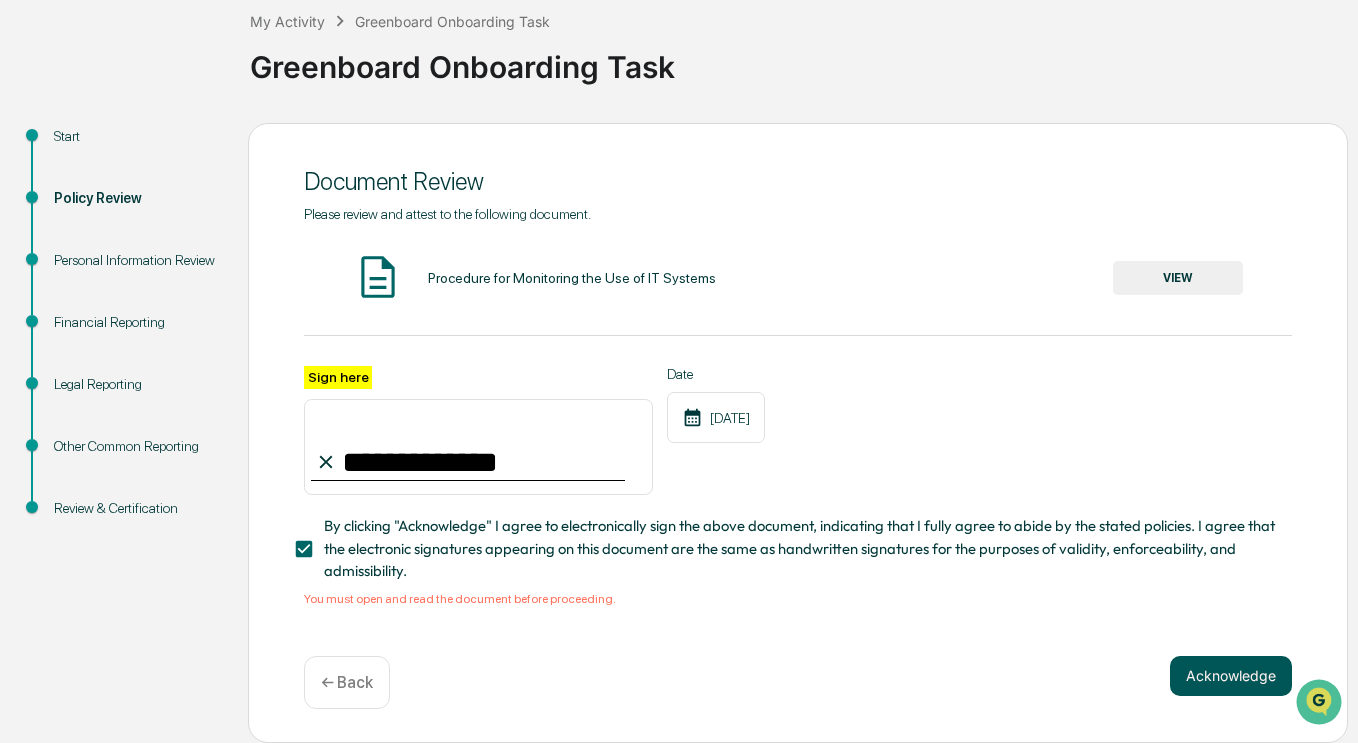 click on "Acknowledge" at bounding box center (1231, 676) 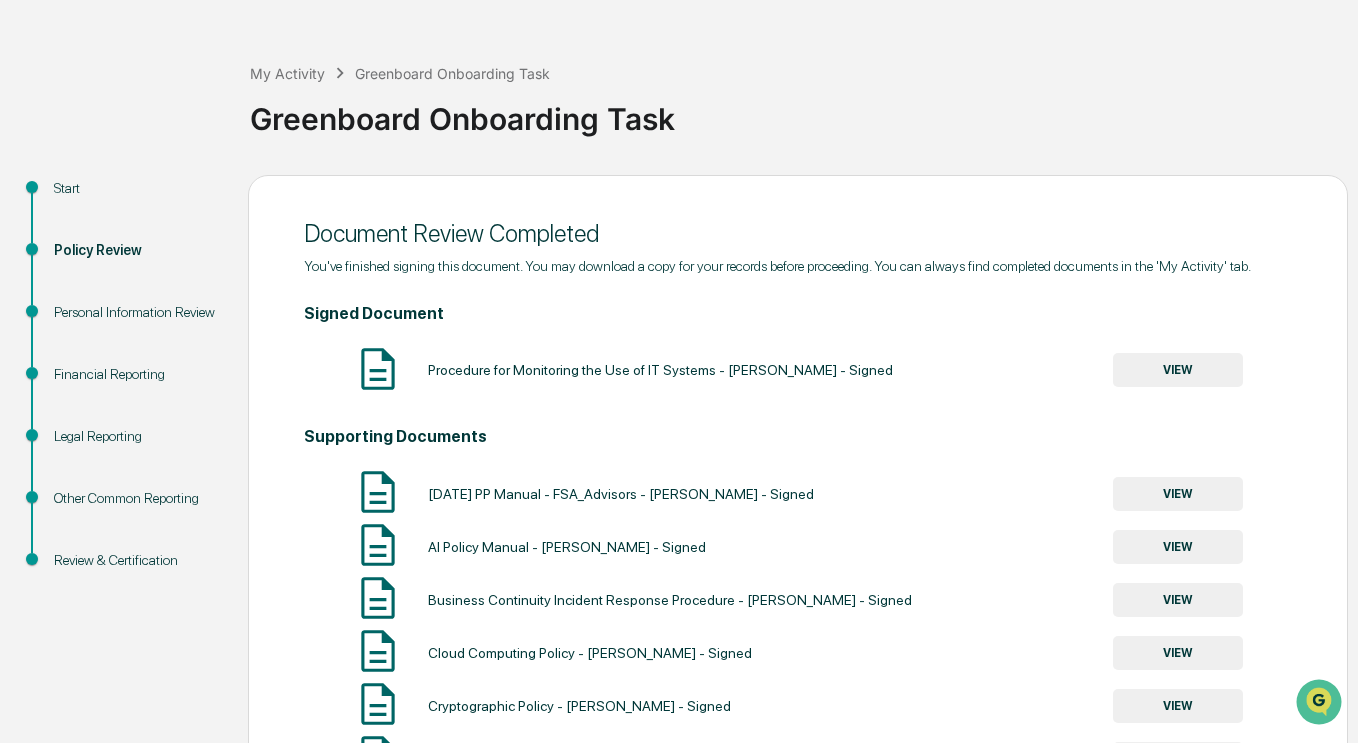 scroll, scrollTop: 124, scrollLeft: 0, axis: vertical 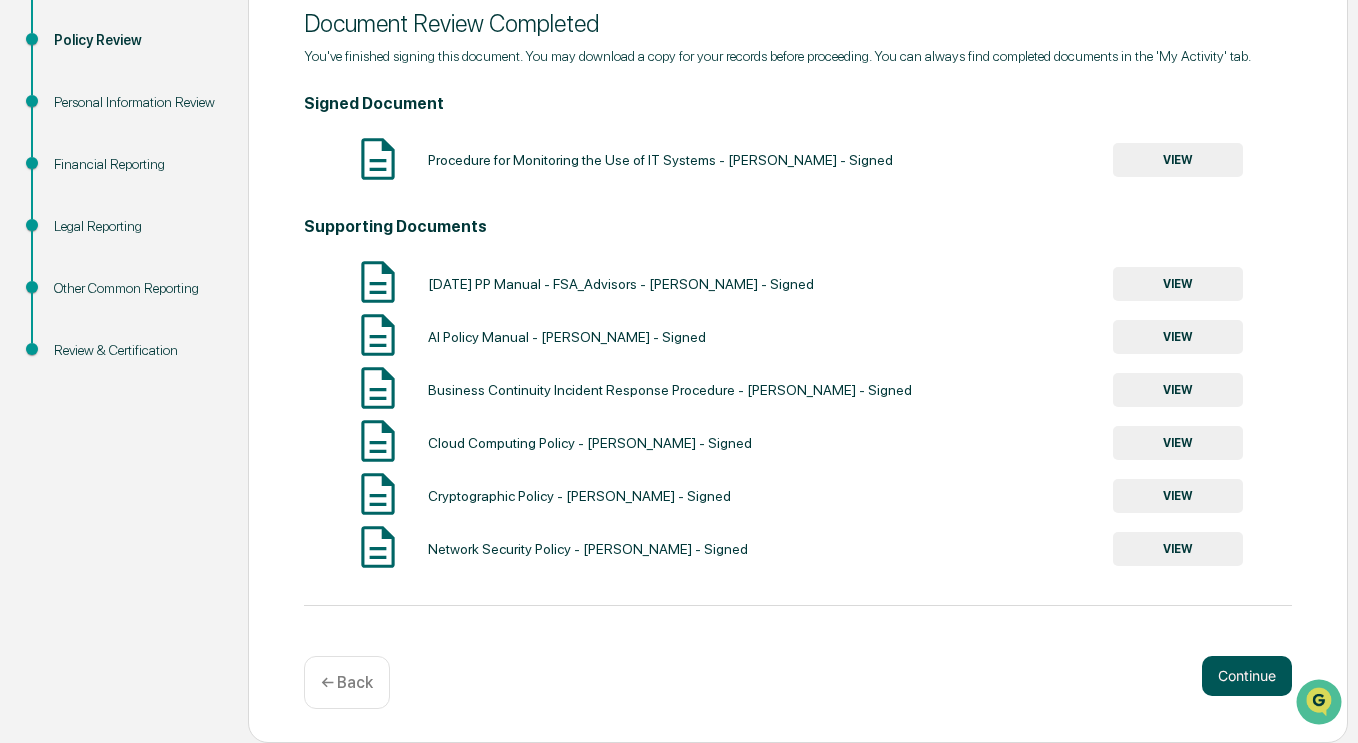 click on "Continue" at bounding box center [1247, 676] 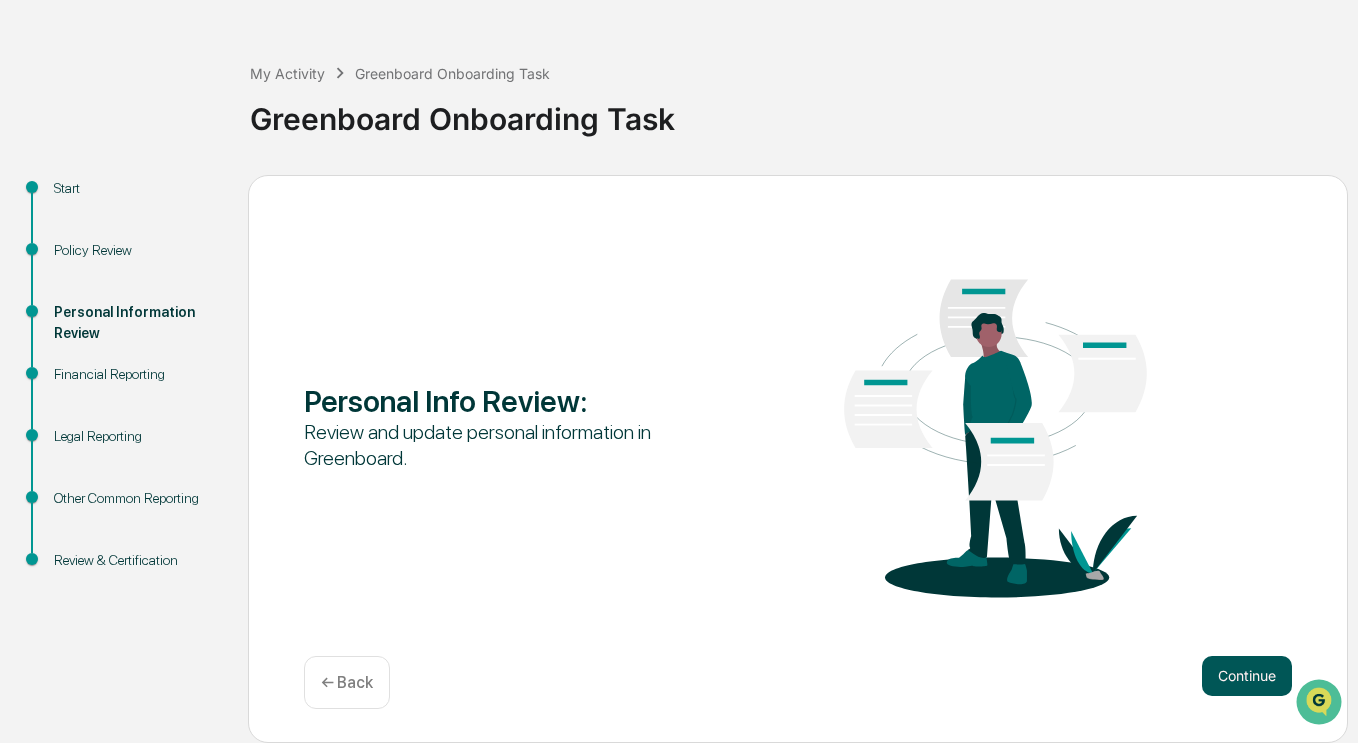 click on "Continue" at bounding box center [1247, 676] 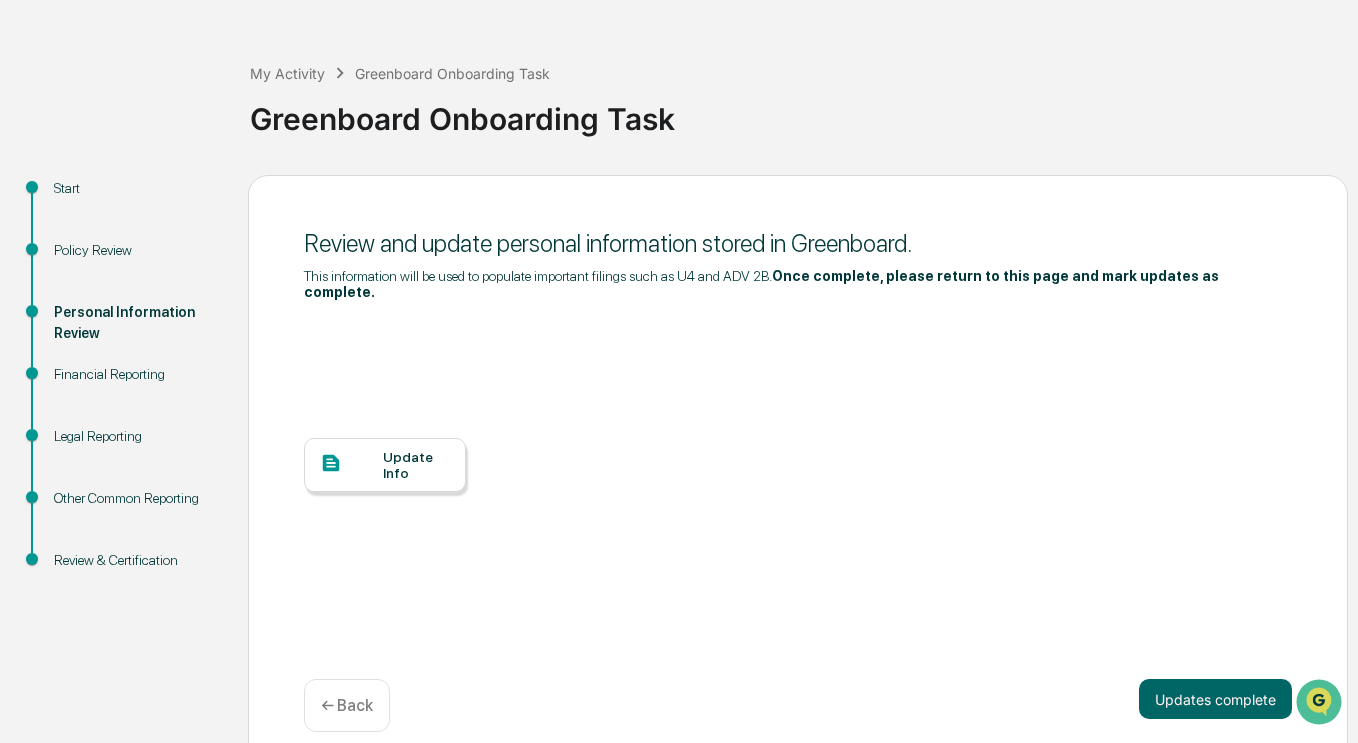 click on "Update Info" at bounding box center [416, 465] 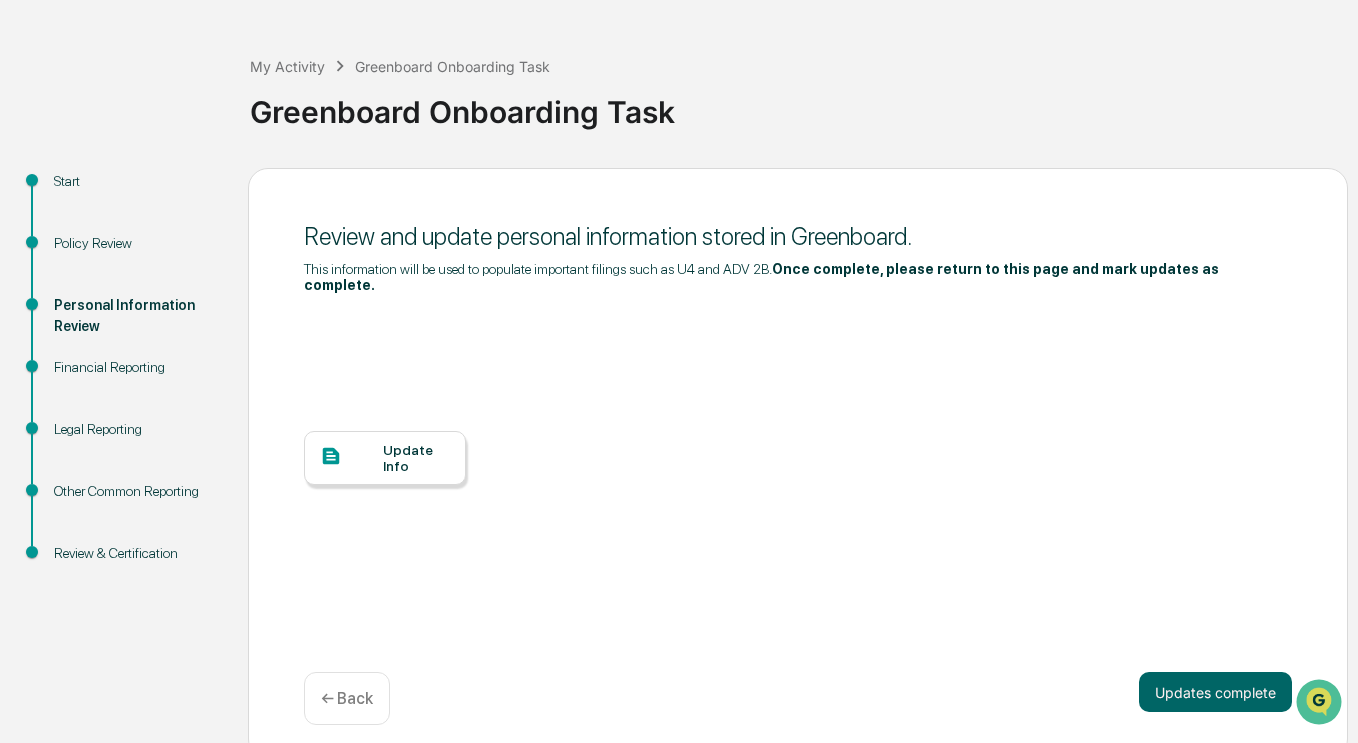 scroll, scrollTop: 72, scrollLeft: 0, axis: vertical 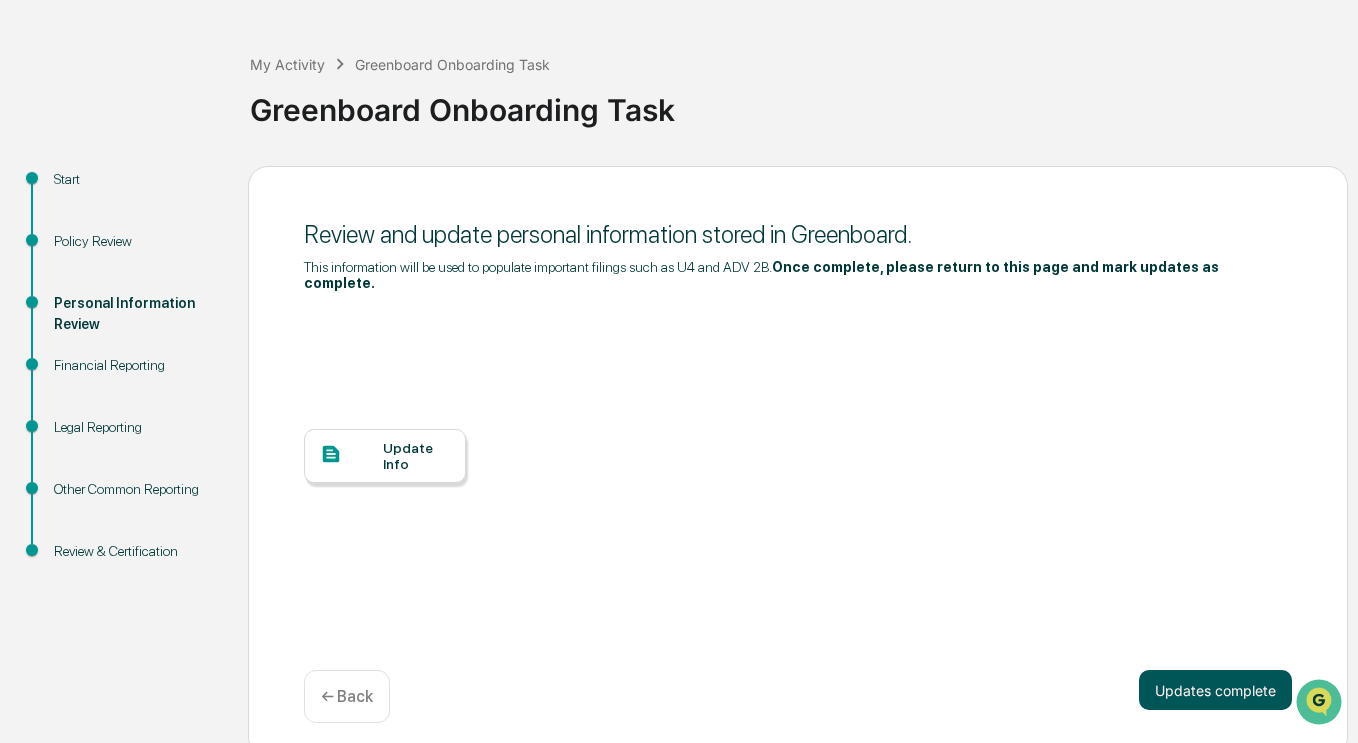 click on "Updates complete" at bounding box center [1215, 690] 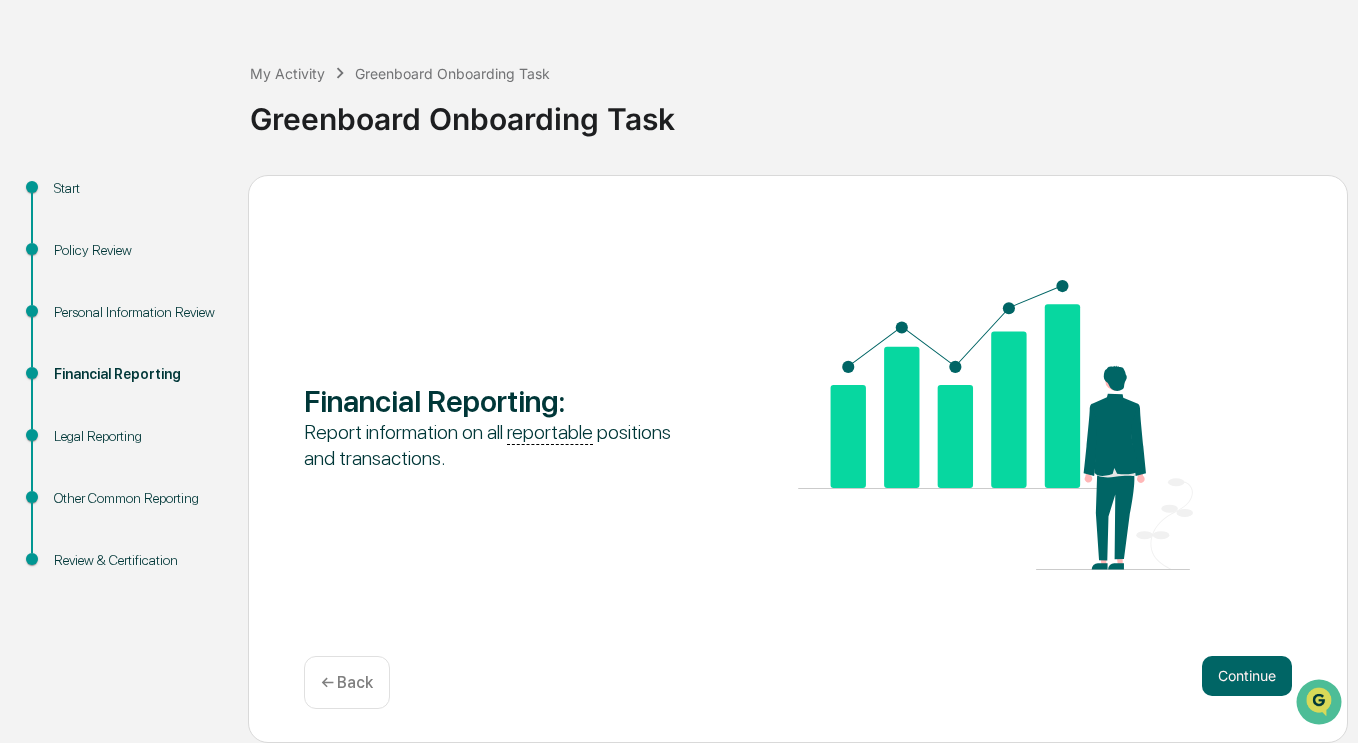 scroll, scrollTop: 63, scrollLeft: 0, axis: vertical 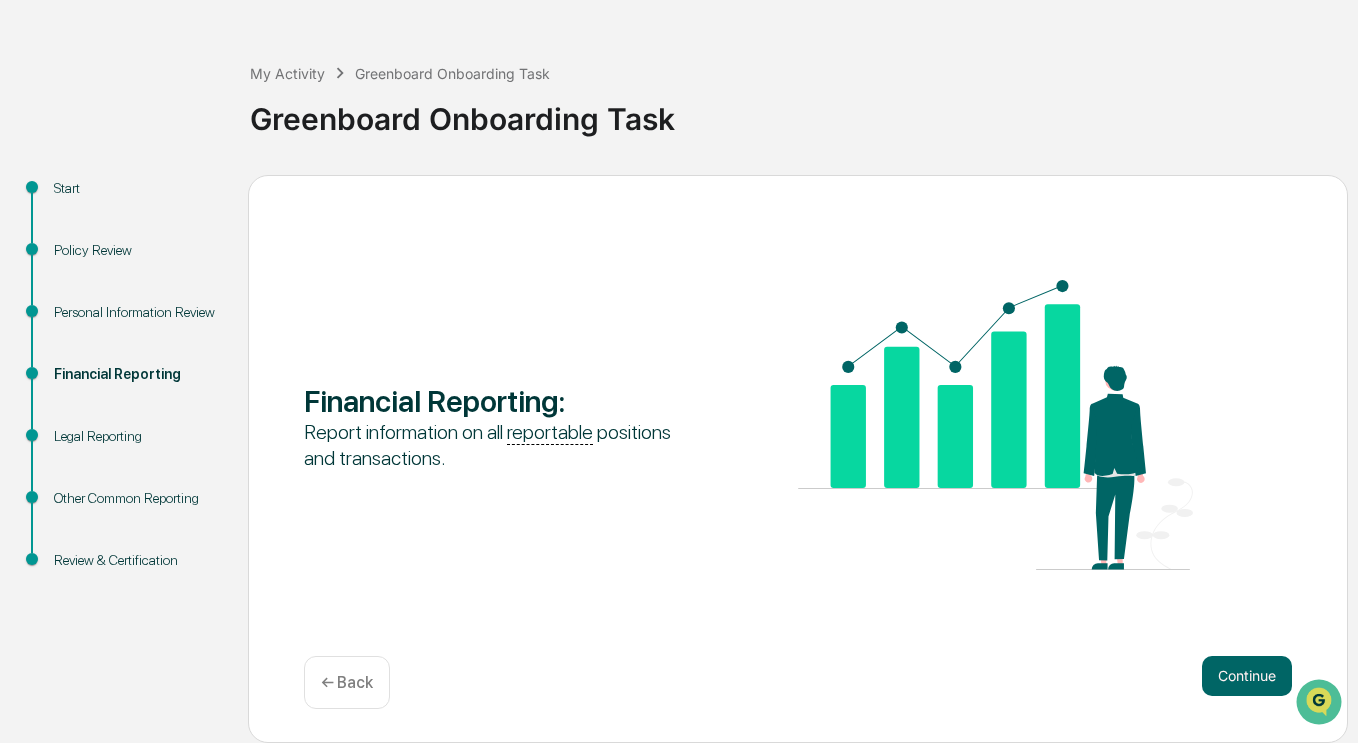 click on "Continue" at bounding box center (1247, 676) 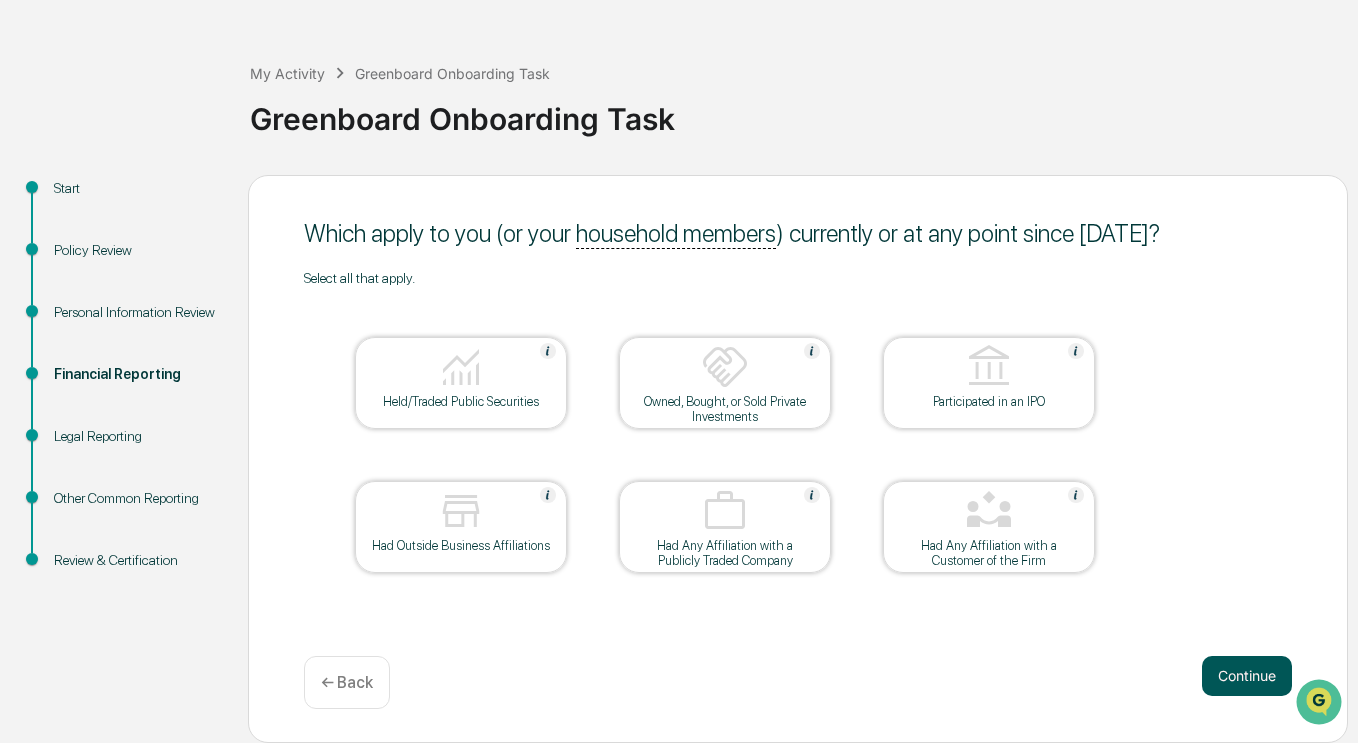 click on "Continue" at bounding box center [1247, 676] 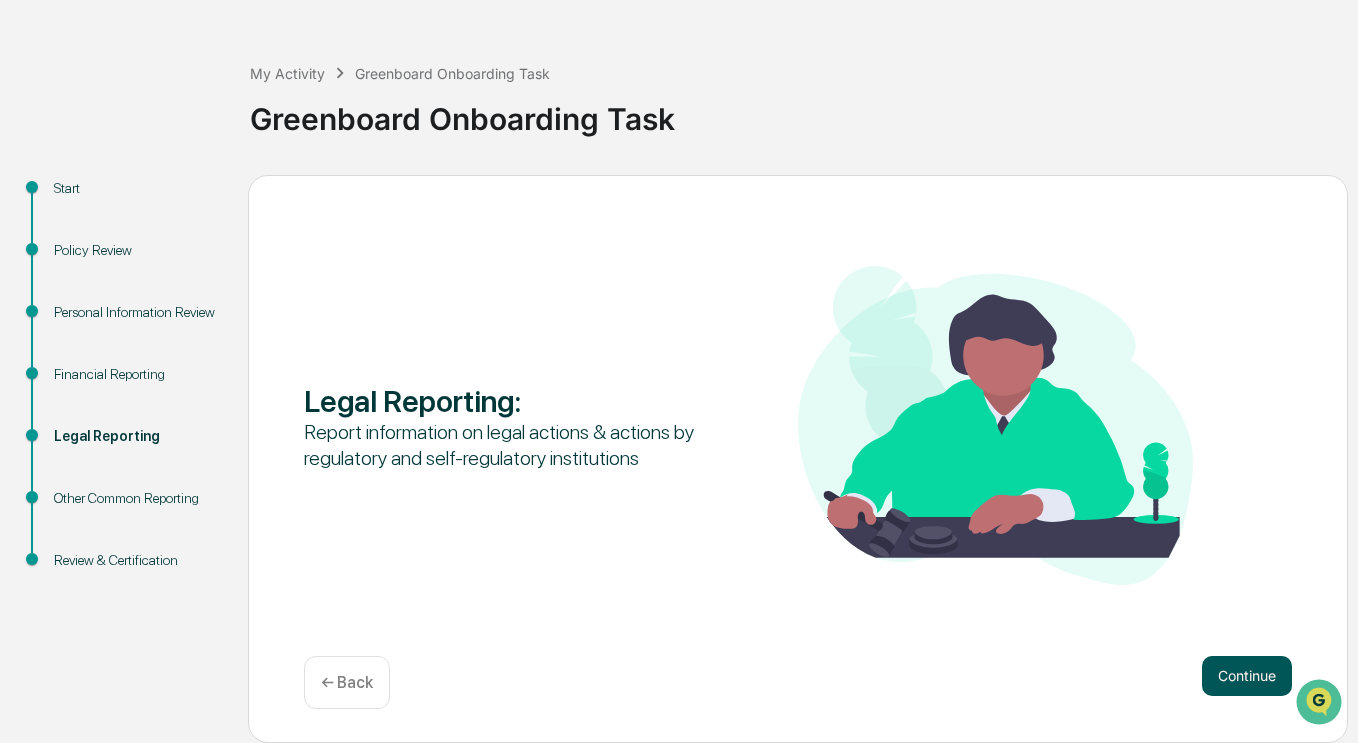 click on "Continue" at bounding box center [1247, 676] 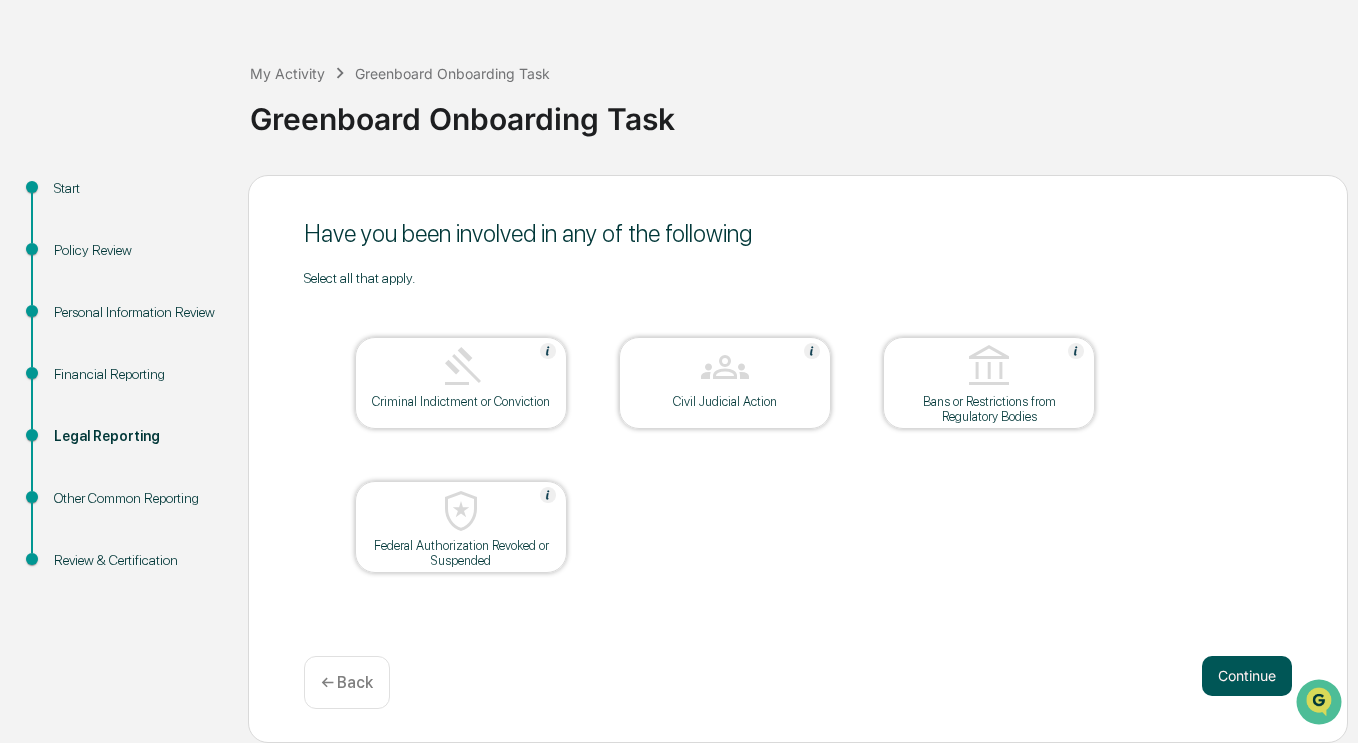 click on "Continue" at bounding box center [1247, 676] 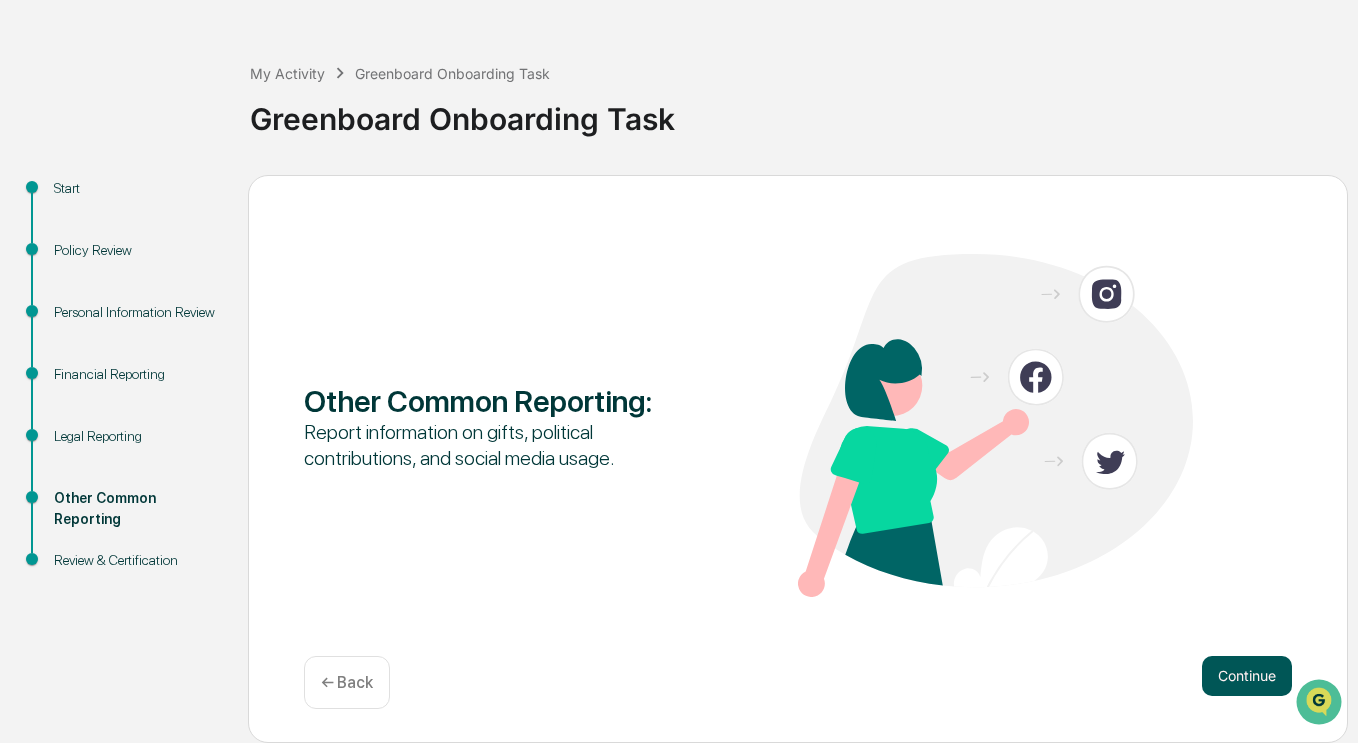 click on "Continue" at bounding box center [1247, 676] 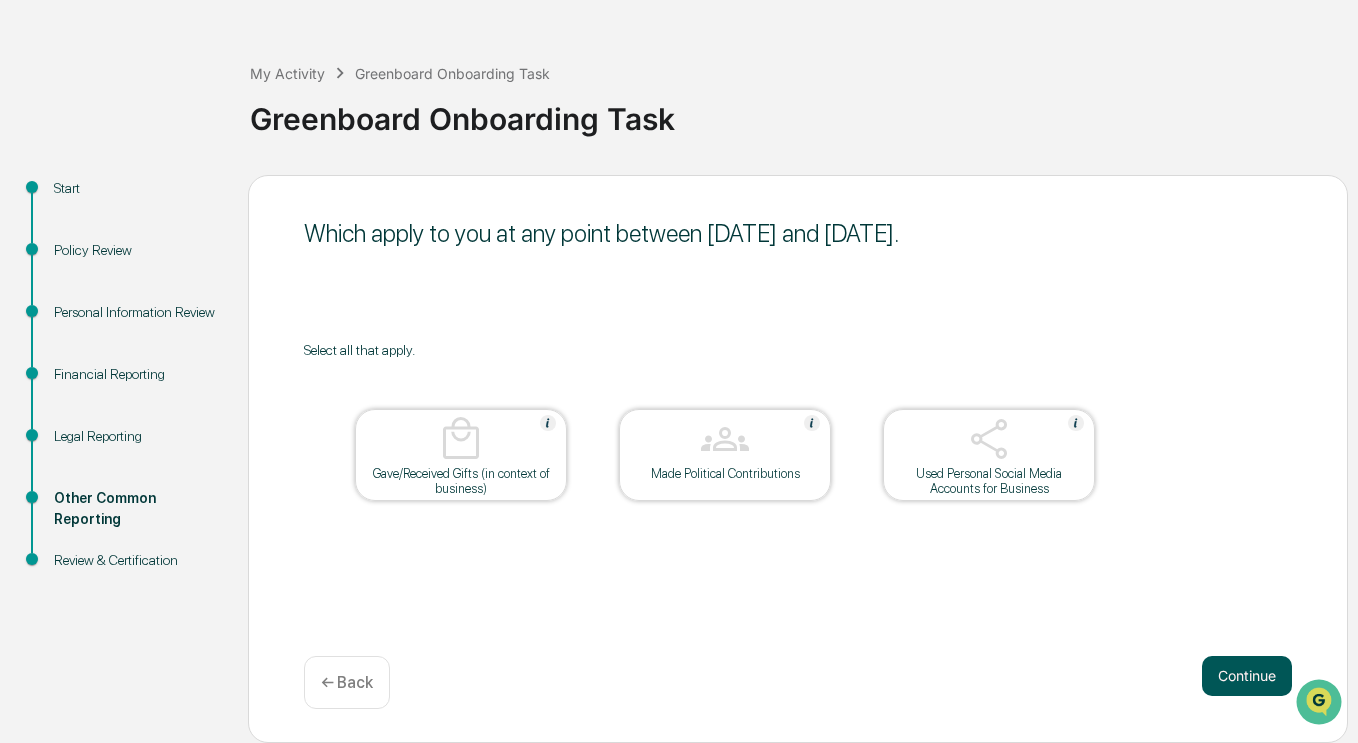 click on "Continue" at bounding box center [1247, 676] 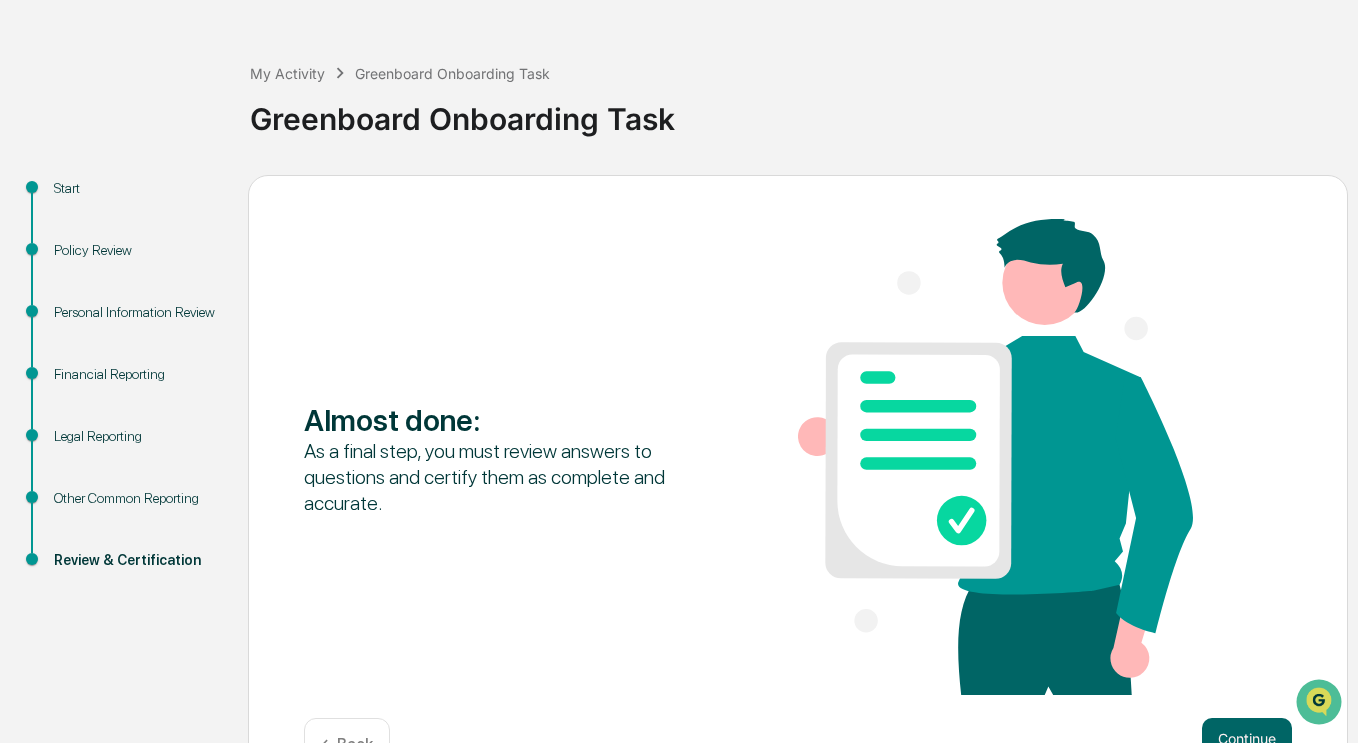 scroll, scrollTop: 126, scrollLeft: 0, axis: vertical 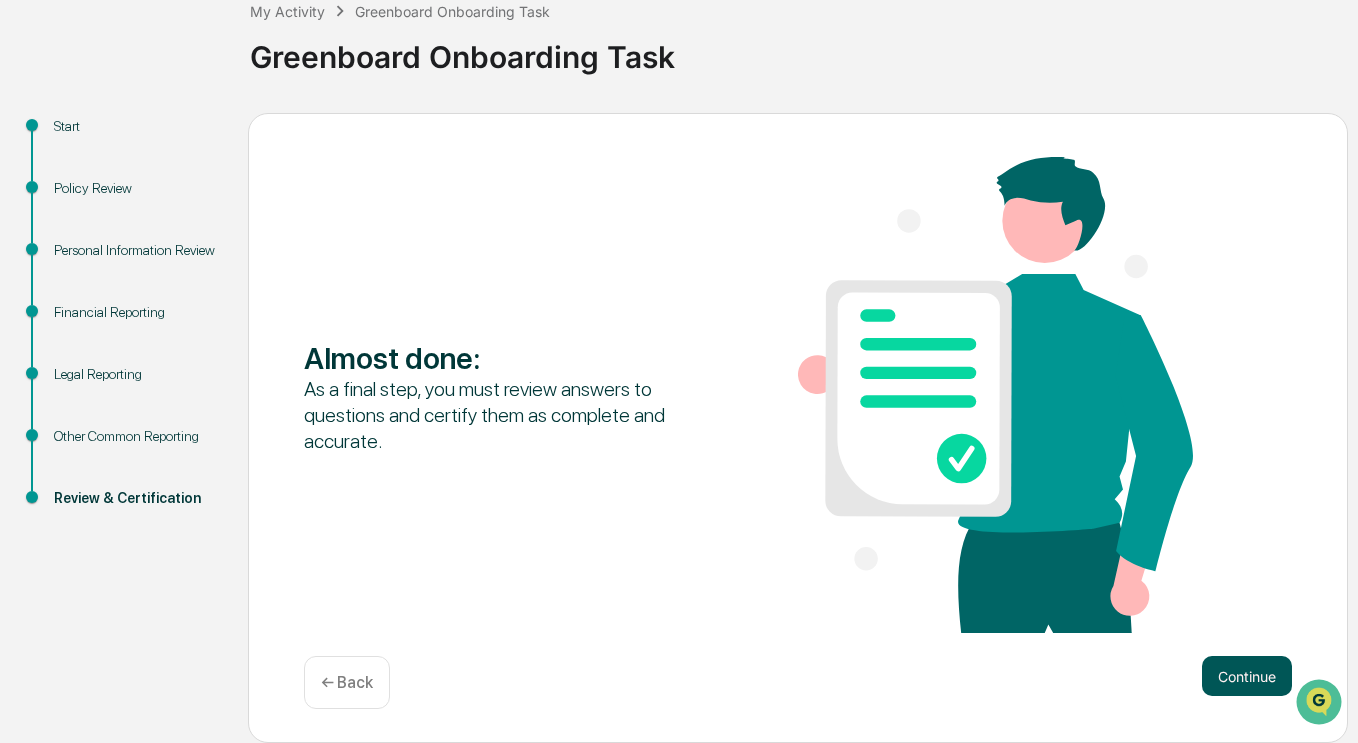 click on "Continue" at bounding box center [1247, 676] 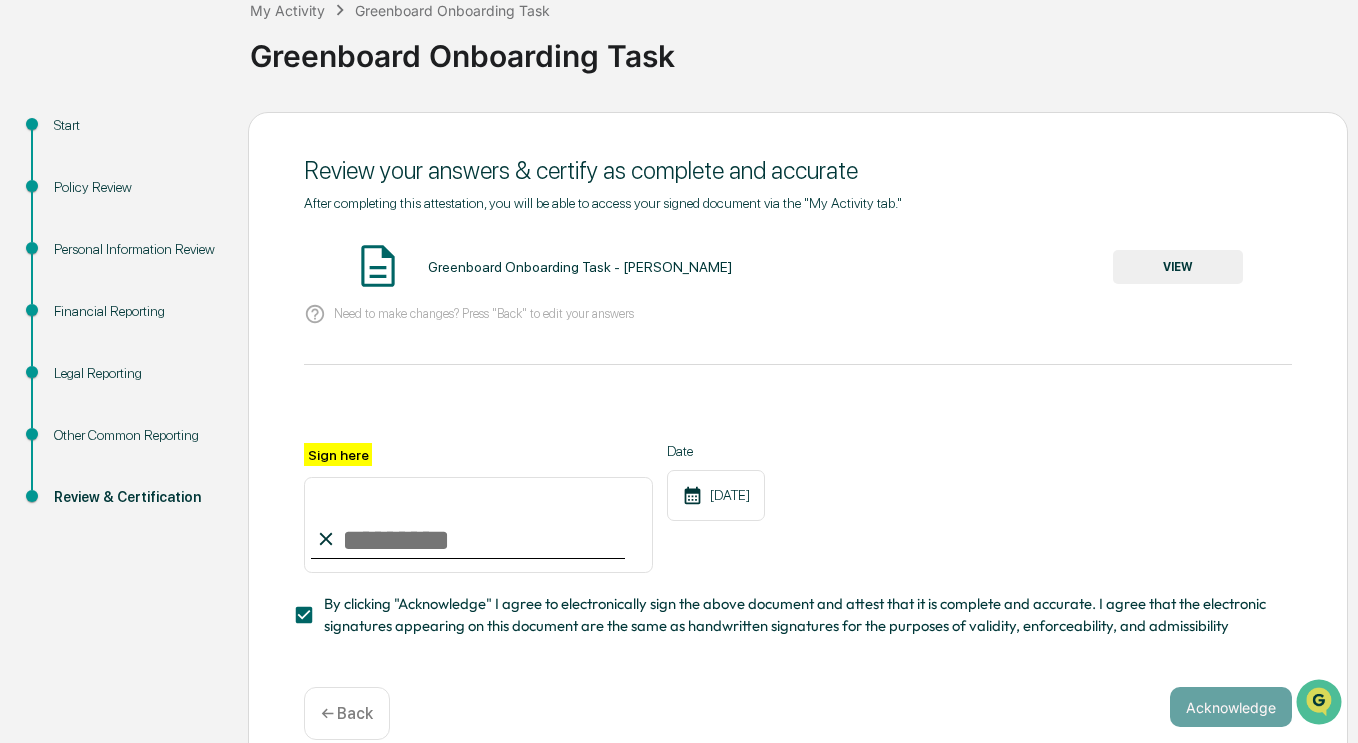 click on "VIEW" at bounding box center (1178, 267) 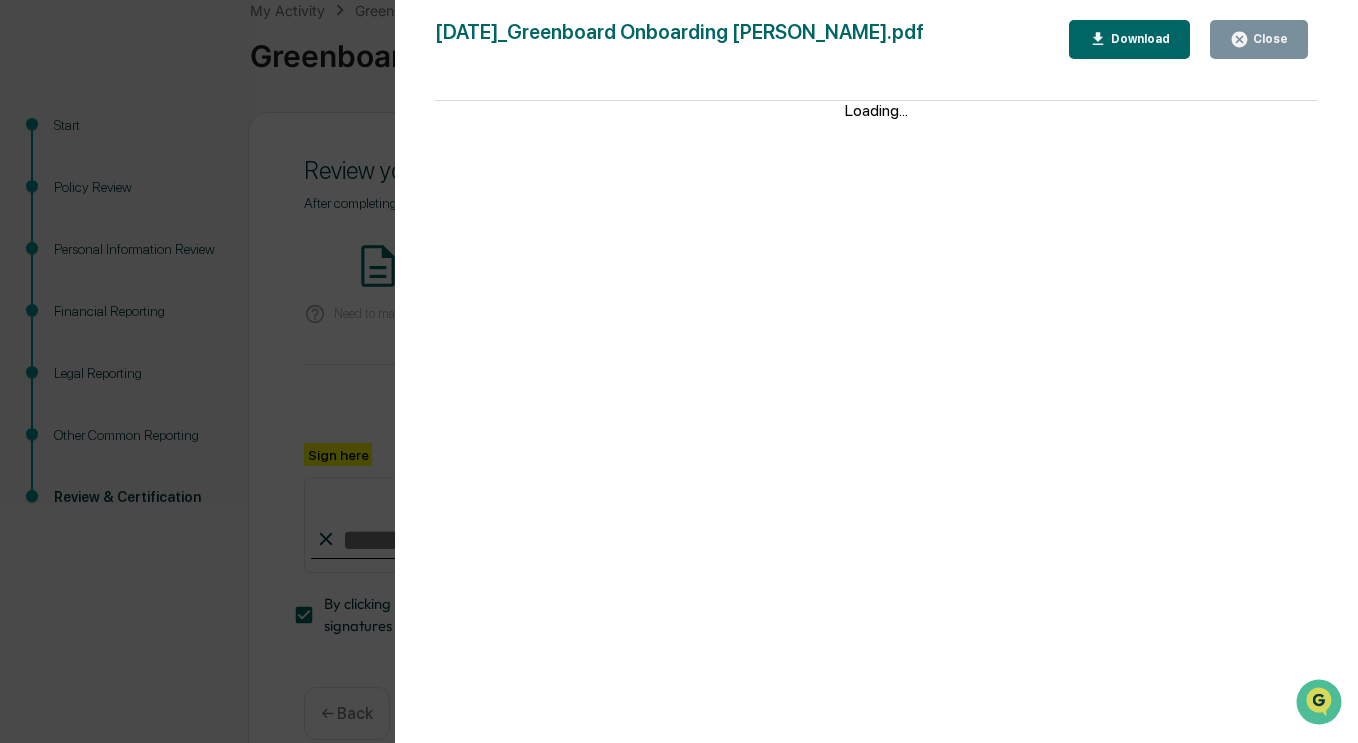 click on "Close" at bounding box center [1268, 39] 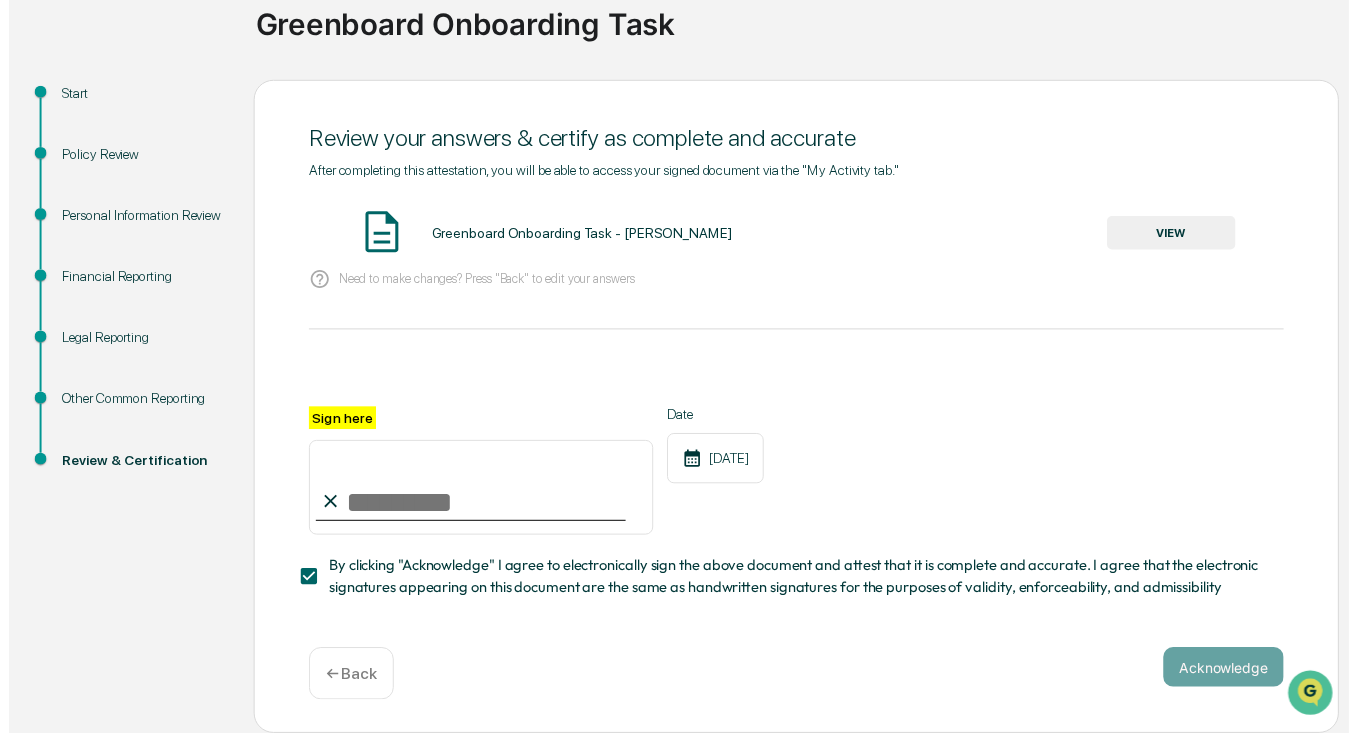scroll, scrollTop: 166, scrollLeft: 0, axis: vertical 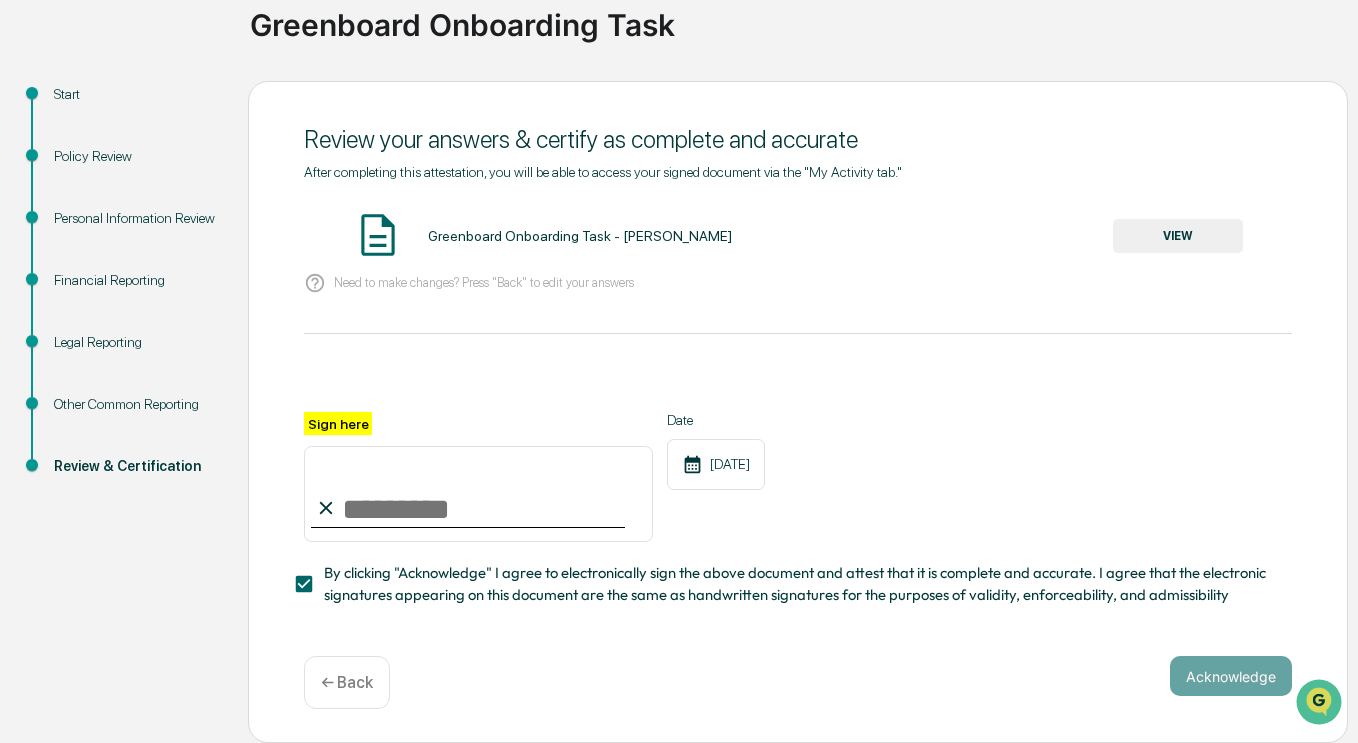 click on "Sign here" at bounding box center [478, 494] 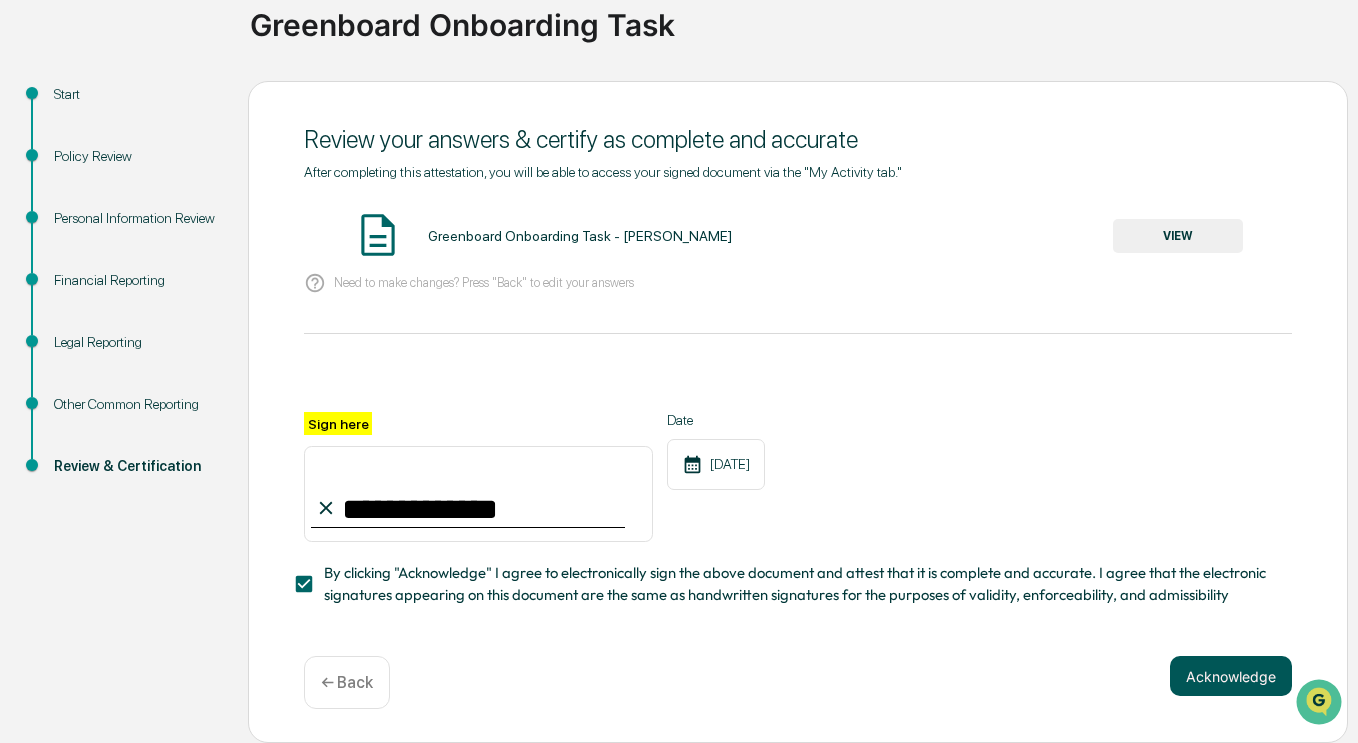 type on "**********" 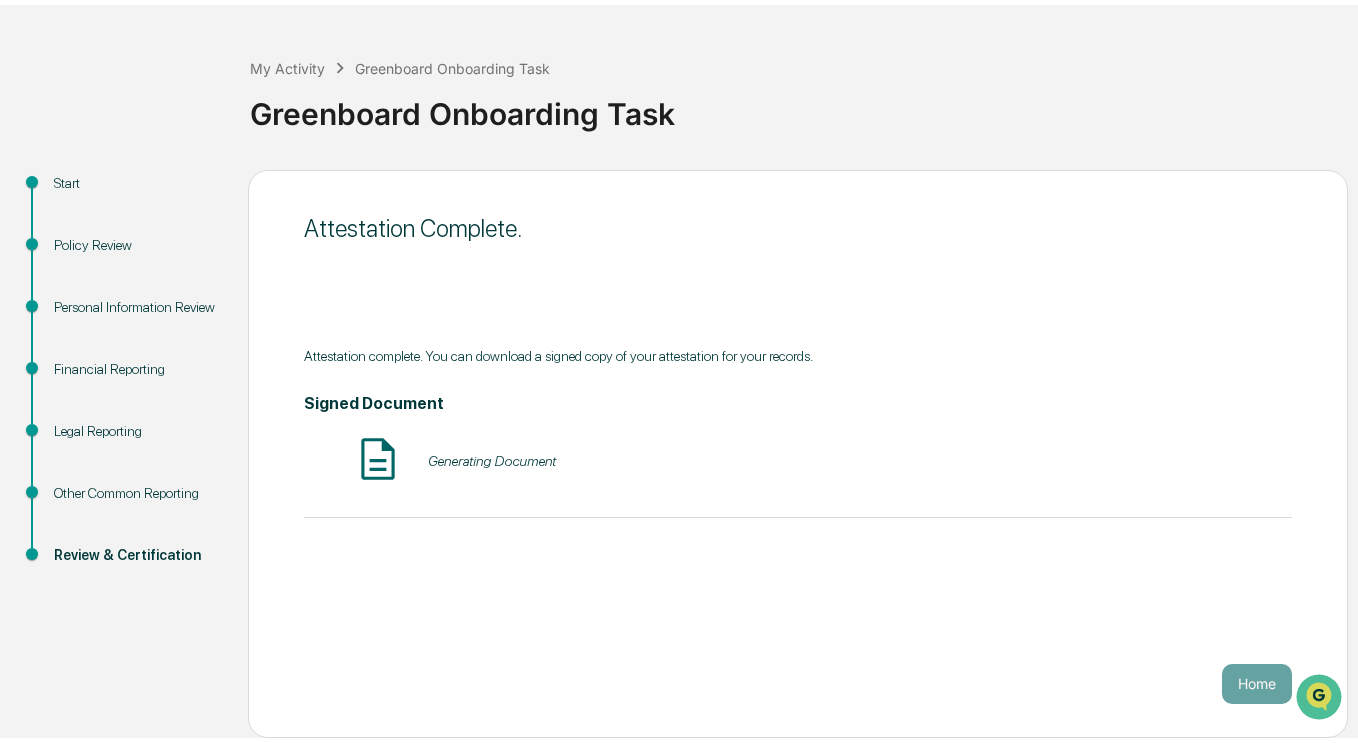 scroll, scrollTop: 63, scrollLeft: 0, axis: vertical 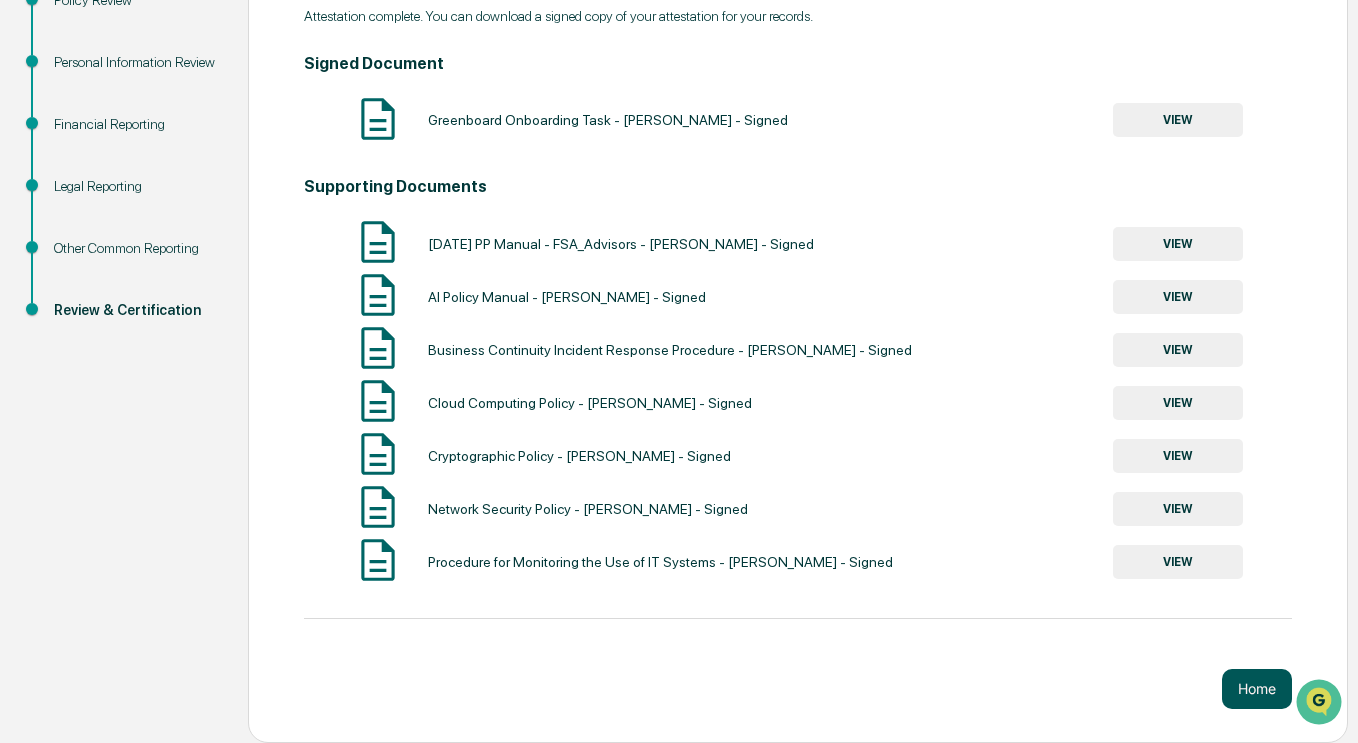 click on "Home" at bounding box center (1257, 689) 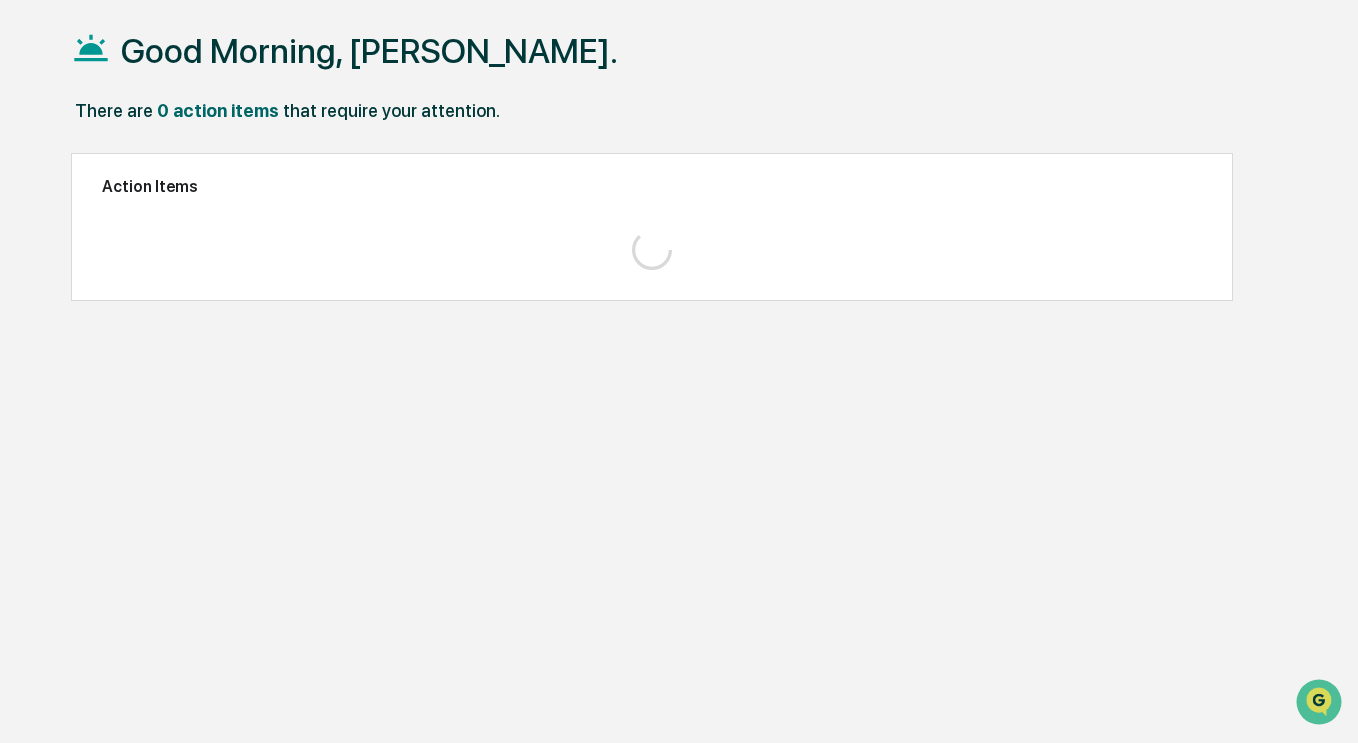 scroll, scrollTop: 95, scrollLeft: 0, axis: vertical 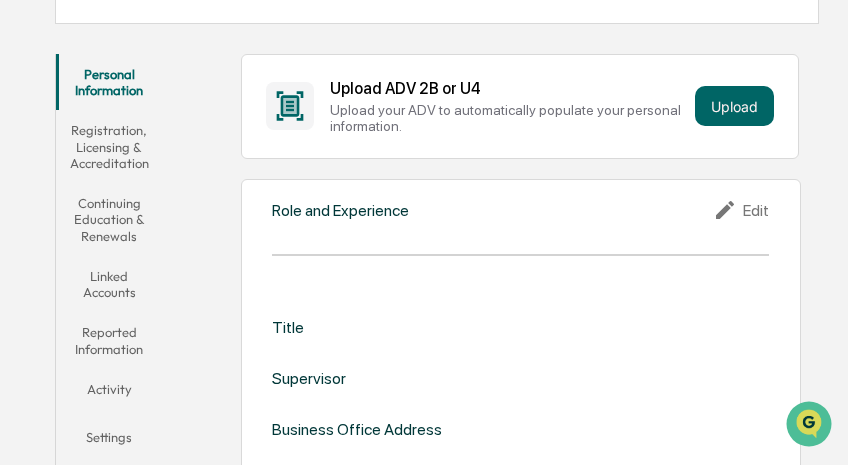 click on "Edit" at bounding box center [741, 210] 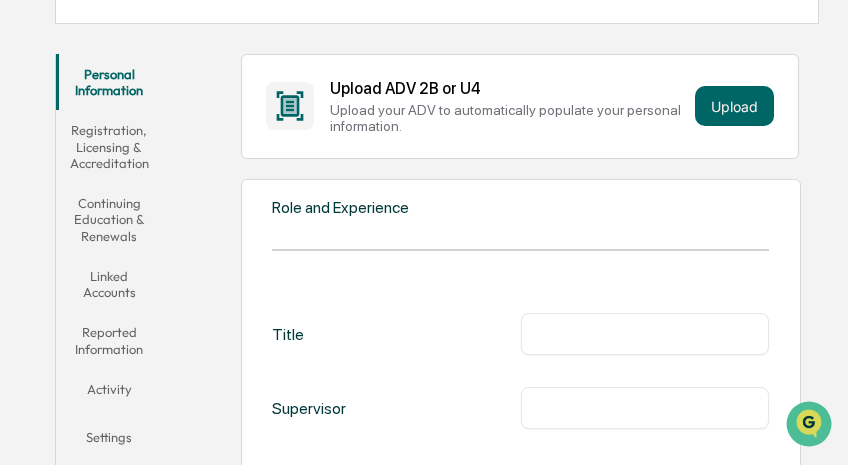 click at bounding box center (645, 334) 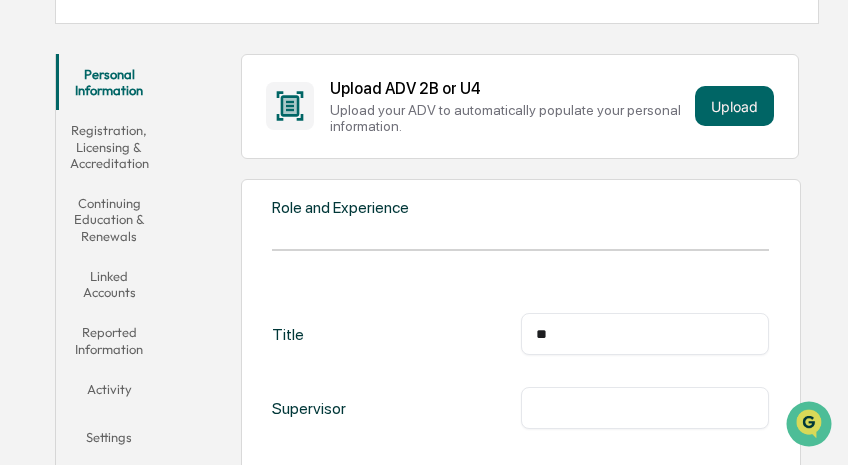 type on "*" 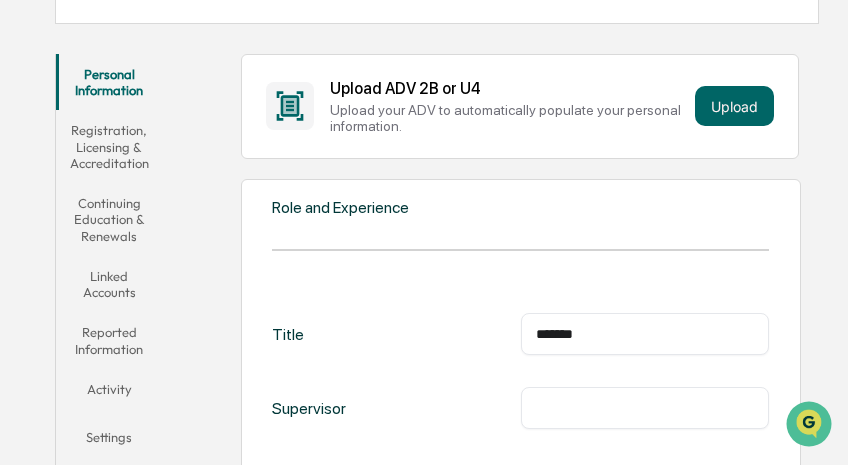 type on "*******" 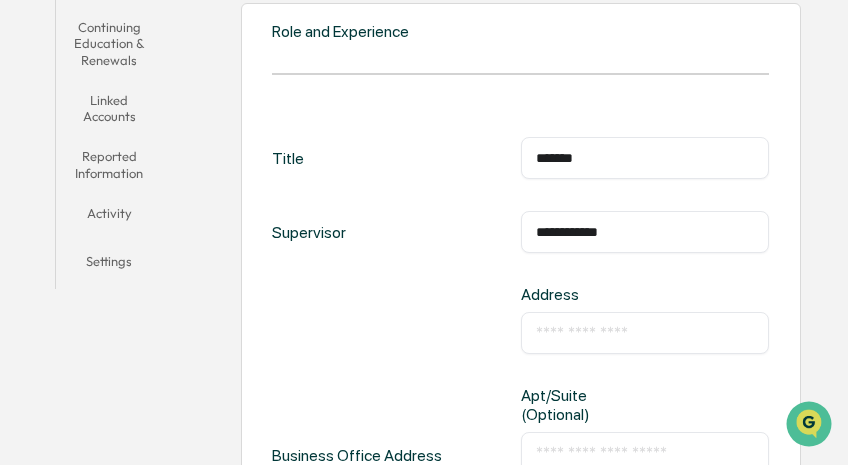 scroll, scrollTop: 500, scrollLeft: 0, axis: vertical 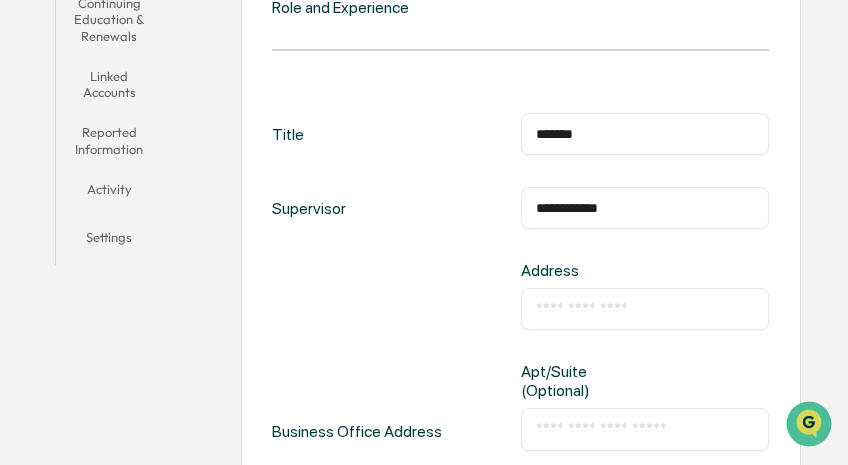 type on "**********" 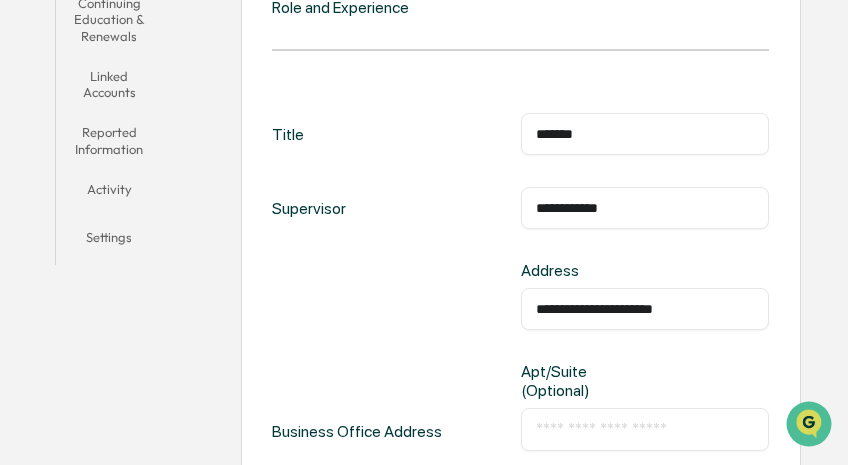 scroll, scrollTop: 600, scrollLeft: 0, axis: vertical 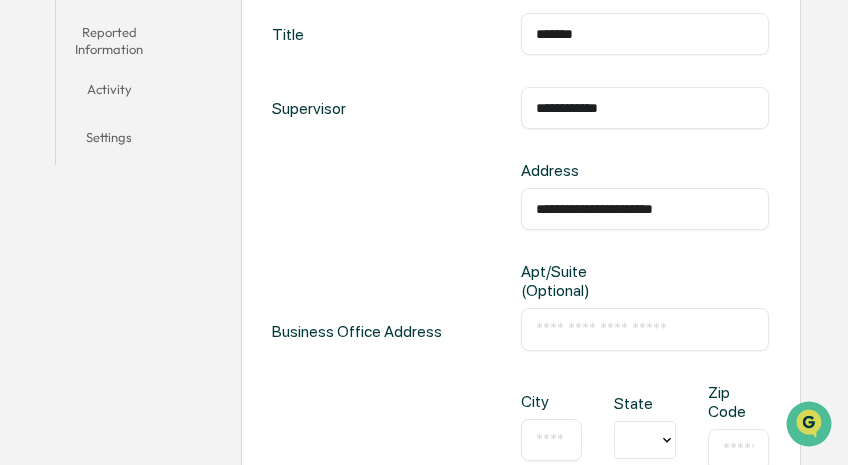 type on "**********" 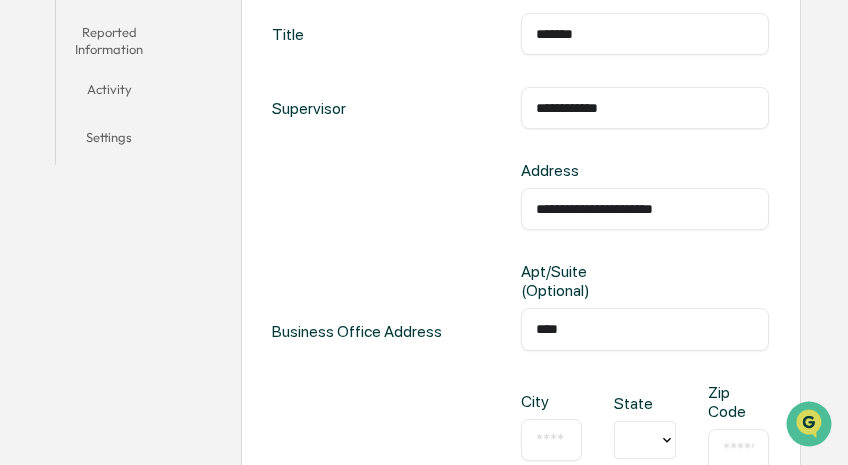 type on "****" 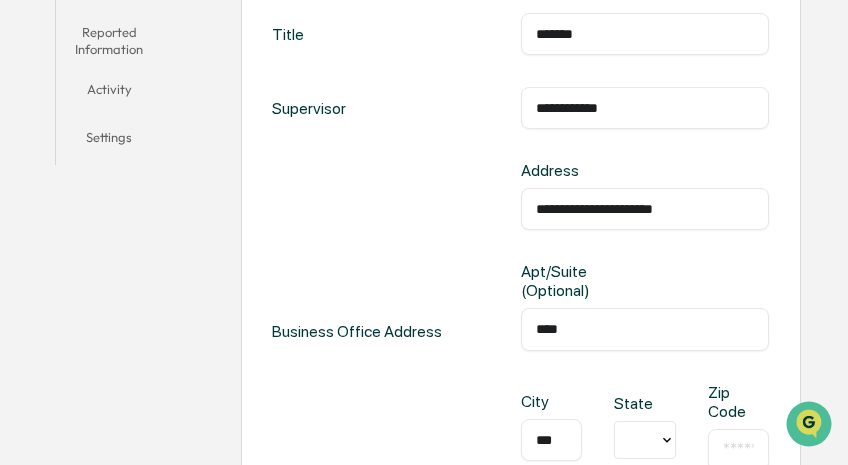 scroll, scrollTop: 0, scrollLeft: 0, axis: both 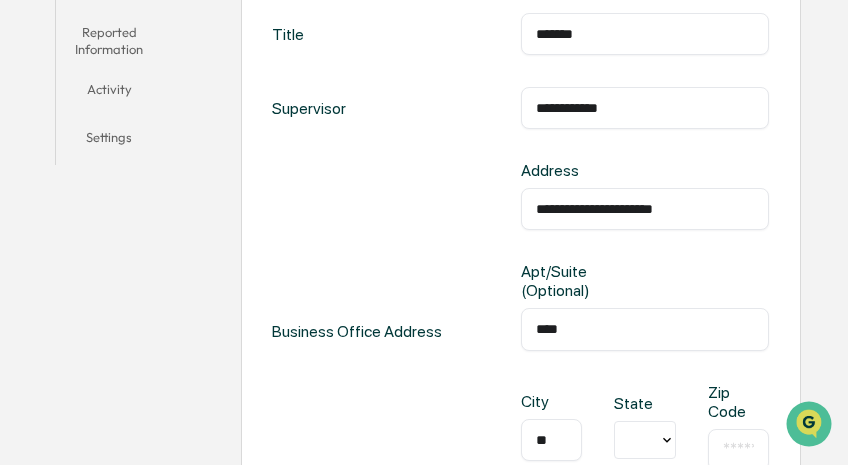 type on "*" 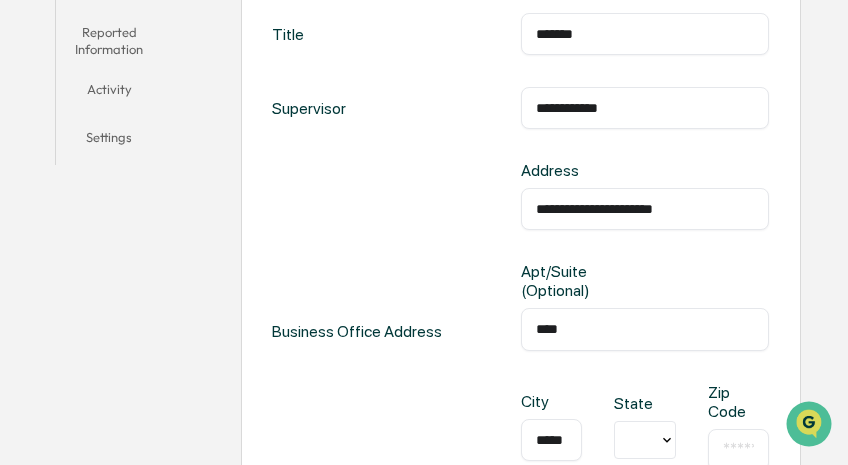 scroll, scrollTop: 0, scrollLeft: 1, axis: horizontal 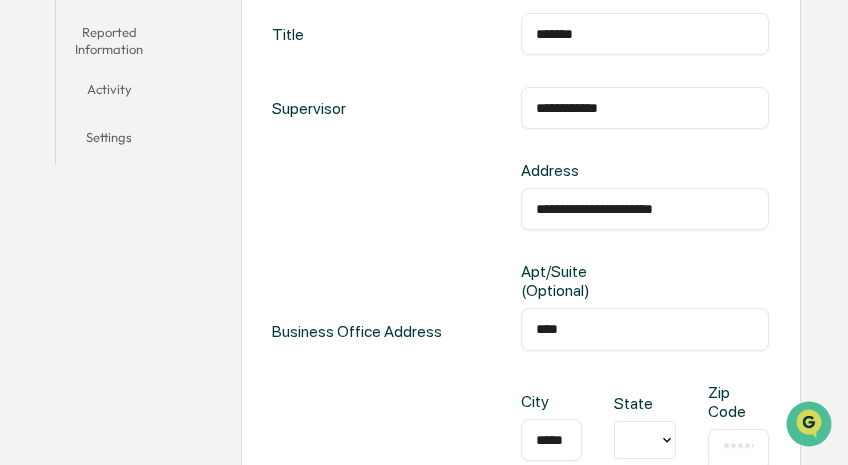 type on "****" 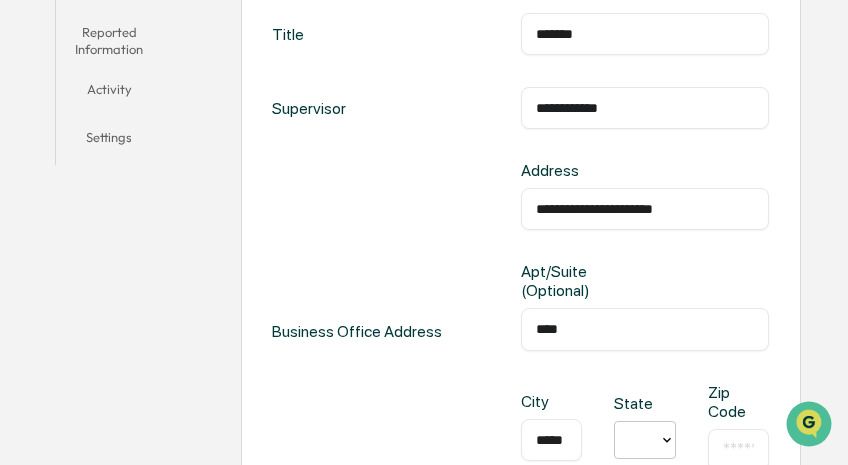 scroll, scrollTop: 0, scrollLeft: 0, axis: both 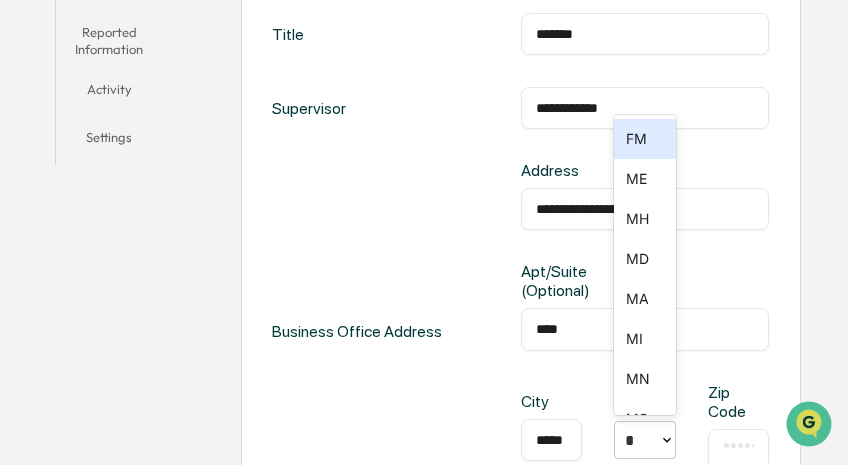 type on "**" 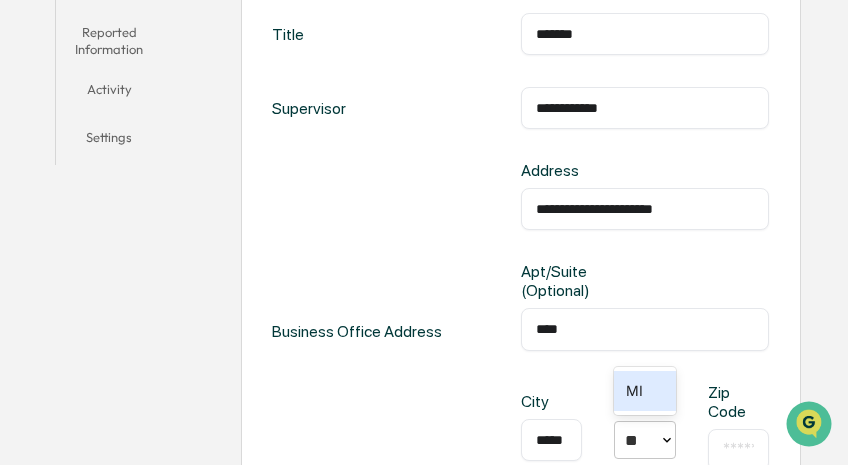 type 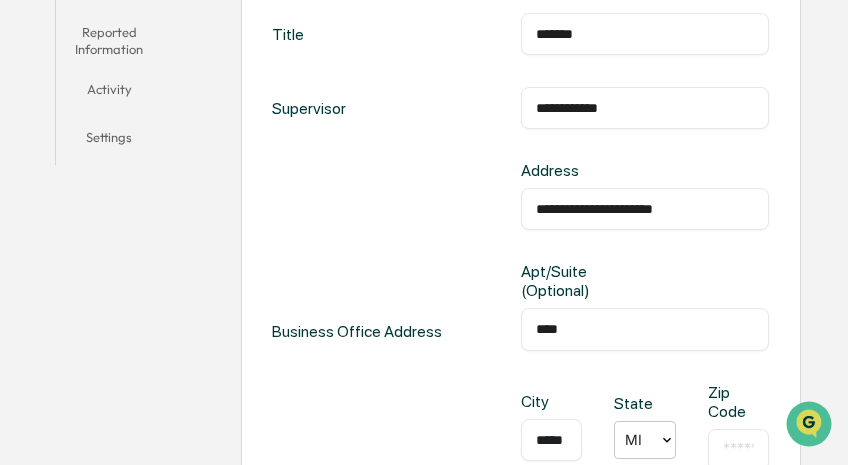 click on "​" at bounding box center [739, 450] 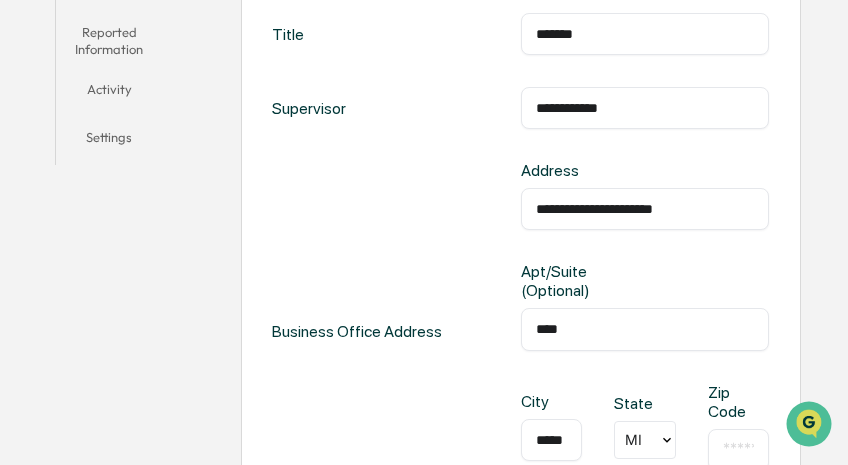 click at bounding box center (739, 450) 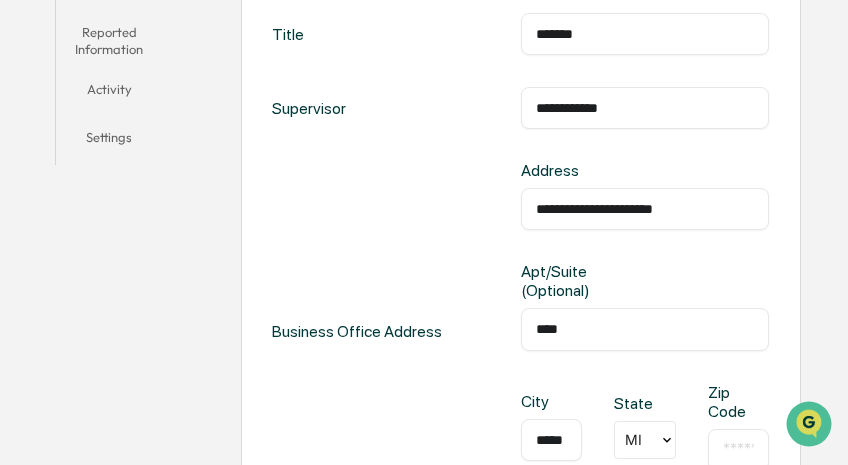 click at bounding box center (739, 450) 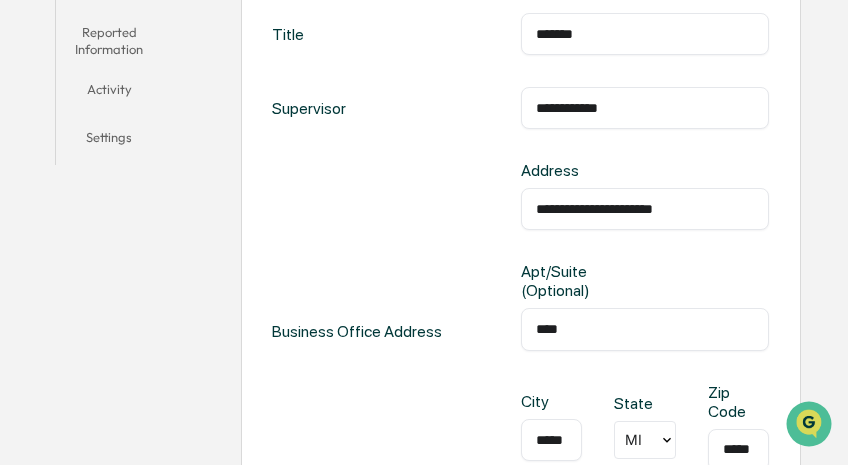 scroll, scrollTop: 0, scrollLeft: 12, axis: horizontal 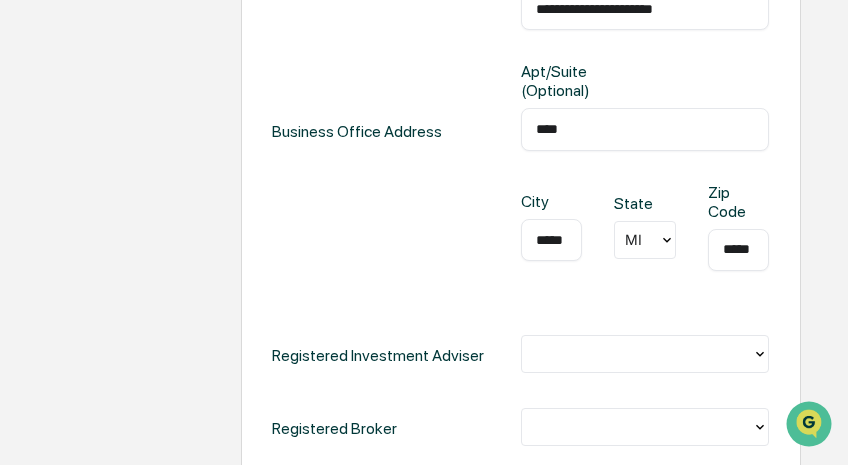 type on "*****" 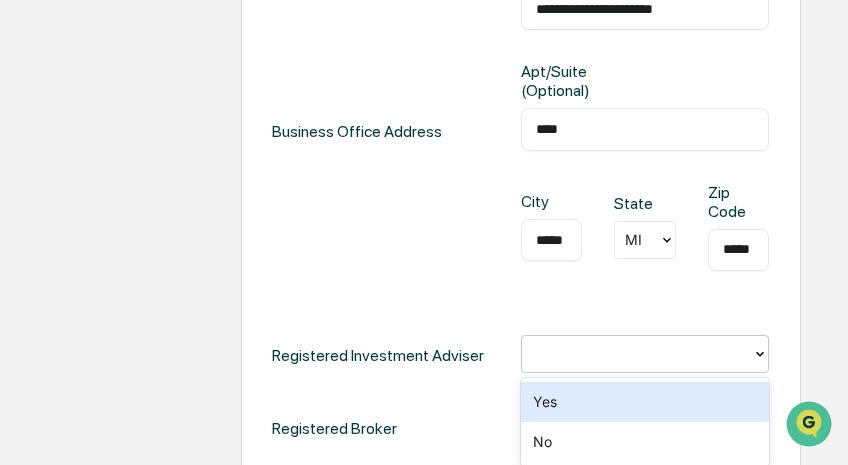 scroll, scrollTop: 0, scrollLeft: 0, axis: both 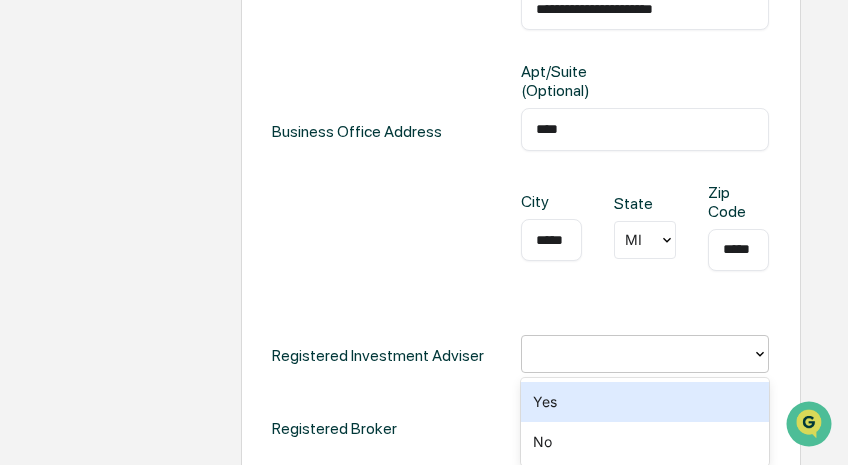 click on "Yes" at bounding box center (645, 402) 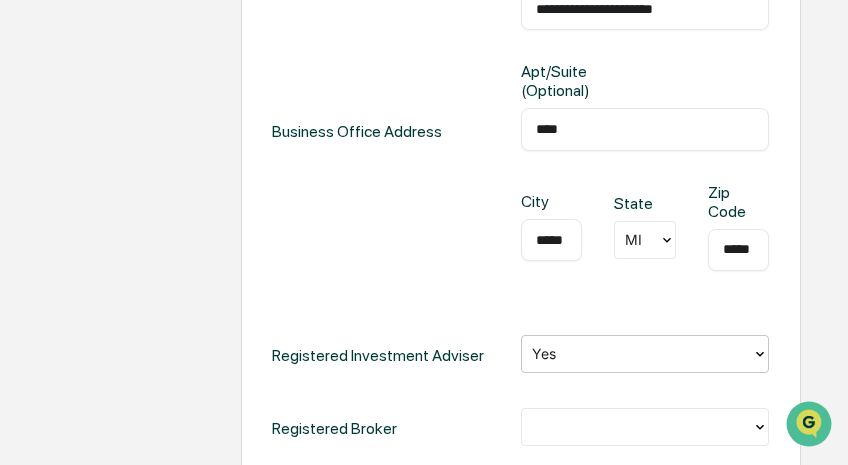 scroll, scrollTop: 900, scrollLeft: 0, axis: vertical 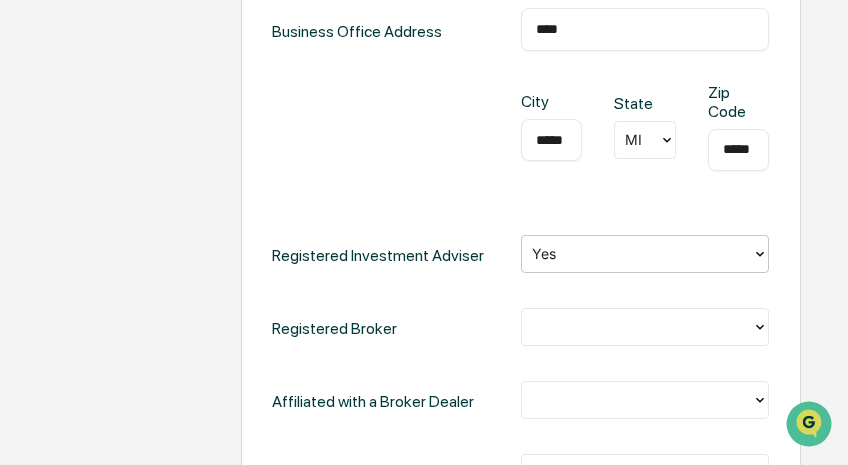click at bounding box center (645, 327) 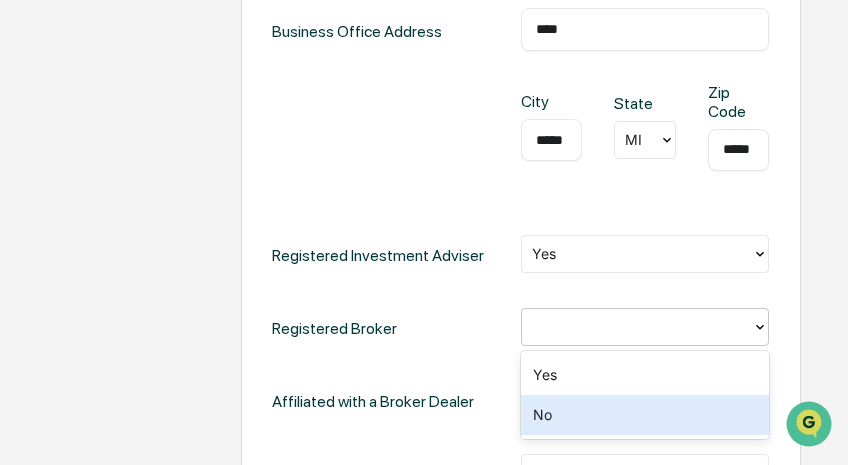 click on "No" at bounding box center (645, 415) 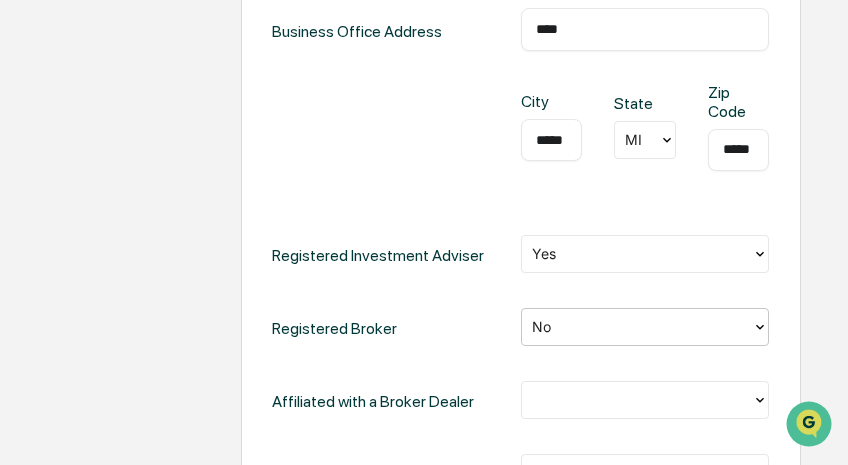 click at bounding box center [637, 399] 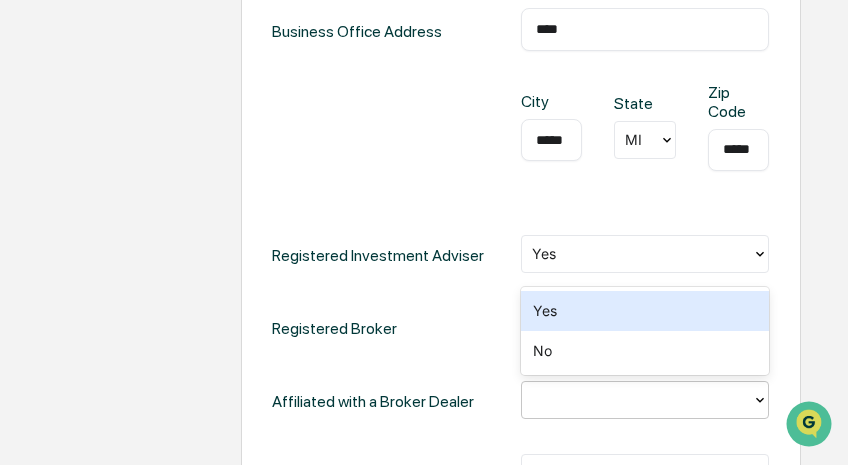 click on "Yes" at bounding box center (645, 311) 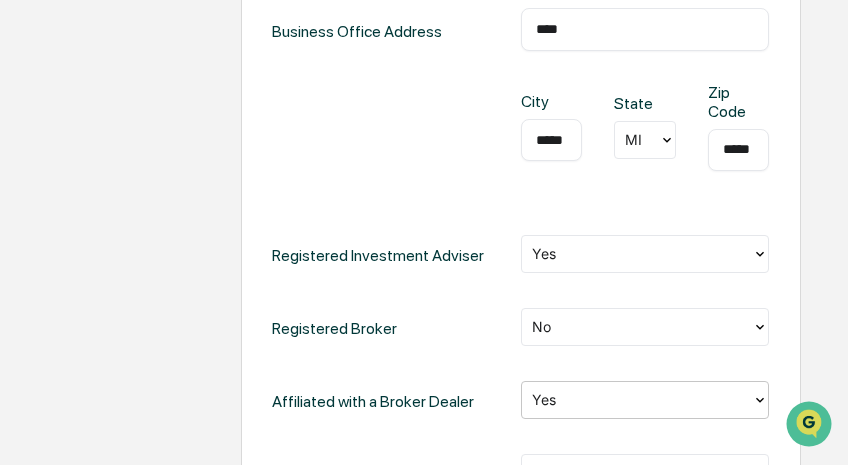 scroll, scrollTop: 1000, scrollLeft: 0, axis: vertical 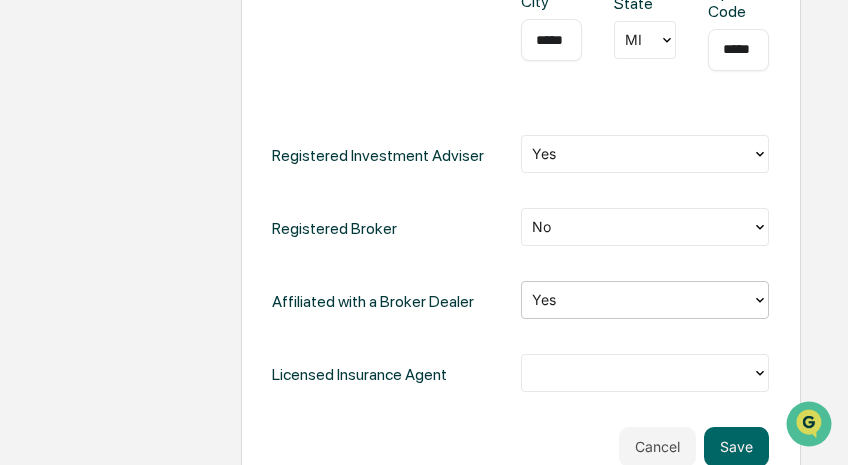 click at bounding box center (637, 372) 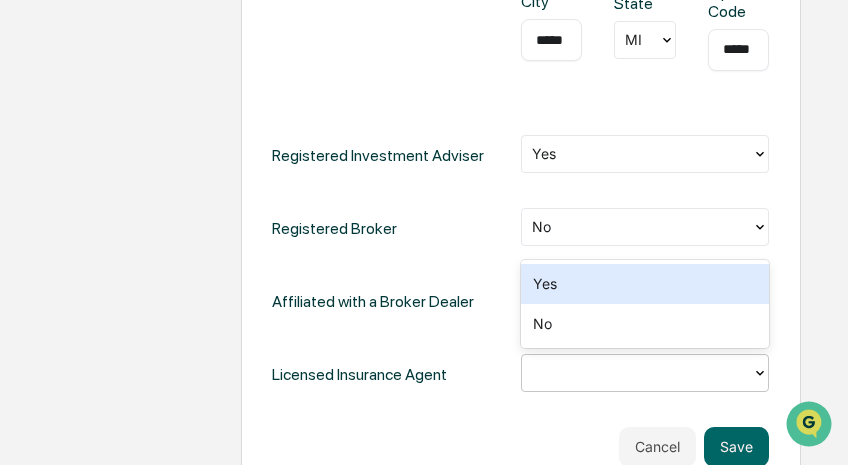 click at bounding box center (637, 372) 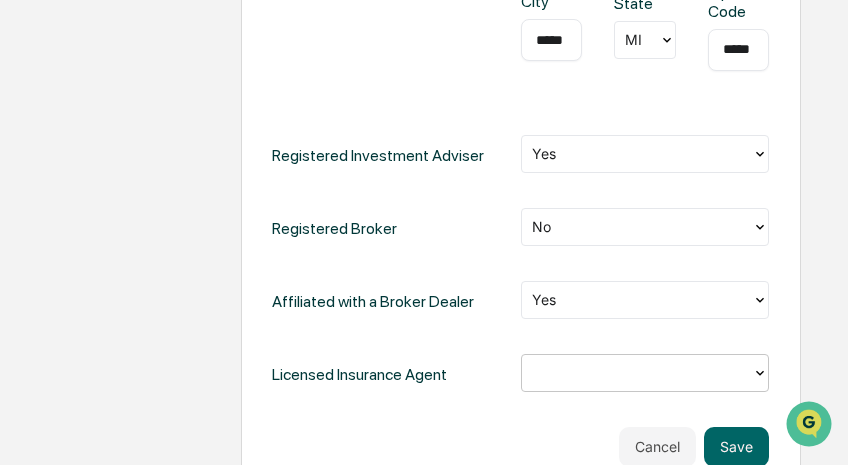 click 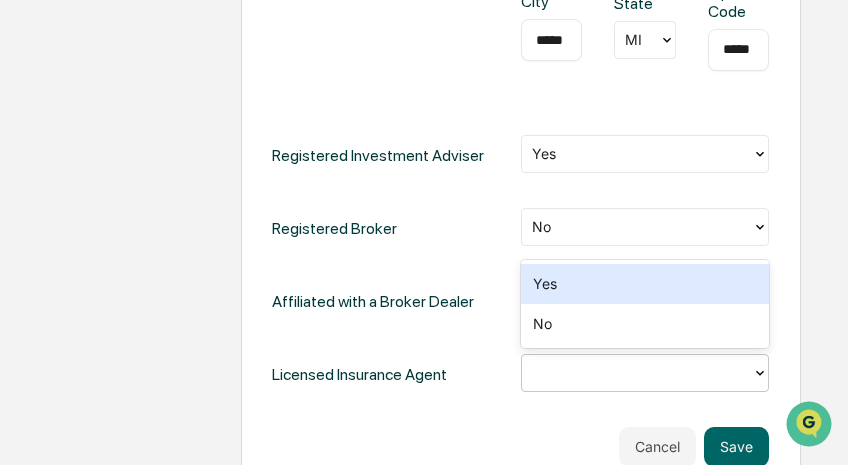 click on "Yes" at bounding box center [645, 284] 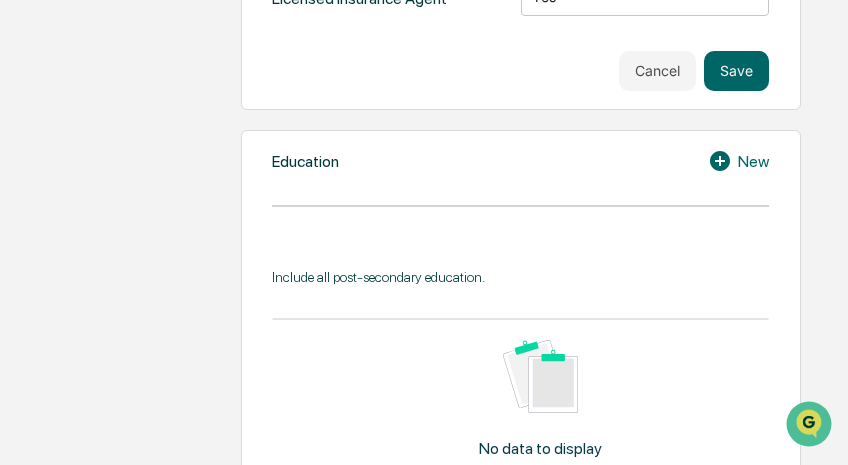 scroll, scrollTop: 1400, scrollLeft: 0, axis: vertical 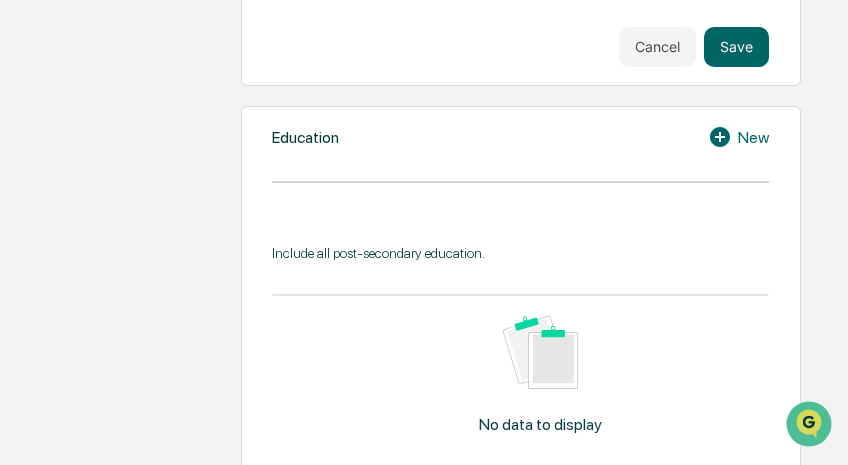click 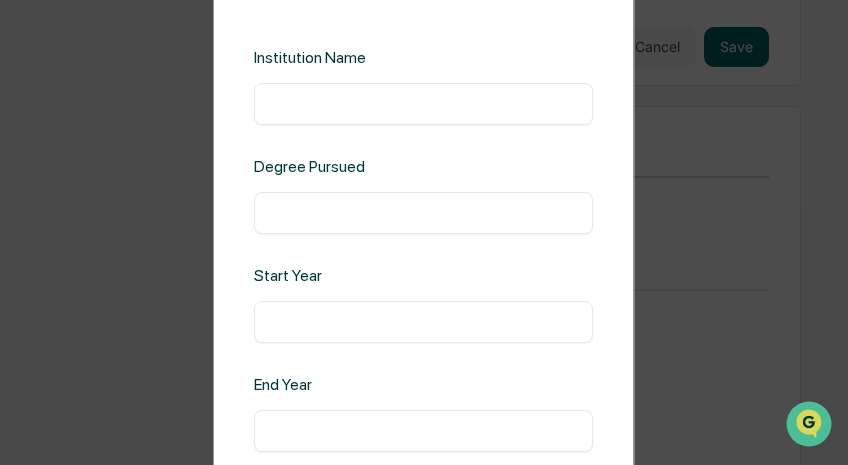 click at bounding box center [423, 104] 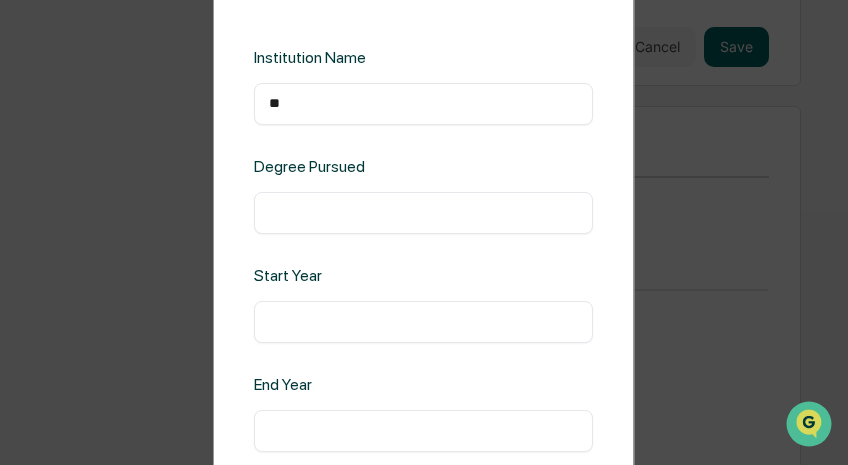 type on "*" 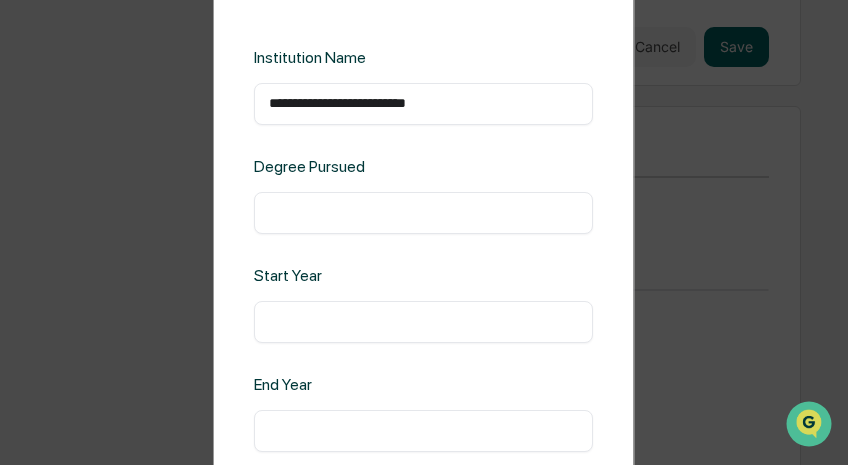 type on "**********" 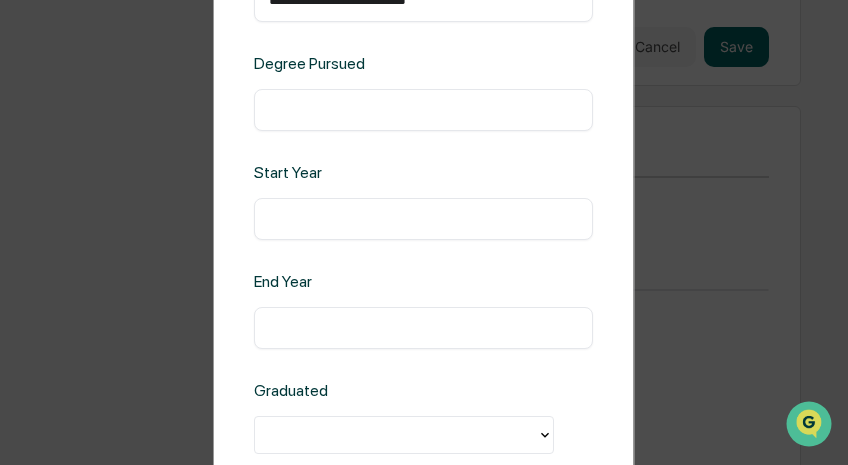 scroll, scrollTop: 3, scrollLeft: 0, axis: vertical 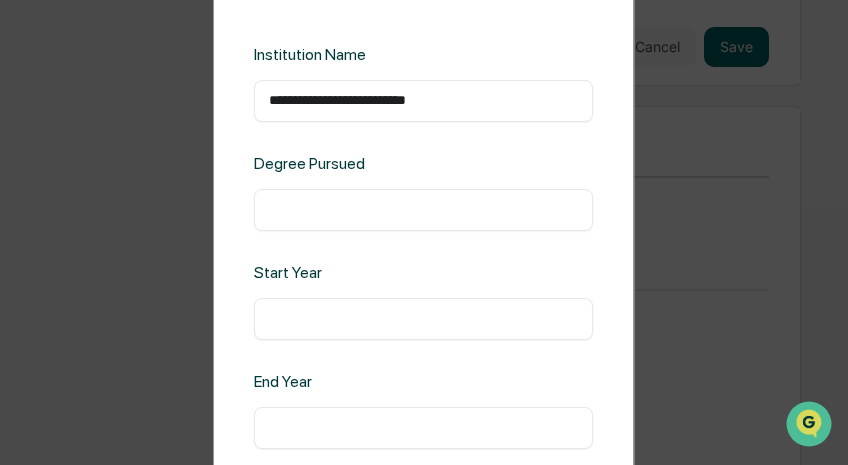 click at bounding box center (423, 210) 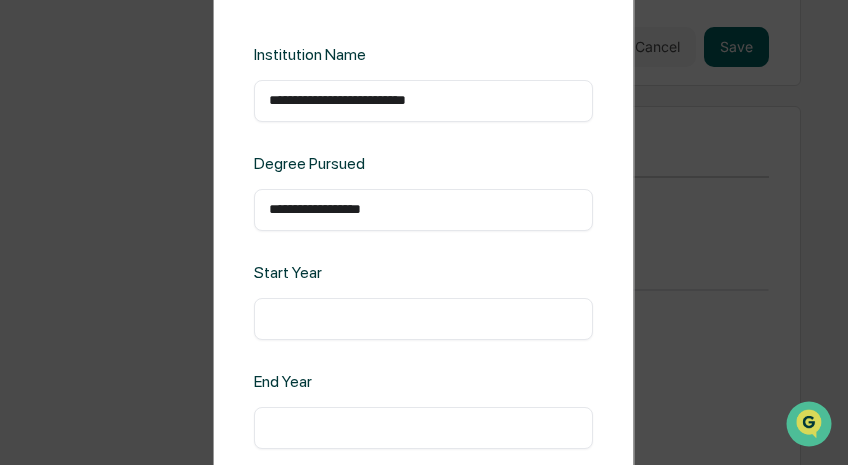 type on "**********" 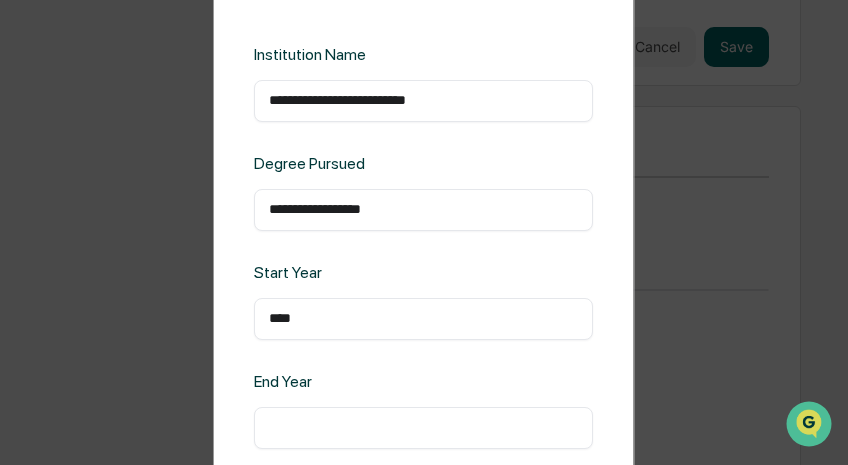 type on "****" 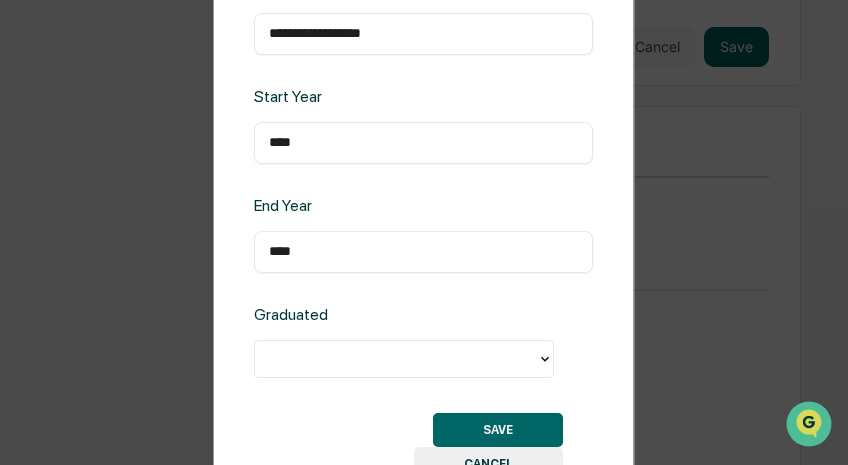 scroll, scrollTop: 203, scrollLeft: 0, axis: vertical 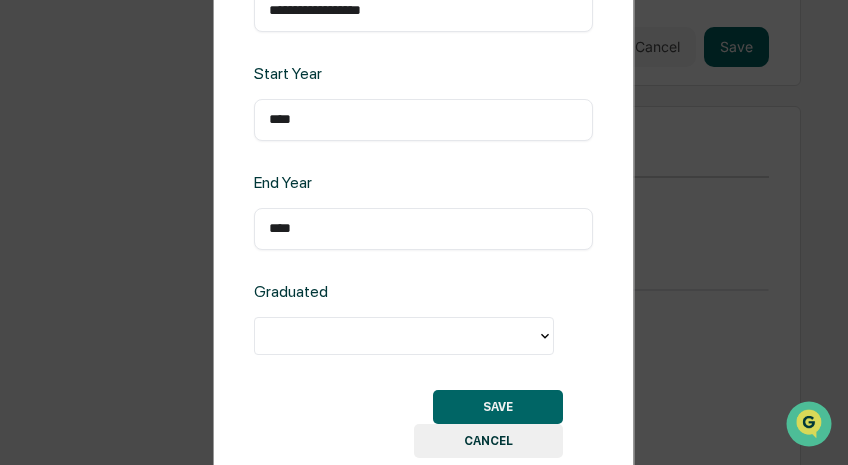 type on "****" 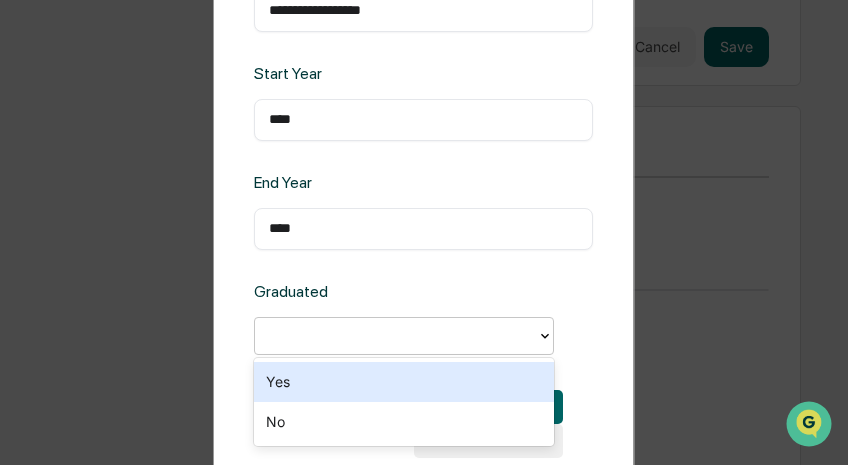 click on "Yes" at bounding box center [404, 382] 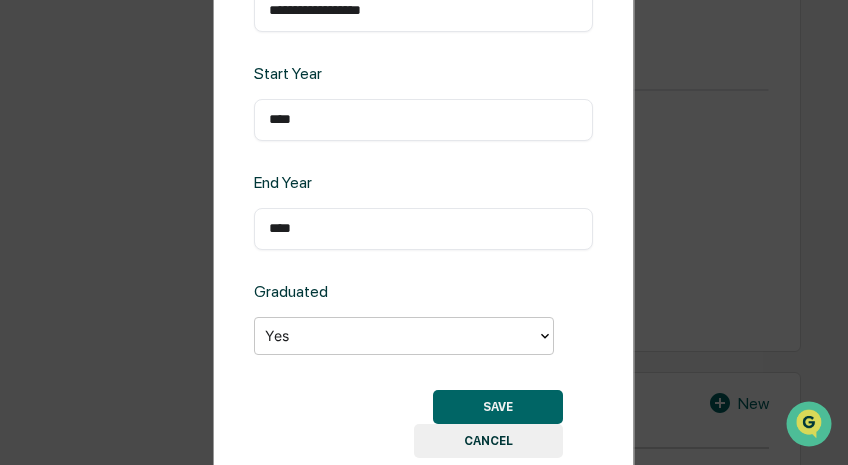 click on "SAVE" at bounding box center (499, 407) 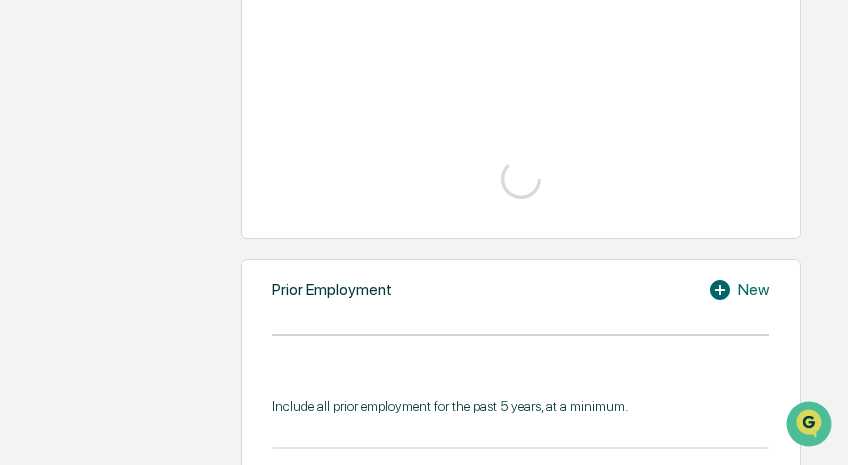 scroll, scrollTop: 1605, scrollLeft: 0, axis: vertical 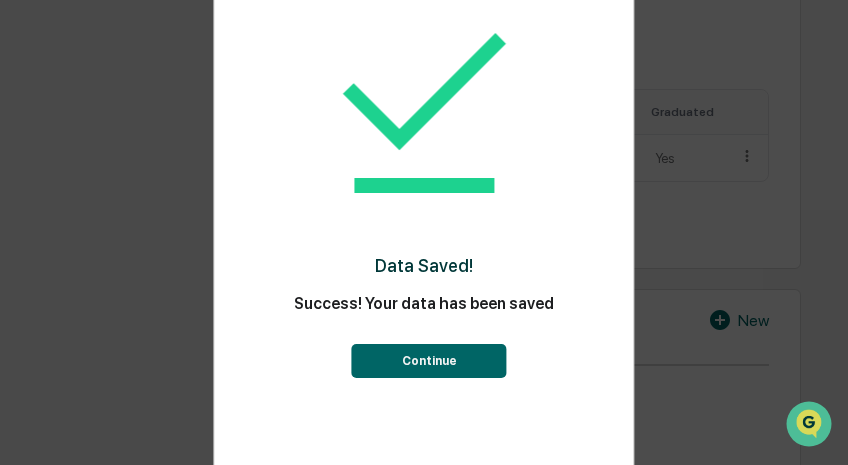 click on "Continue" at bounding box center [429, 361] 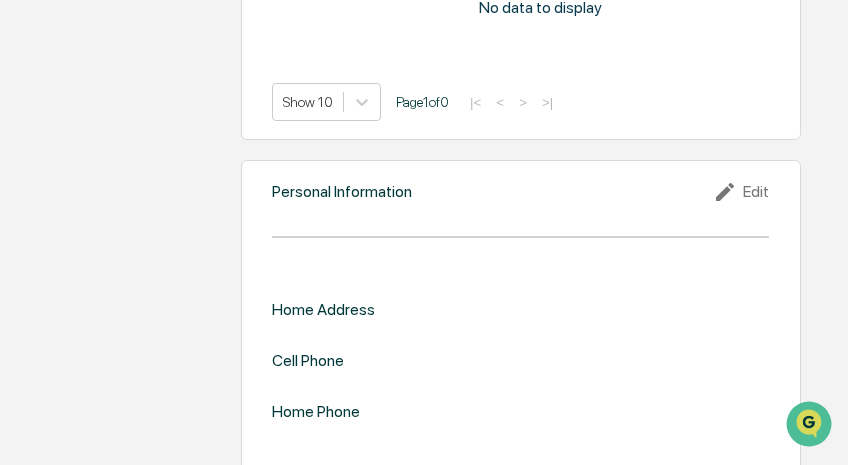 scroll, scrollTop: 2235, scrollLeft: 0, axis: vertical 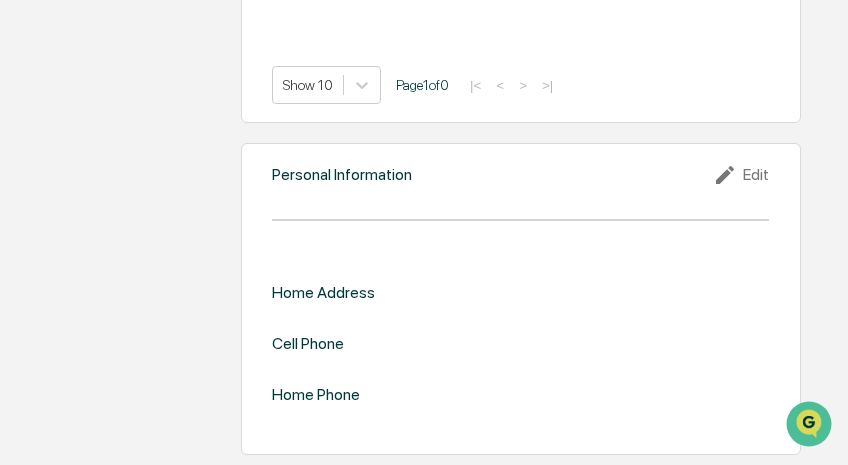 click on "Edit" at bounding box center [741, 175] 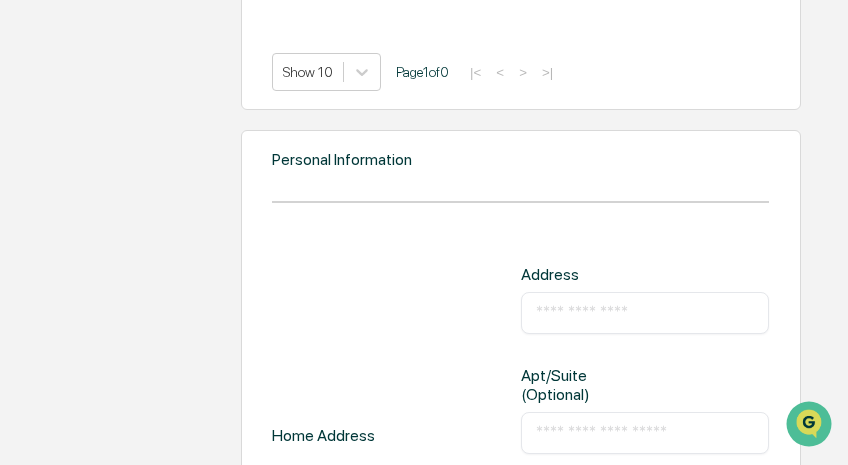 click at bounding box center [645, 313] 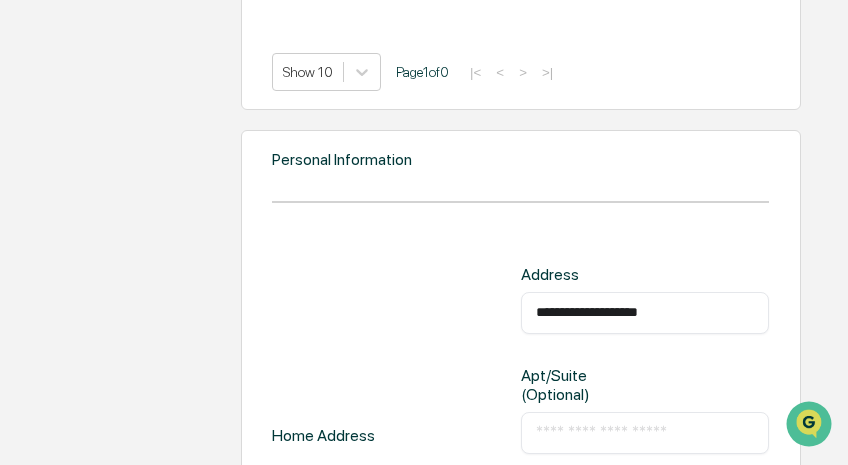 type on "**********" 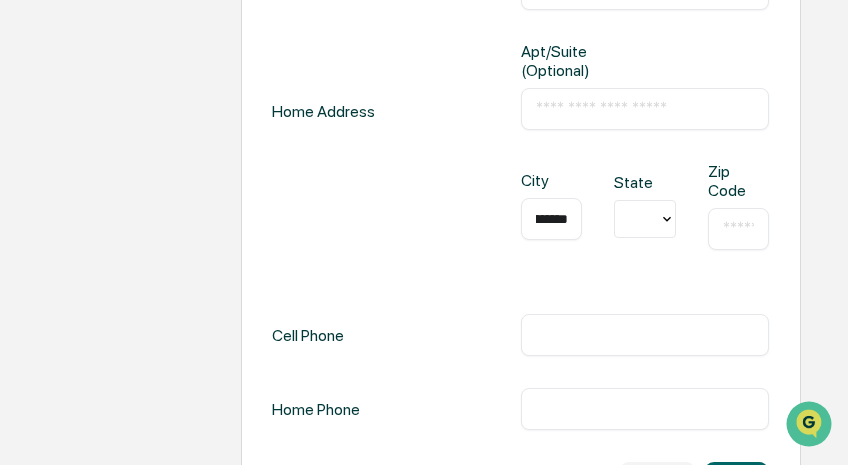 scroll, scrollTop: 0, scrollLeft: 85, axis: horizontal 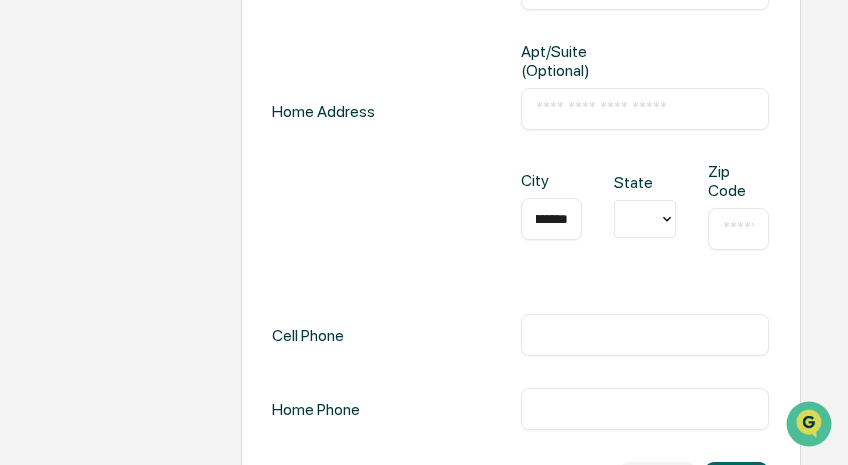 type on "**********" 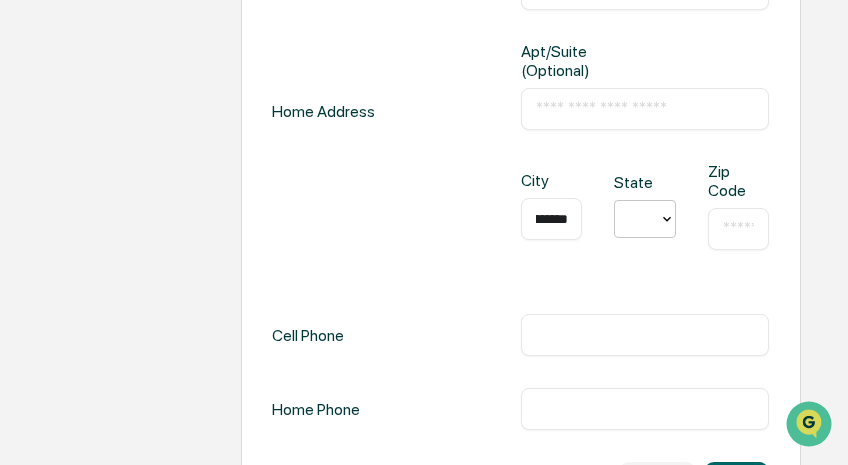 scroll, scrollTop: 0, scrollLeft: 0, axis: both 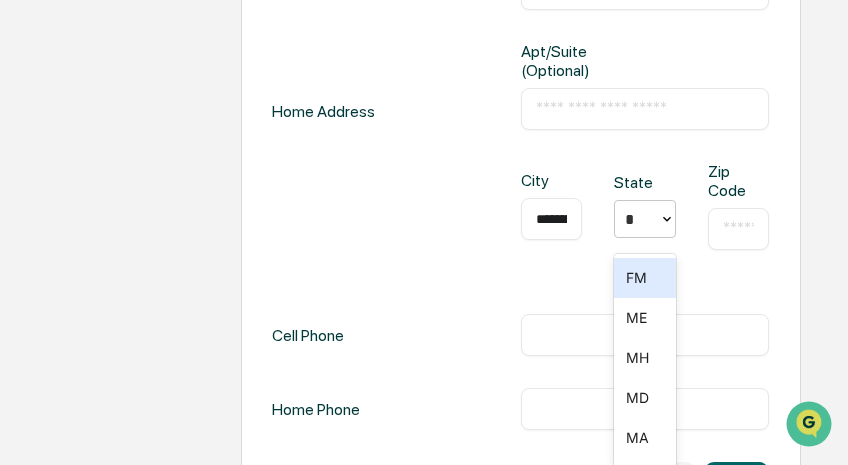 type on "**" 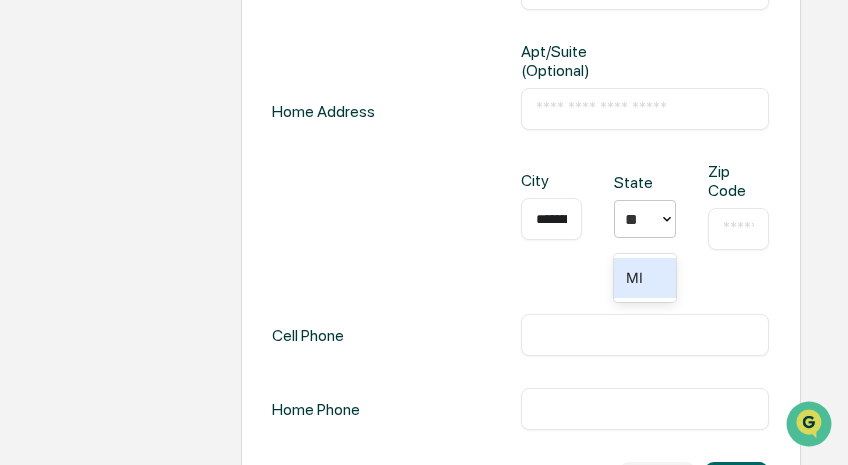type 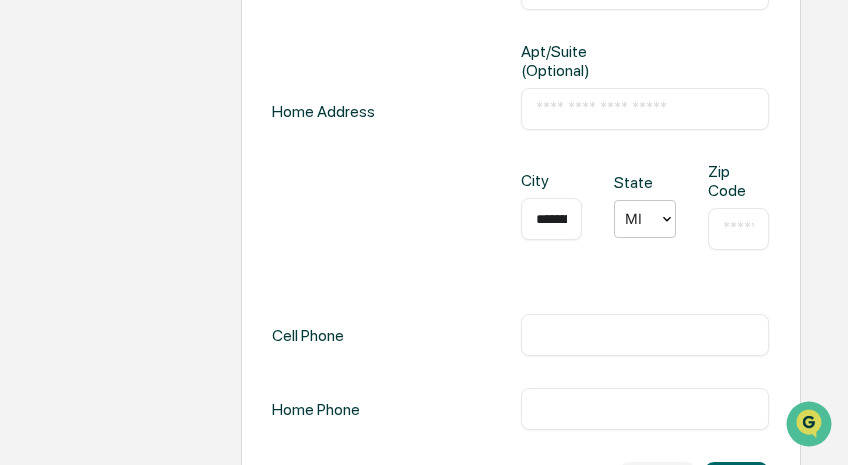 click on "​" at bounding box center [739, 229] 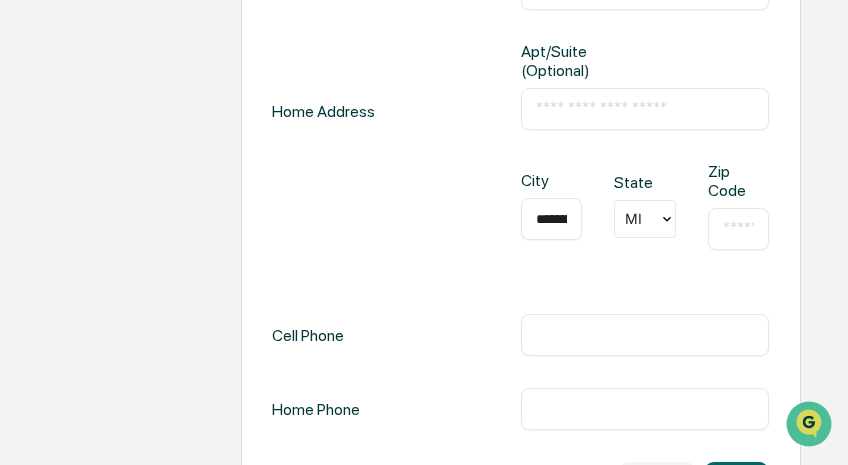click at bounding box center (739, 229) 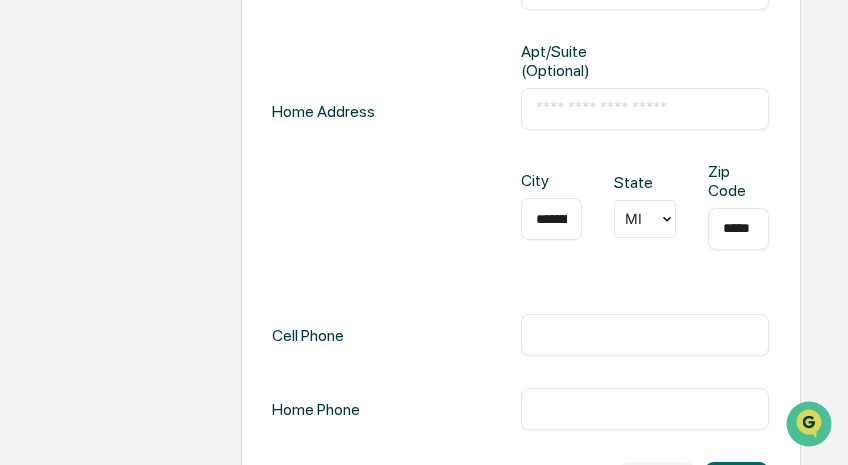 scroll, scrollTop: 0, scrollLeft: 8, axis: horizontal 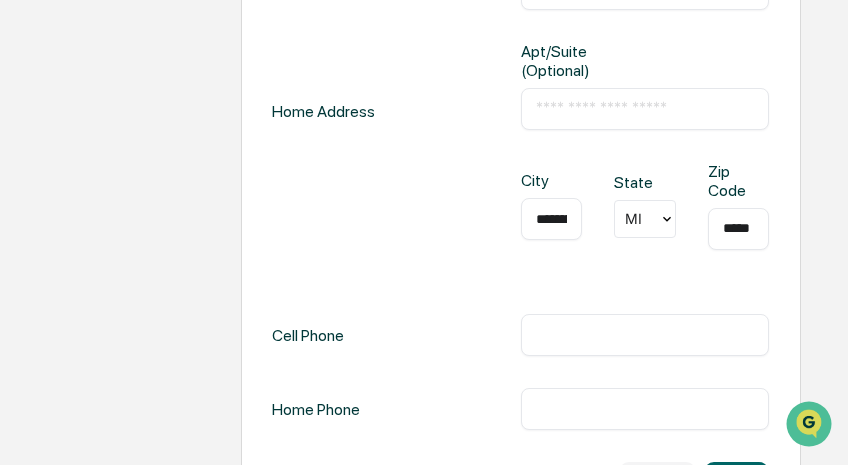 type on "*****" 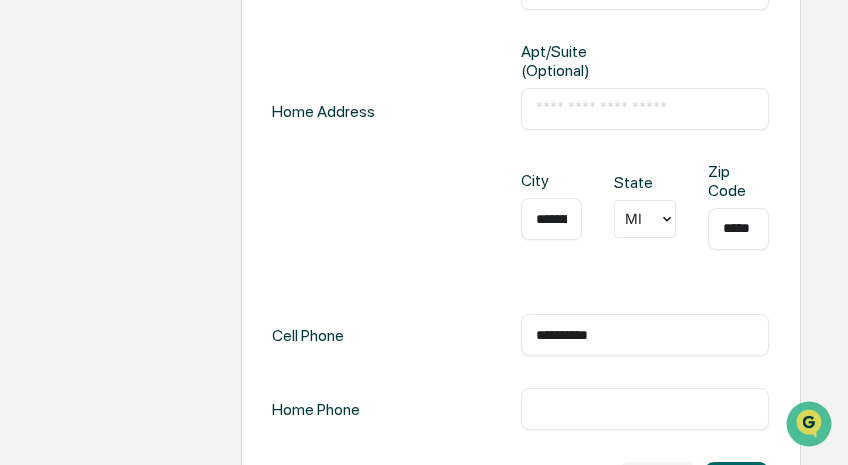 type on "**********" 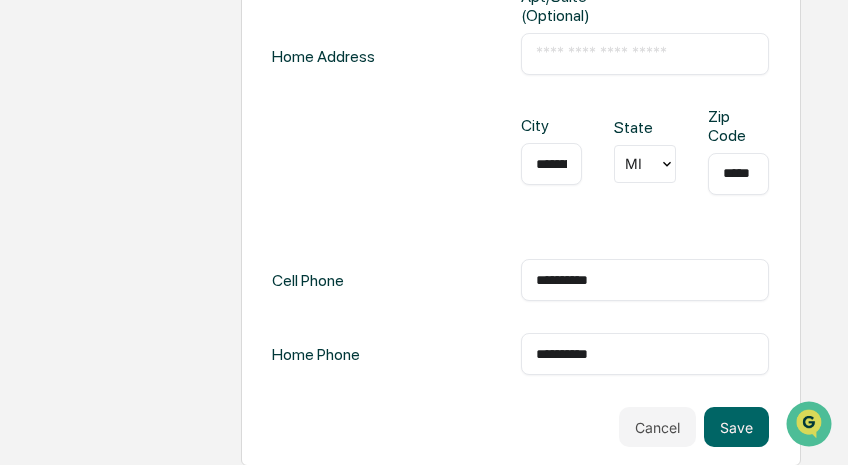 scroll, scrollTop: 2638, scrollLeft: 0, axis: vertical 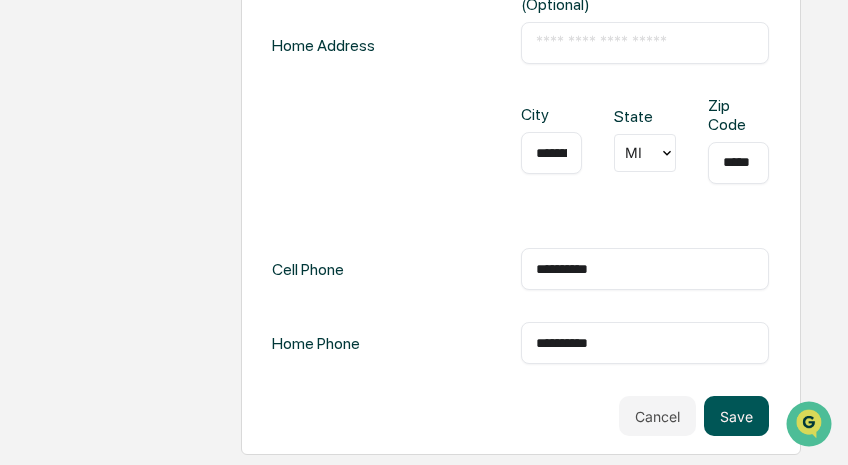type on "**********" 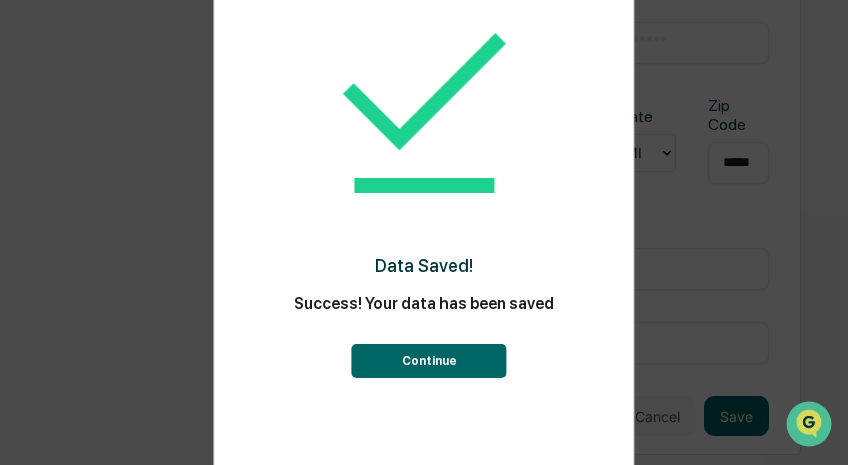 click on "Continue" at bounding box center (429, 361) 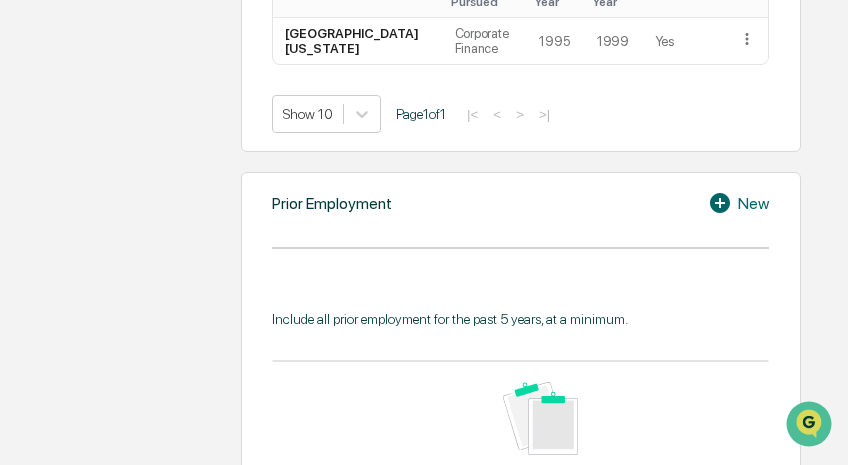scroll, scrollTop: 1806, scrollLeft: 0, axis: vertical 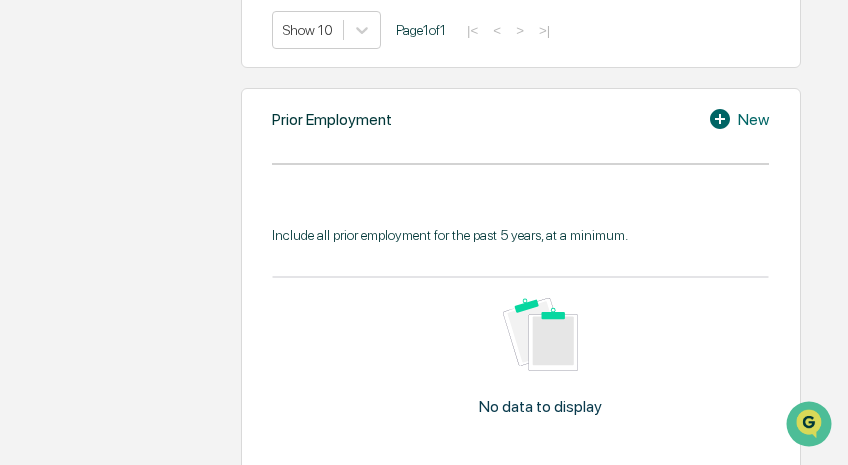 click 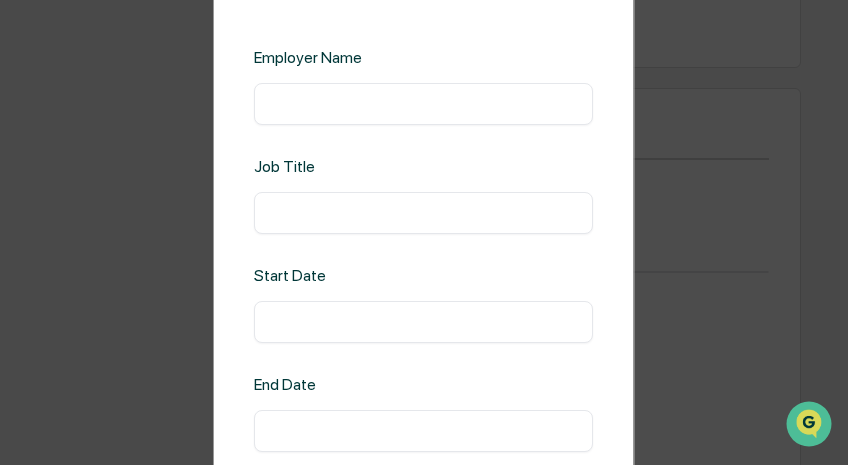 click at bounding box center [423, 104] 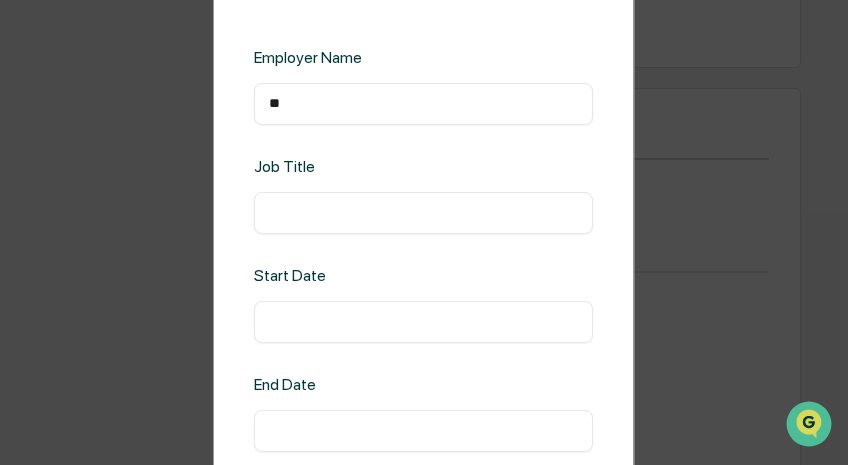 type on "*" 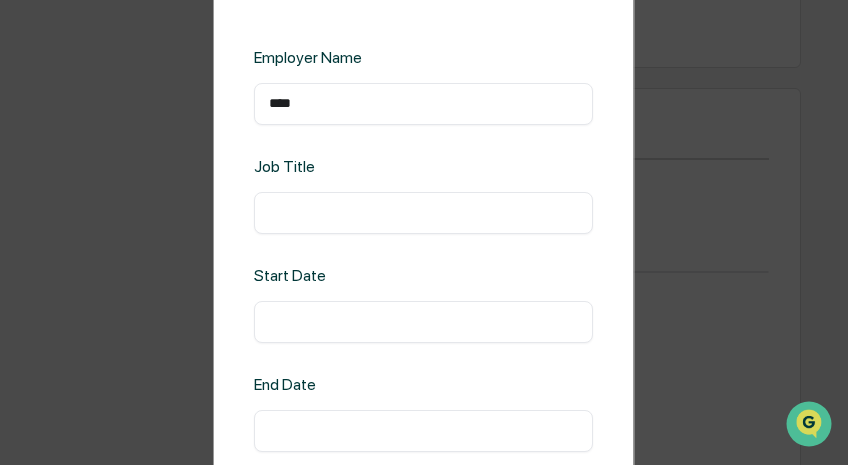 type on "***" 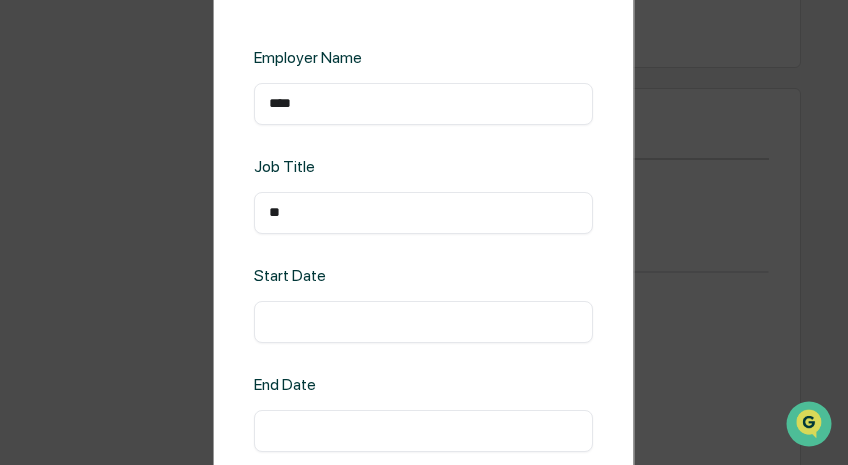 type on "*" 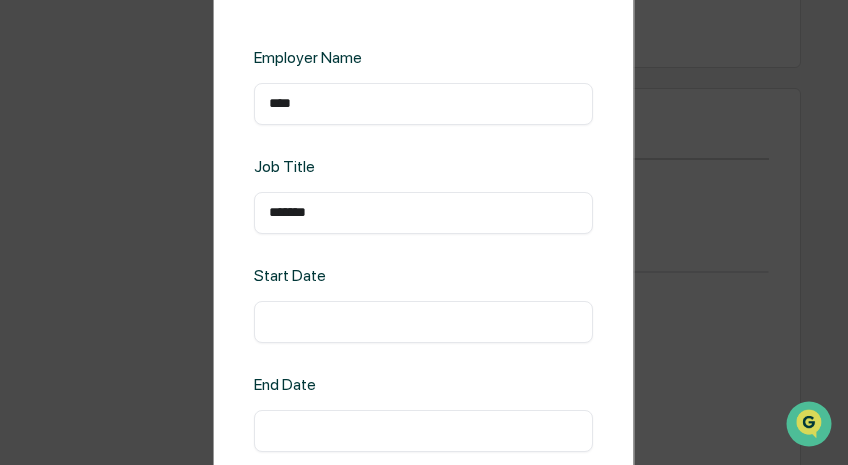 type on "*******" 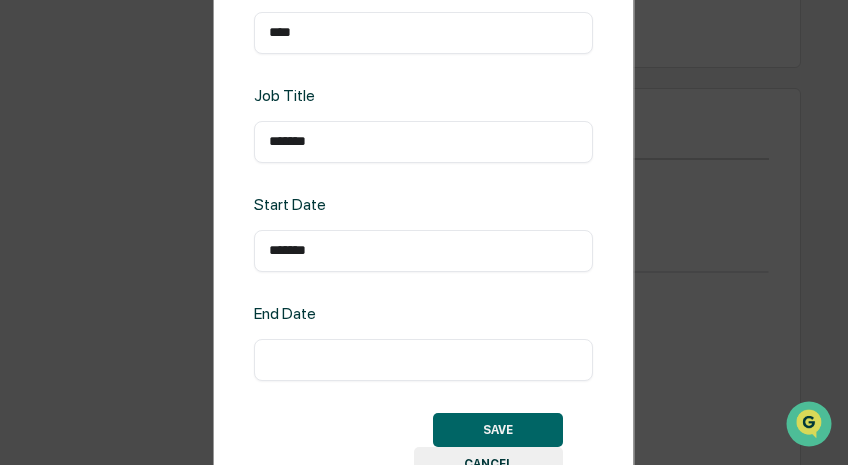 scroll, scrollTop: 95, scrollLeft: 0, axis: vertical 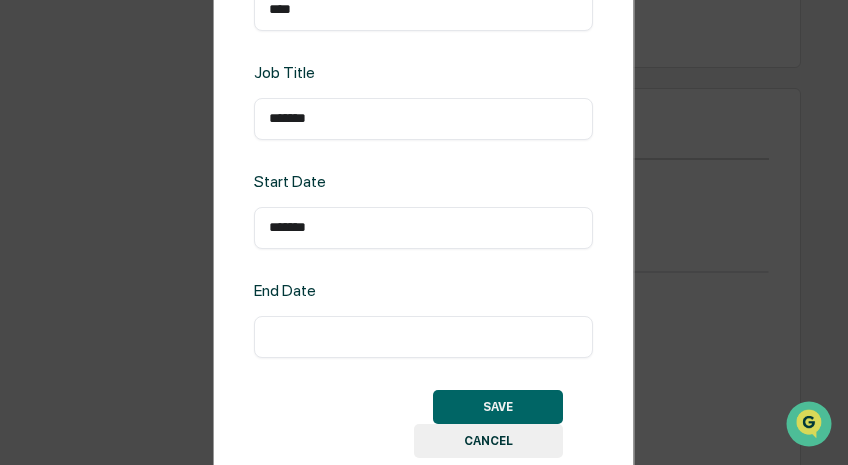 type on "*******" 